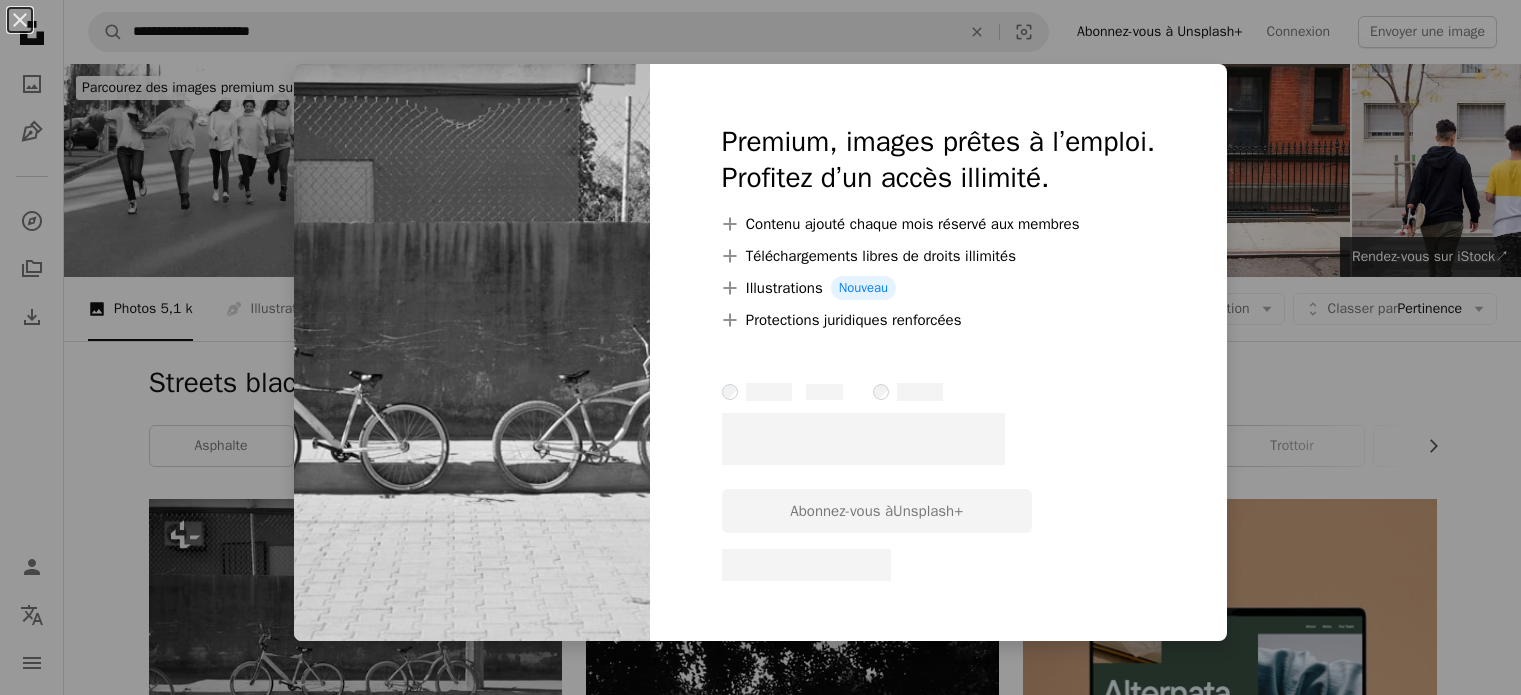 scroll, scrollTop: 200, scrollLeft: 0, axis: vertical 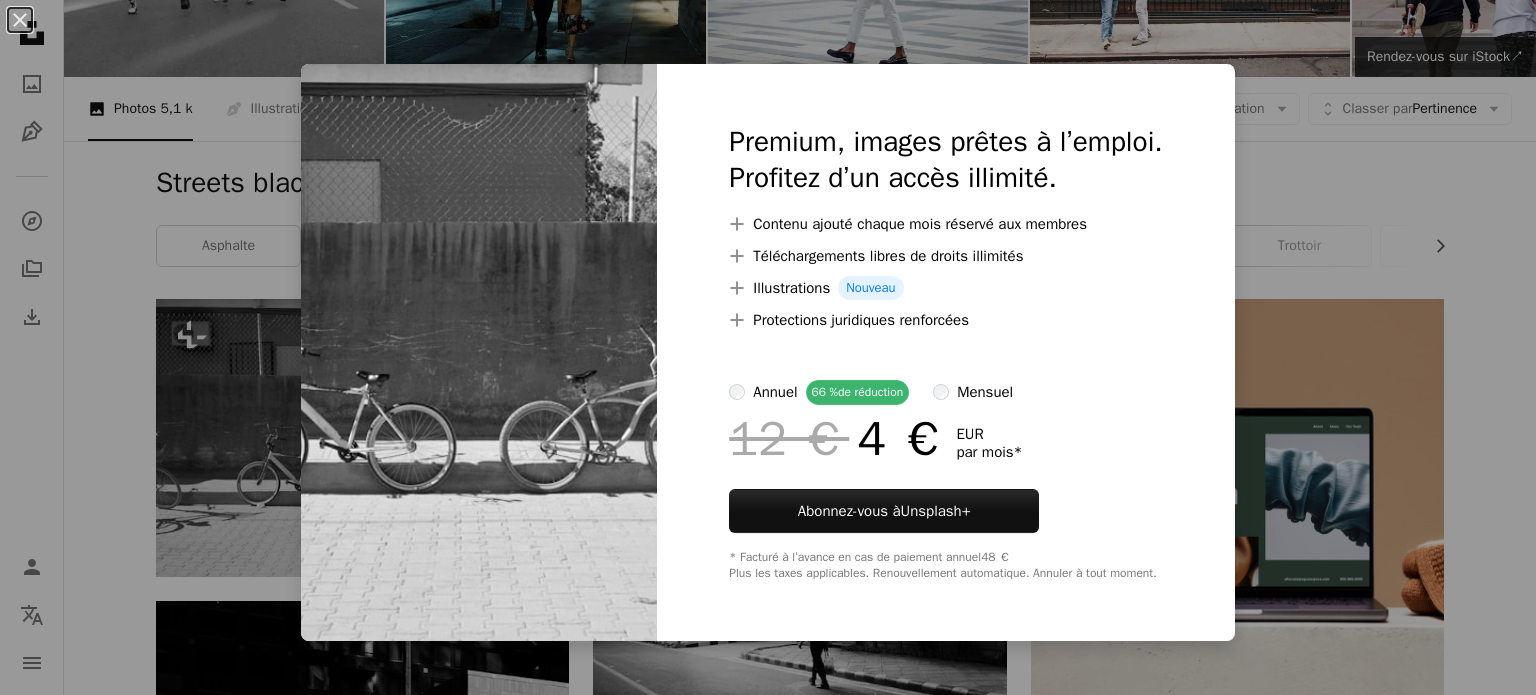 click on "An X shape Premium, images prêtes à l’emploi. Profitez d’un accès illimité. A plus sign Contenu ajouté chaque mois réservé aux membres A plus sign Téléchargements libres de droits illimités A plus sign Illustrations  Nouveau A plus sign Protections juridiques renforcées annuel 66 %  de réduction mensuel 12 €   4 € EUR par mois * Abonnez-vous à  Unsplash+ * Facturé à l’avance en cas de paiement annuel  48 € Plus les taxes applicables. Renouvellement automatique. Annuler à tout moment." at bounding box center (768, 347) 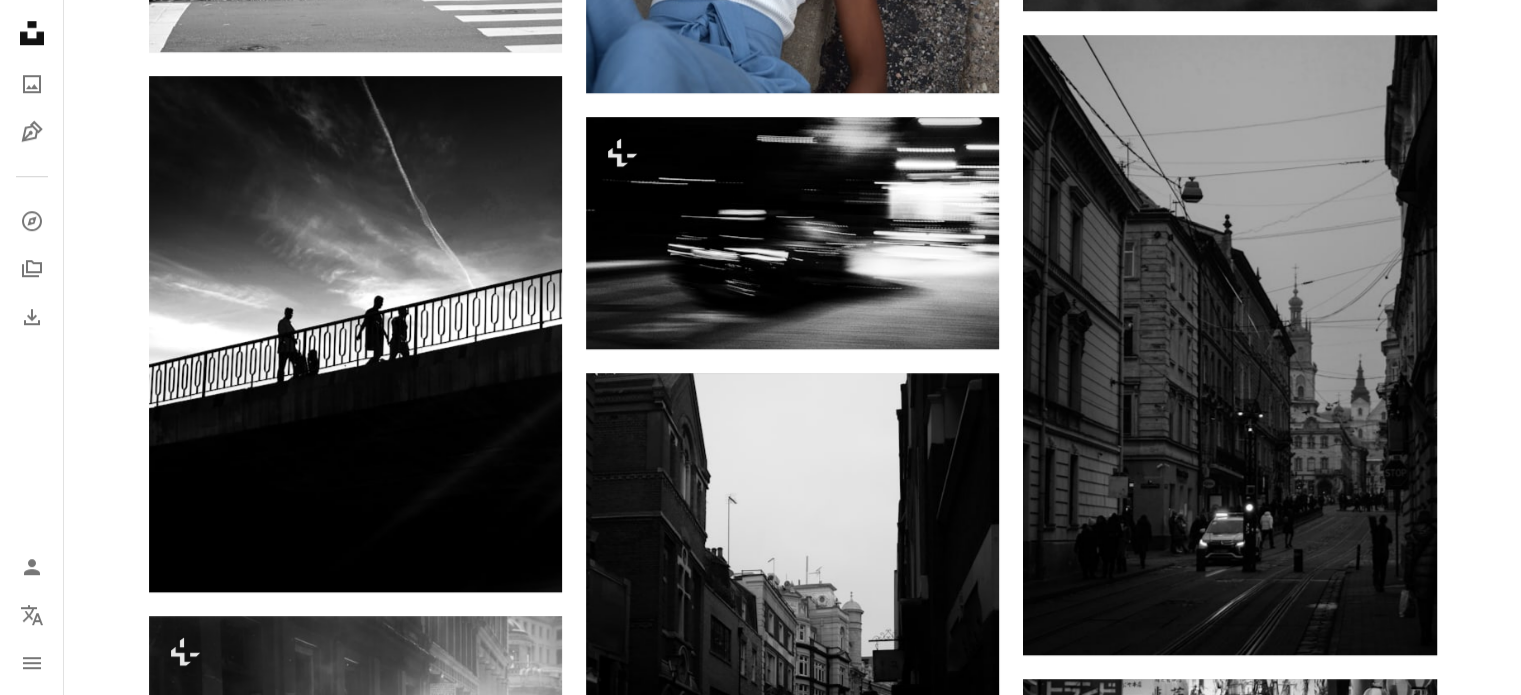 scroll, scrollTop: 1700, scrollLeft: 0, axis: vertical 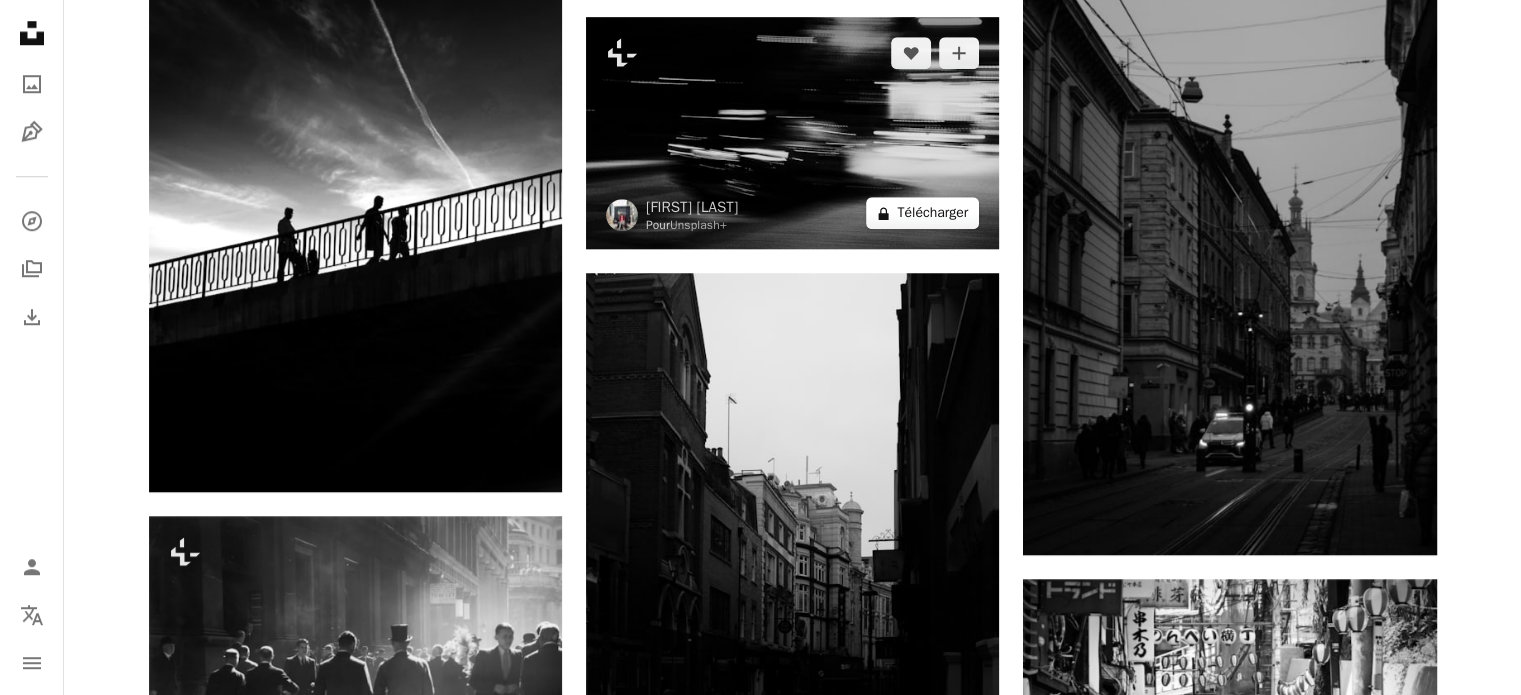 click on "A lock Télécharger" at bounding box center (922, 213) 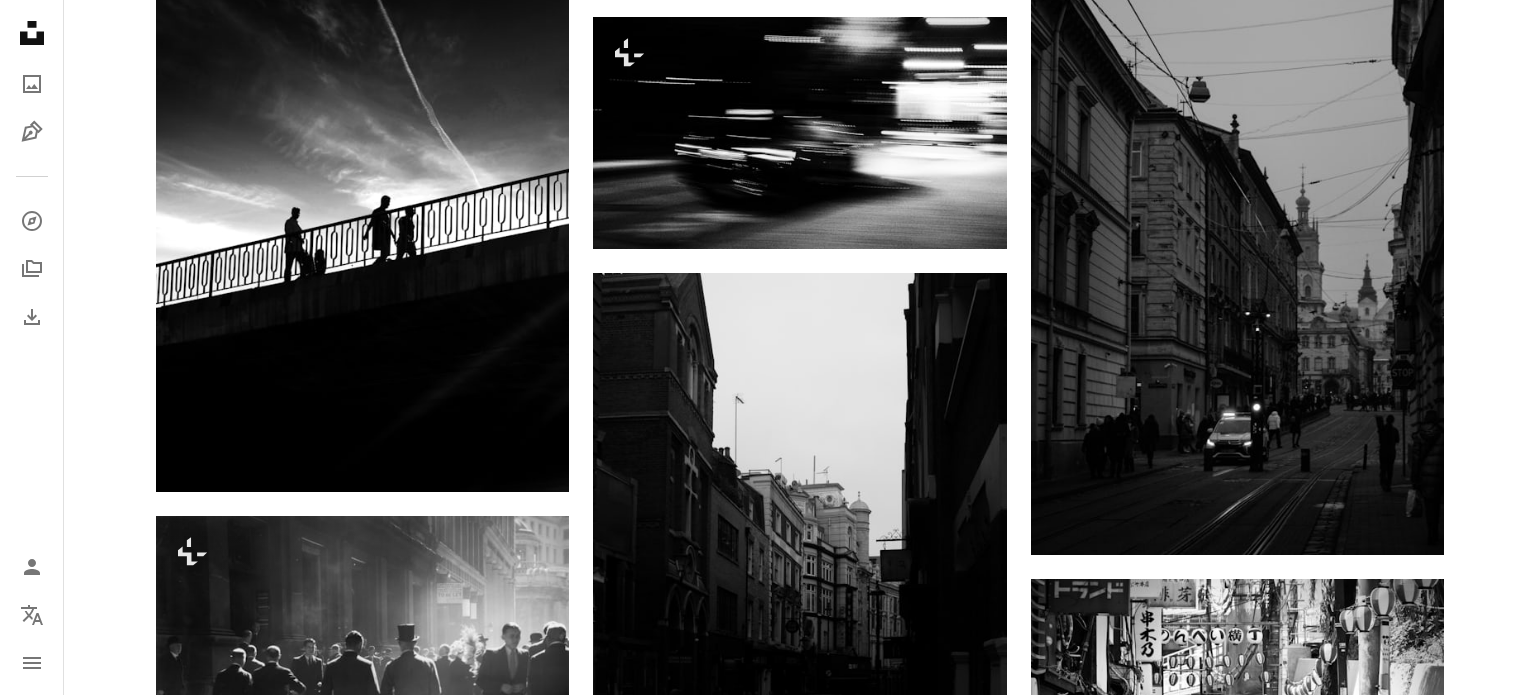 click on "An X shape Premium, images prêtes à l’emploi. Profitez d’un accès illimité. A plus sign Contenu ajouté chaque mois réservé aux membres A plus sign Téléchargements libres de droits illimités A plus sign Illustrations  Nouveau A plus sign Protections juridiques renforcées annuel 66 %  de réduction mensuel 12 €   4 € EUR par mois * Abonnez-vous à  Unsplash+ * Facturé à l’avance en cas de paiement annuel  48 € Plus les taxes applicables. Renouvellement automatique. Annuler à tout moment." at bounding box center (768, 3782) 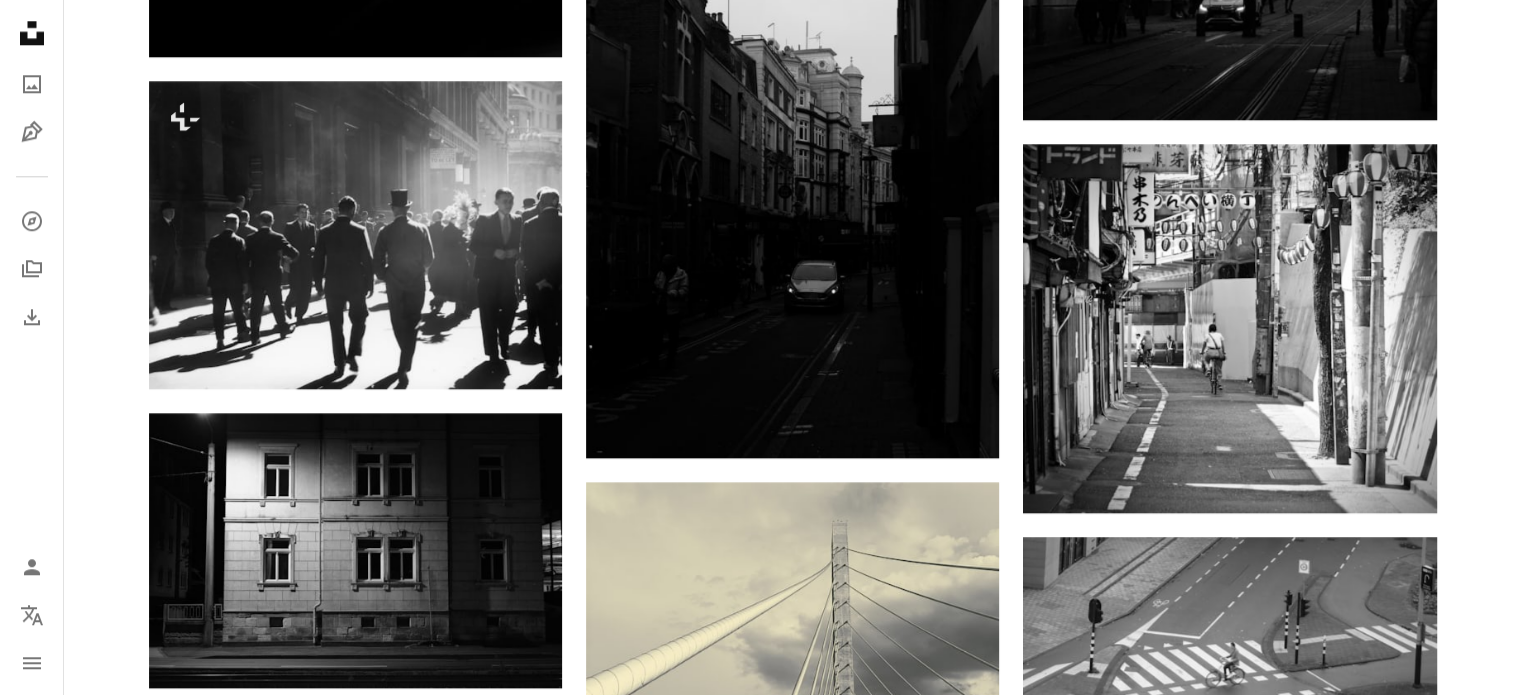 scroll, scrollTop: 2200, scrollLeft: 0, axis: vertical 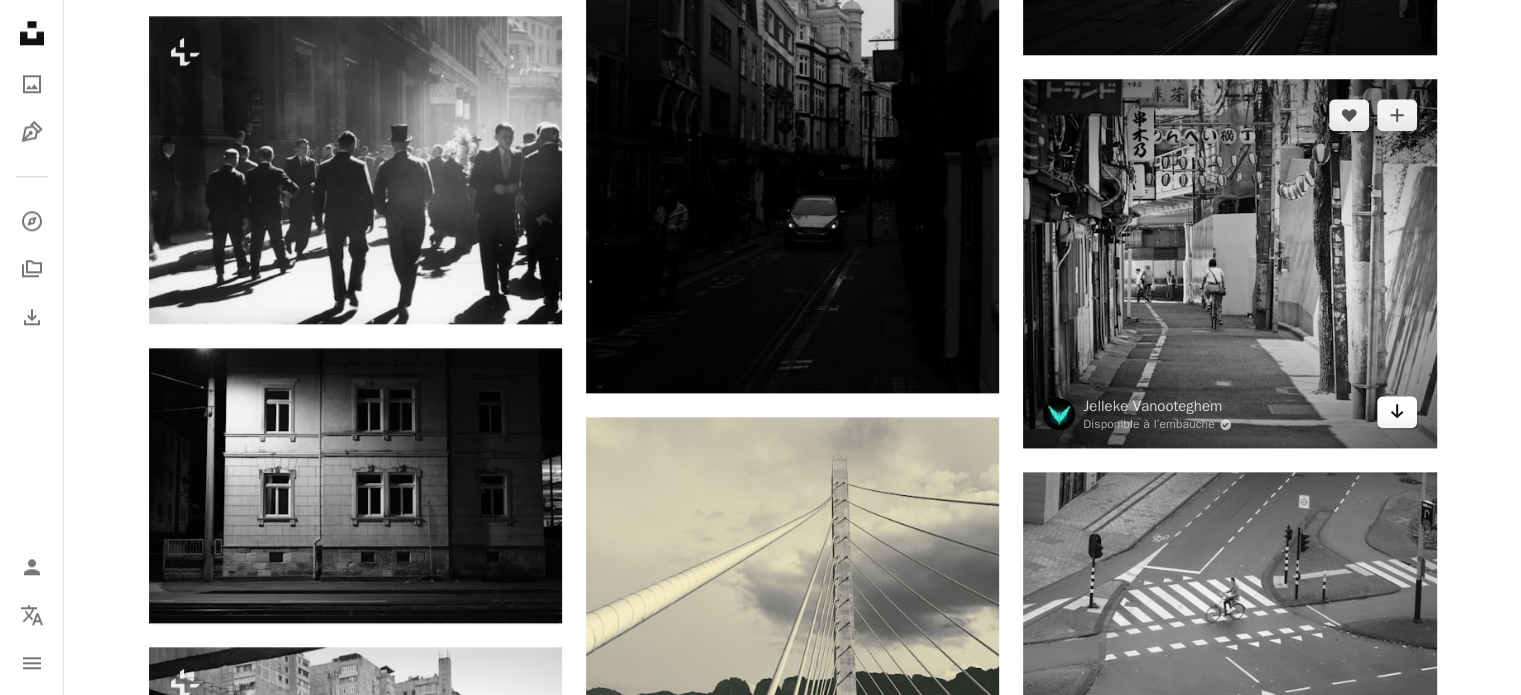 click on "Arrow pointing down" 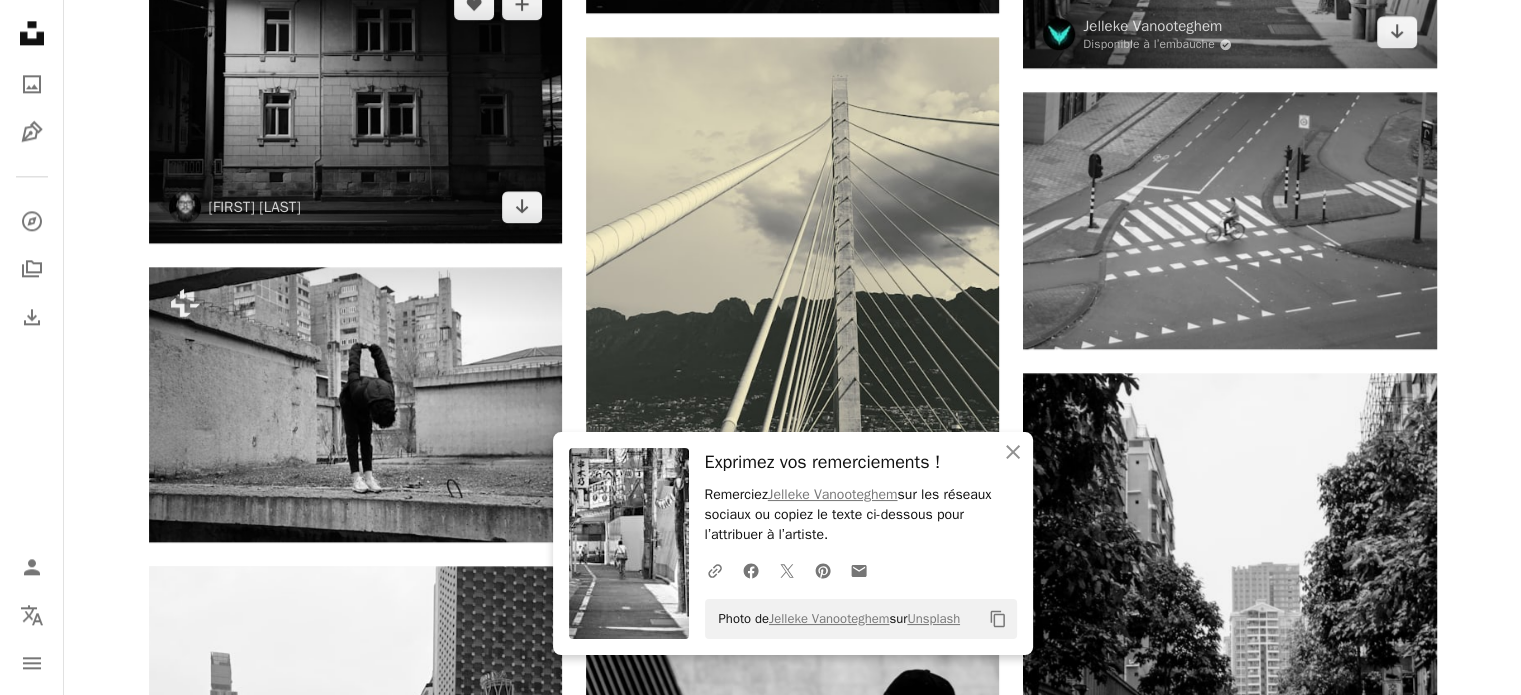 scroll, scrollTop: 2600, scrollLeft: 0, axis: vertical 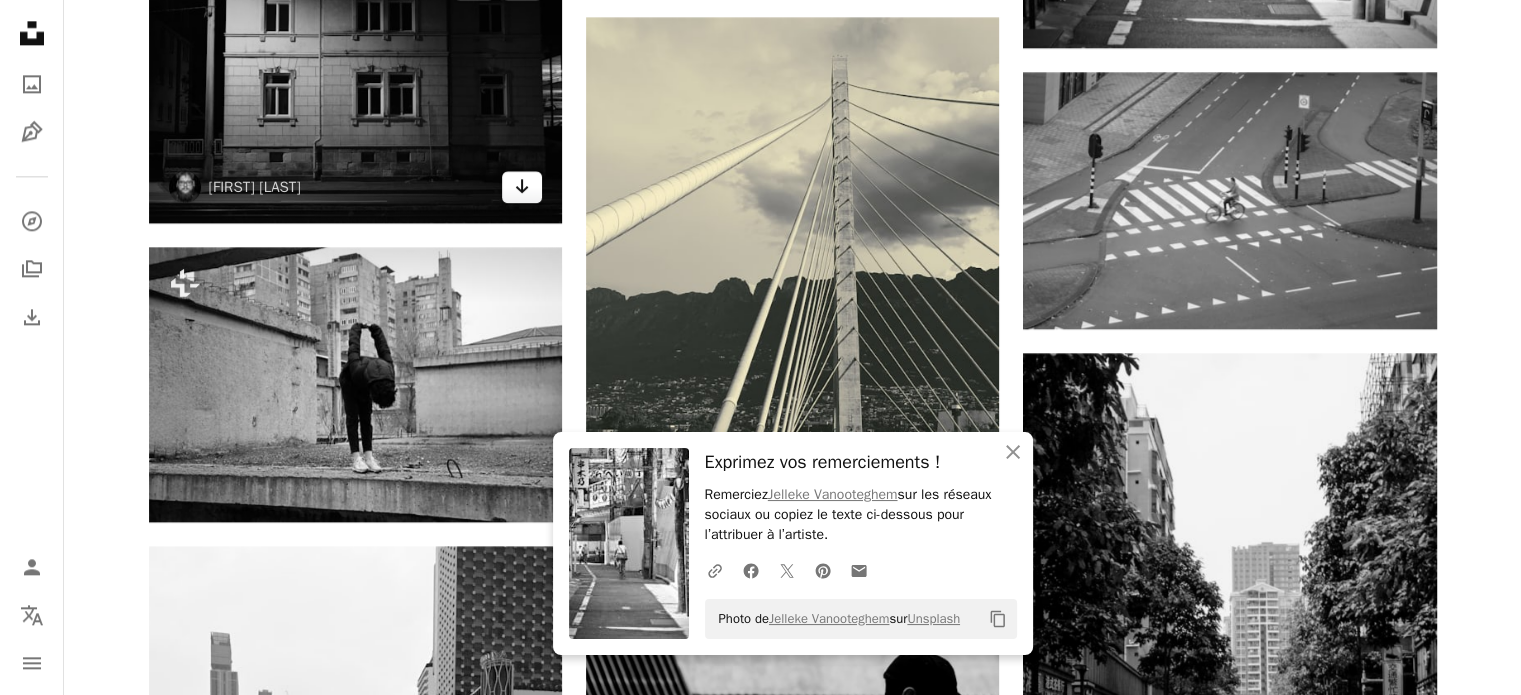 click 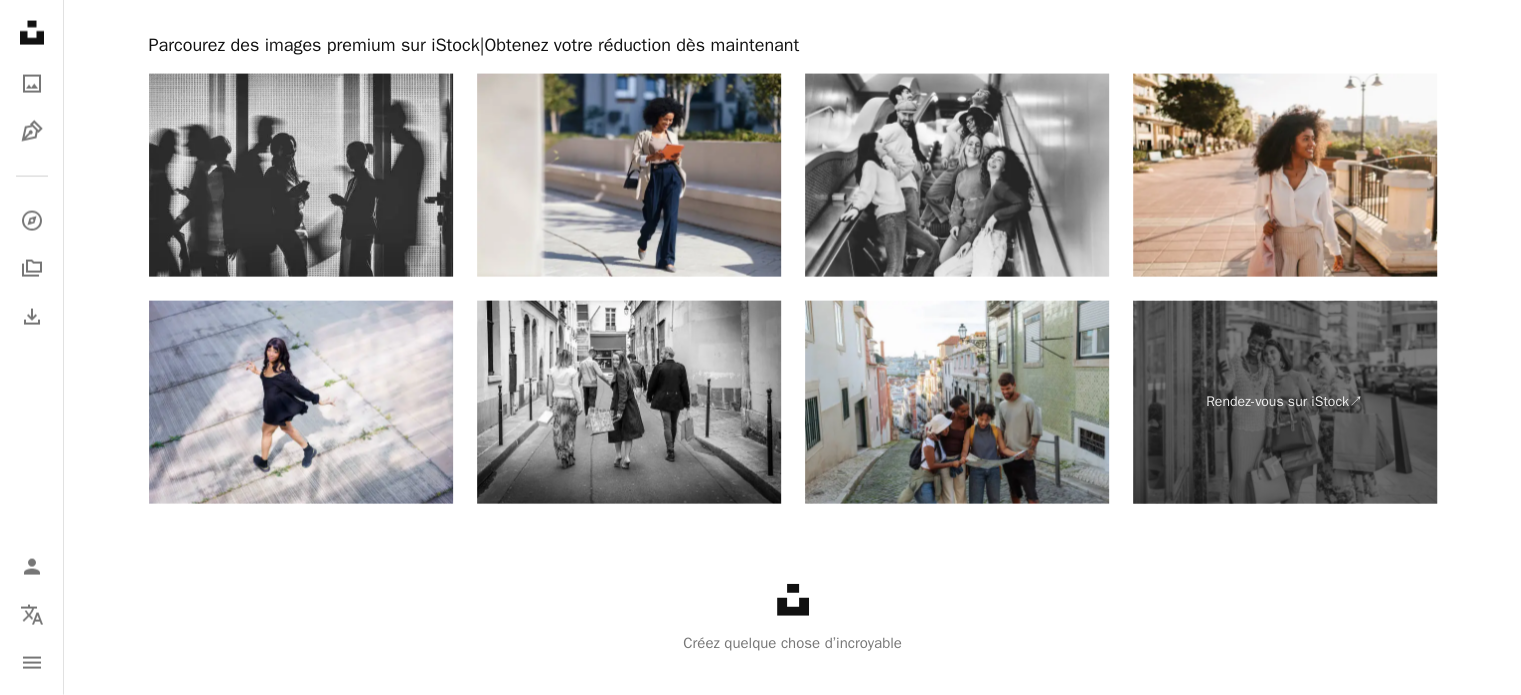 scroll, scrollTop: 4100, scrollLeft: 0, axis: vertical 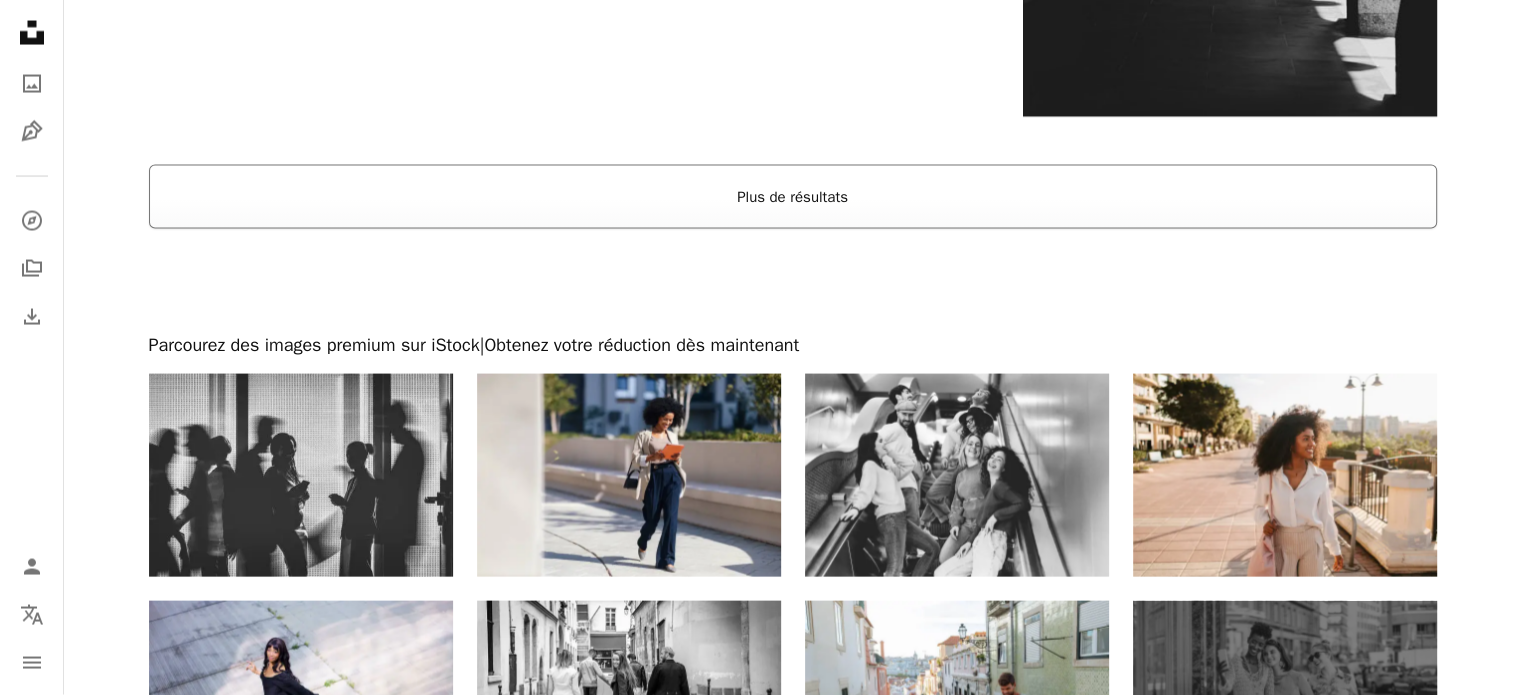 click on "Plus de résultats" at bounding box center [793, 197] 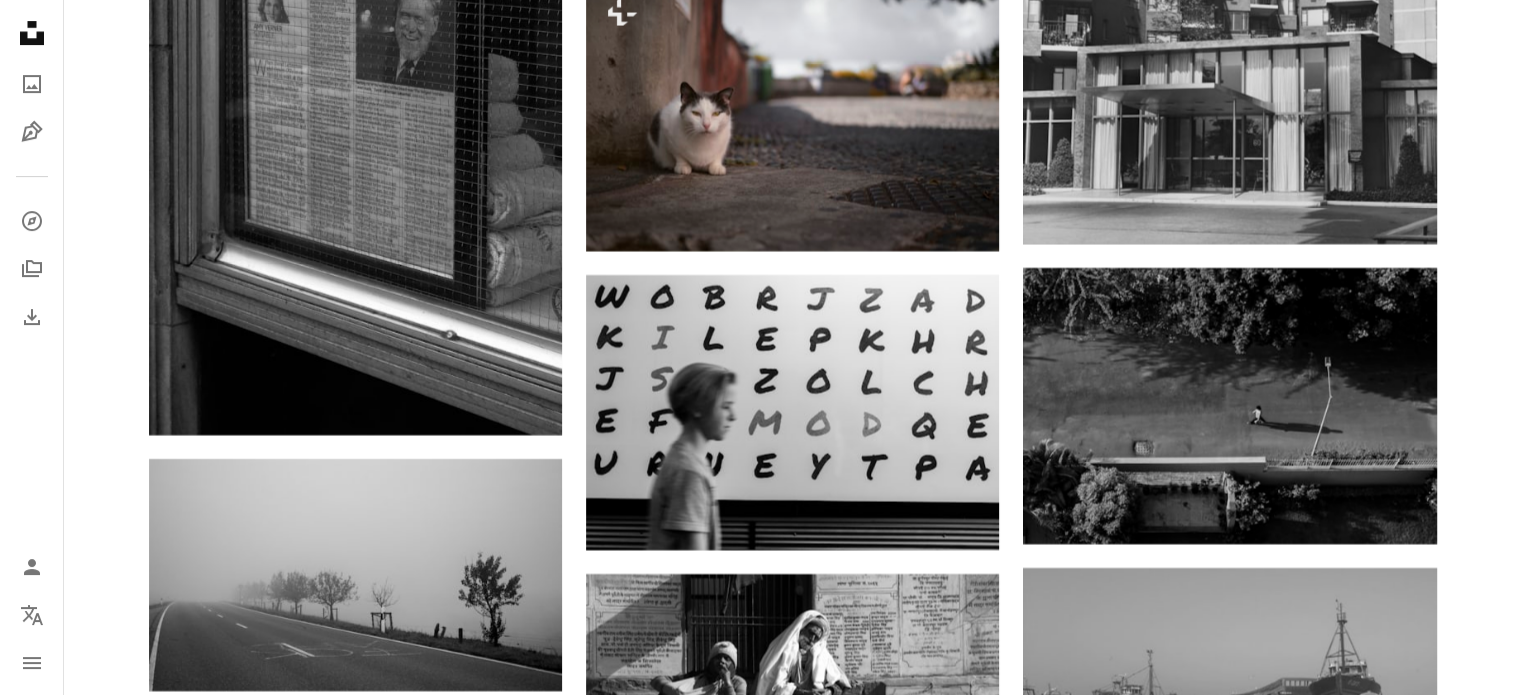scroll, scrollTop: 8600, scrollLeft: 0, axis: vertical 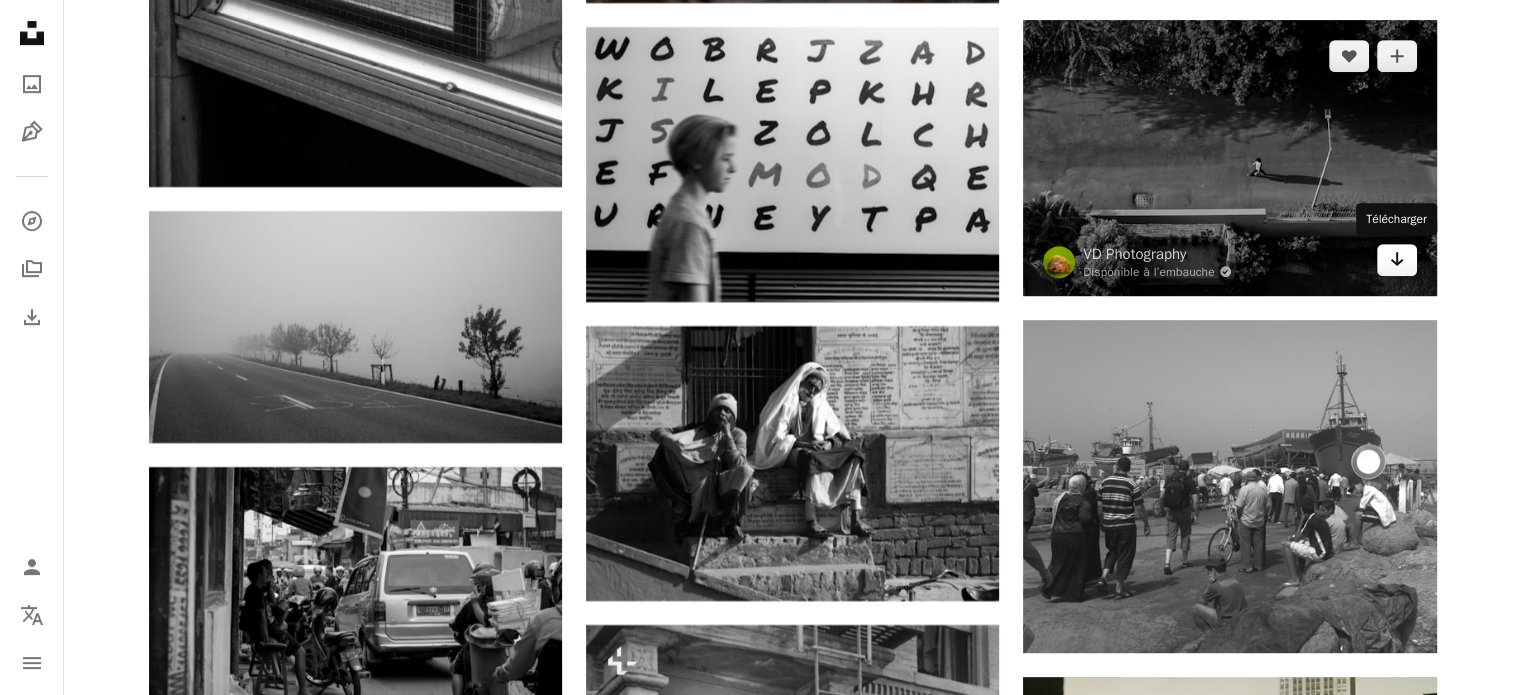 click on "Arrow pointing down" 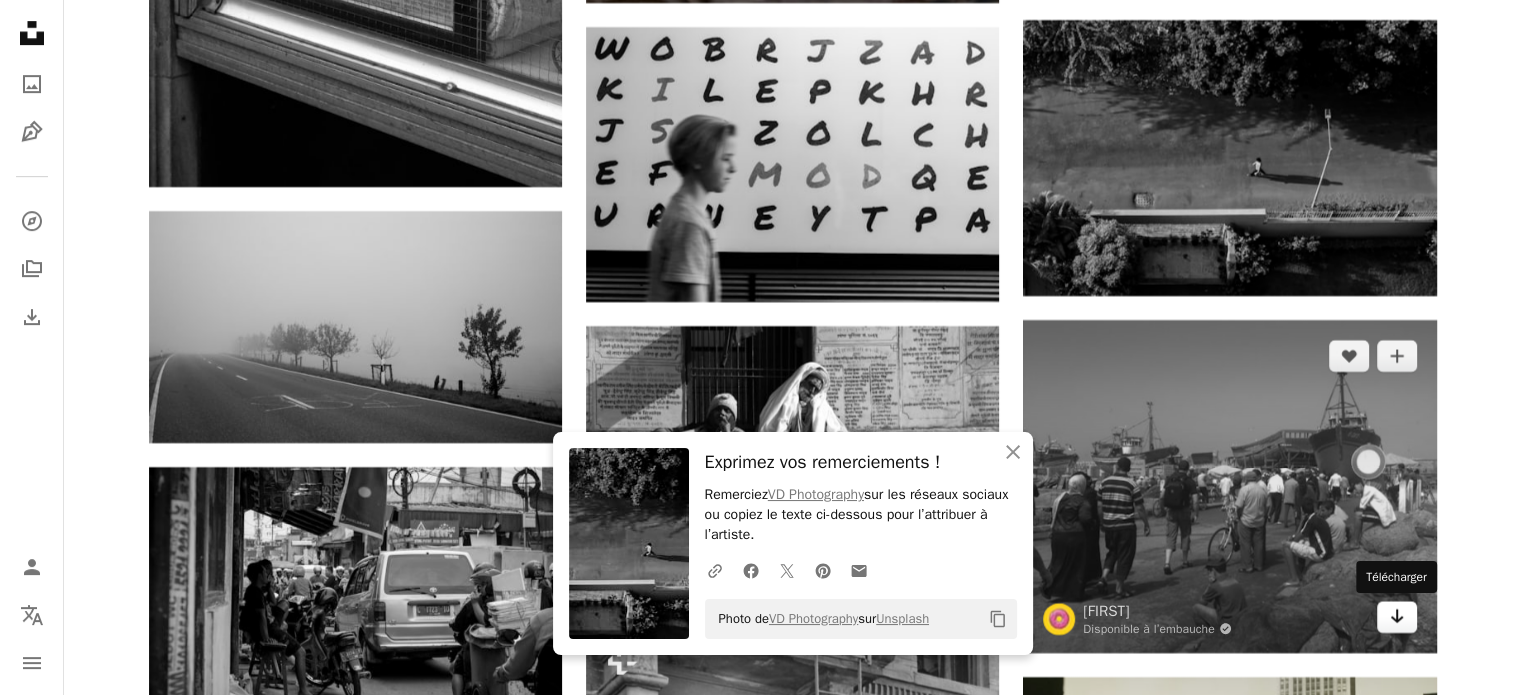 click on "Arrow pointing down" 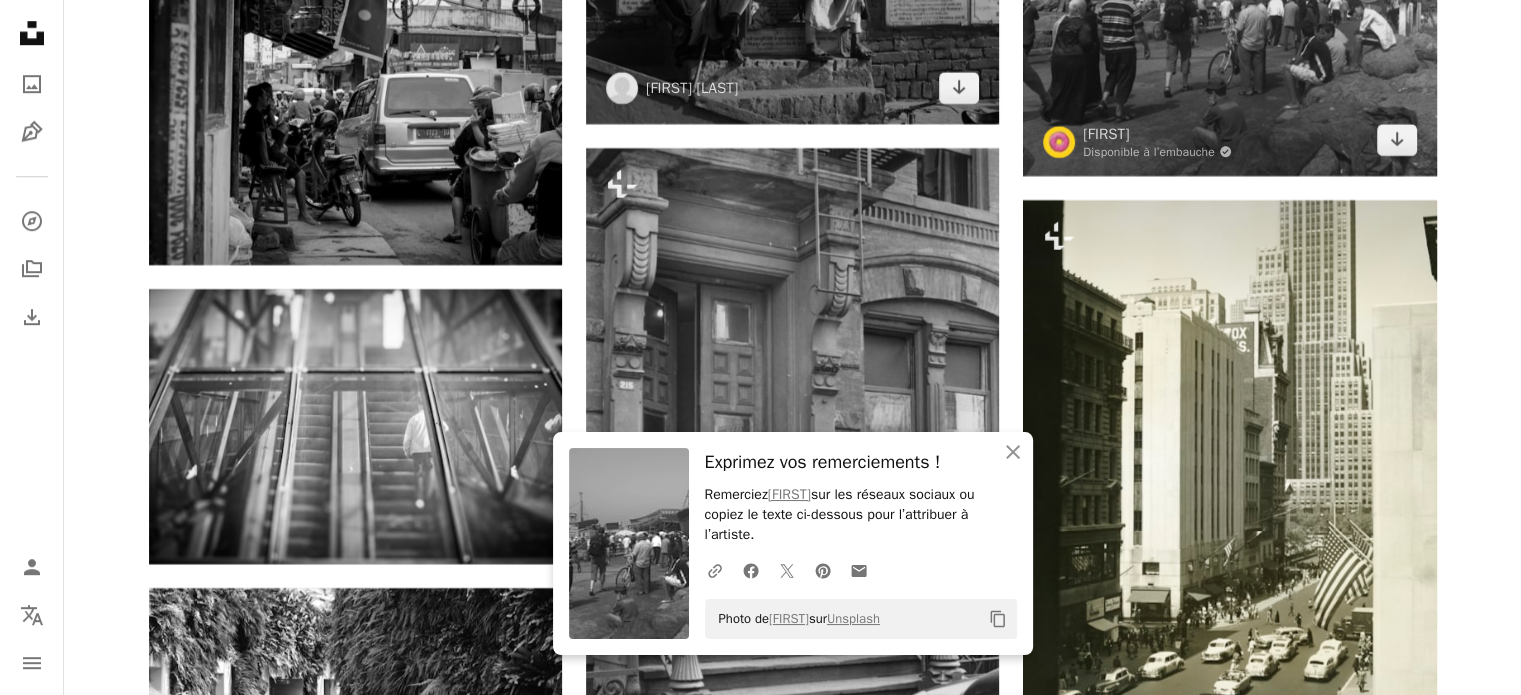 scroll, scrollTop: 9200, scrollLeft: 0, axis: vertical 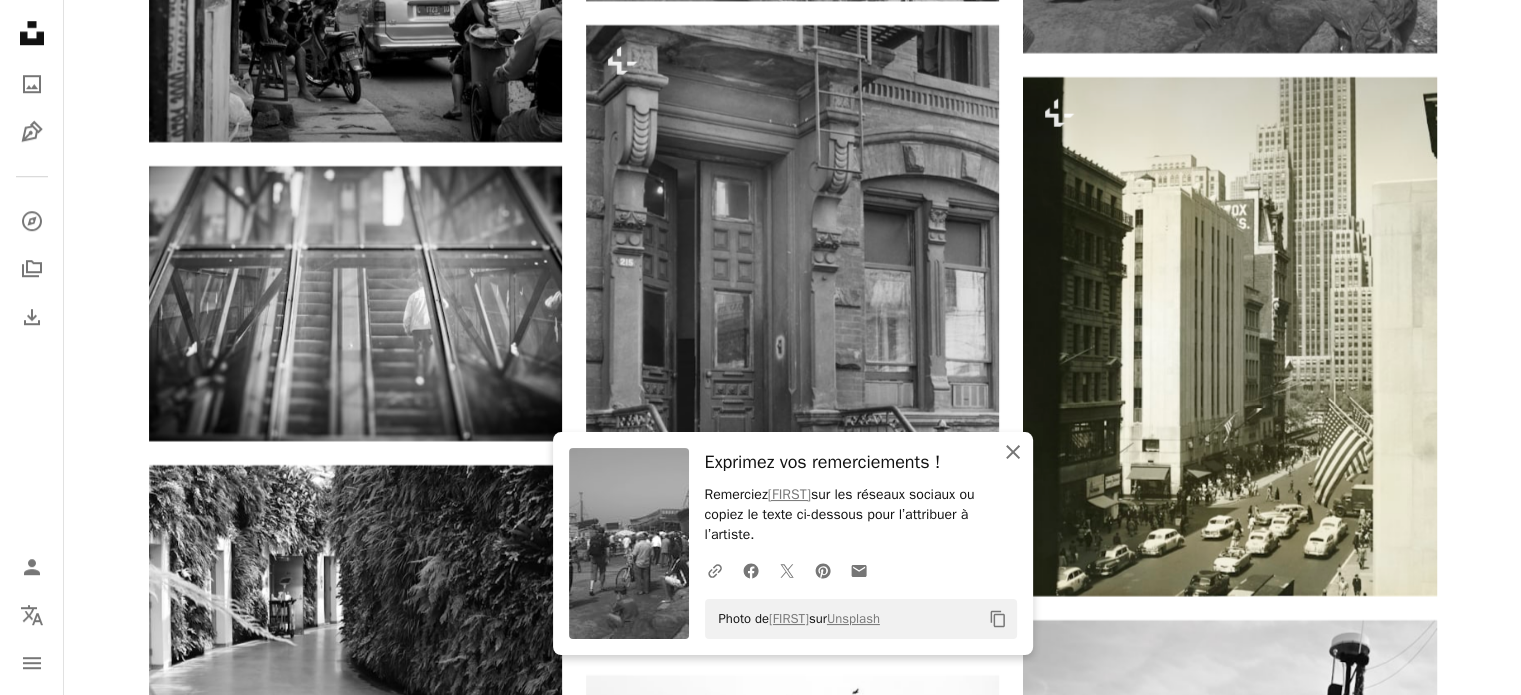 click on "An X shape" 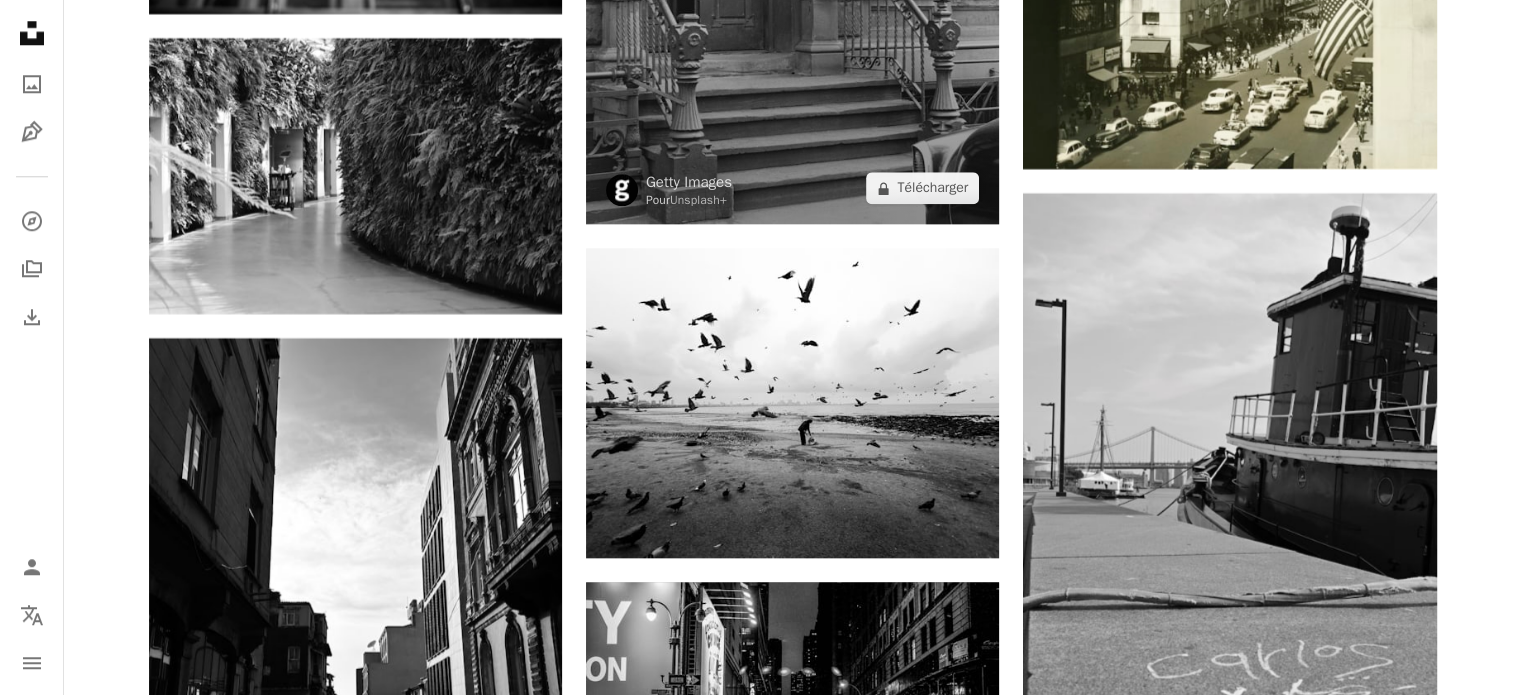 scroll, scrollTop: 9700, scrollLeft: 0, axis: vertical 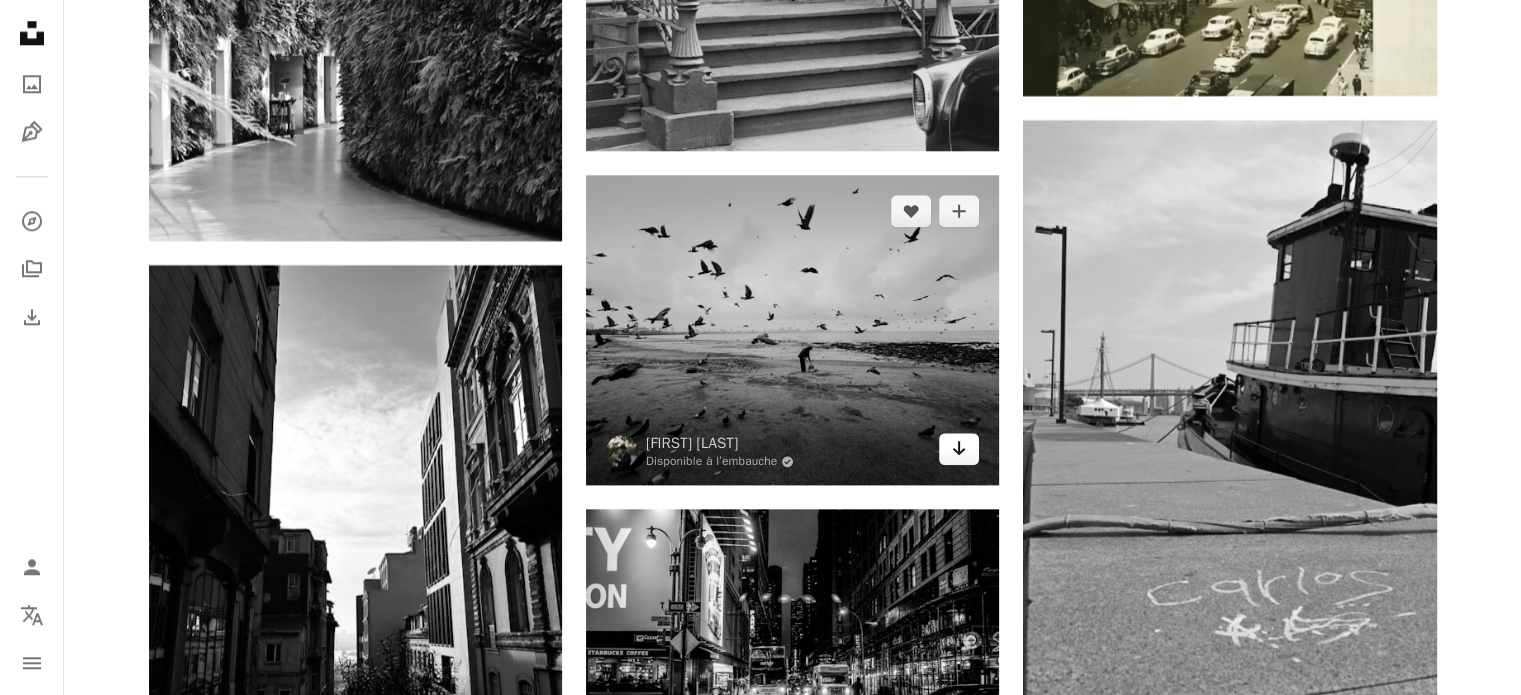 click on "Arrow pointing down" 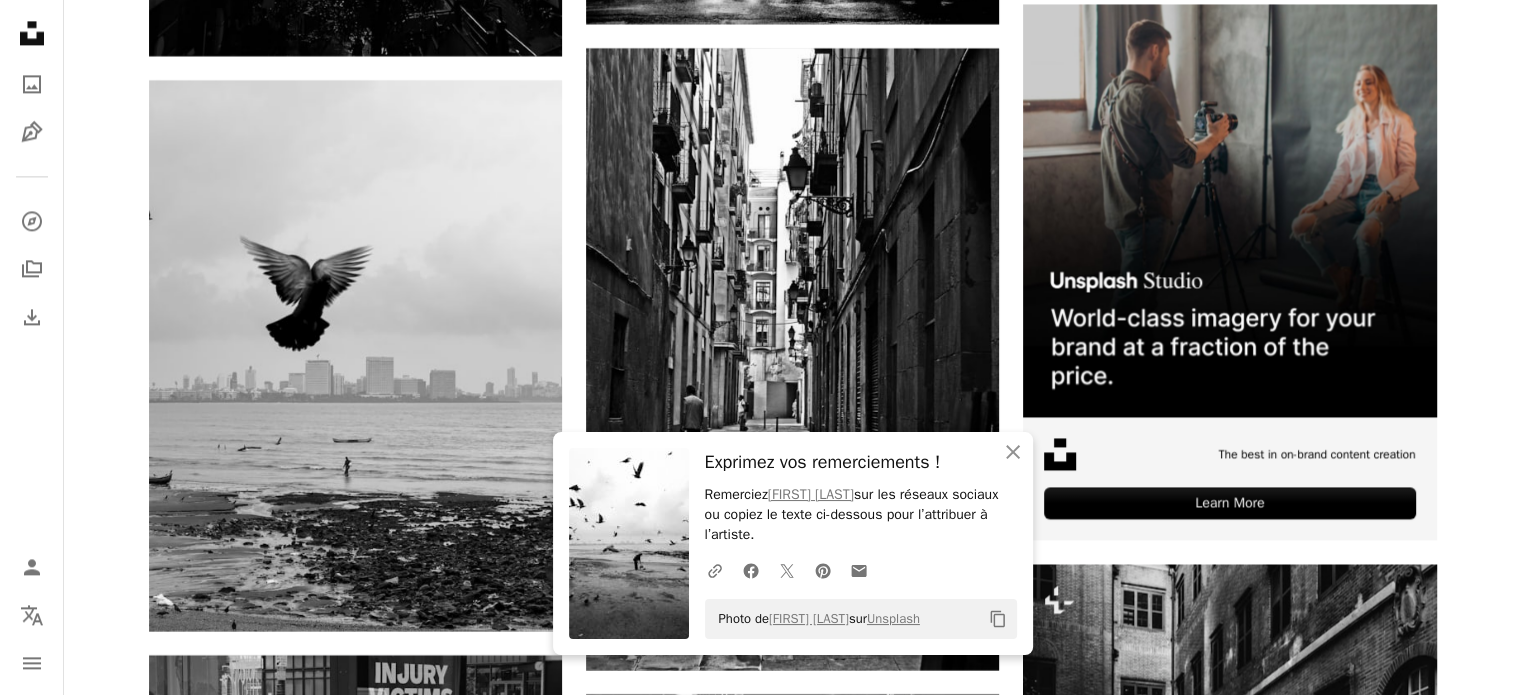 scroll, scrollTop: 10500, scrollLeft: 0, axis: vertical 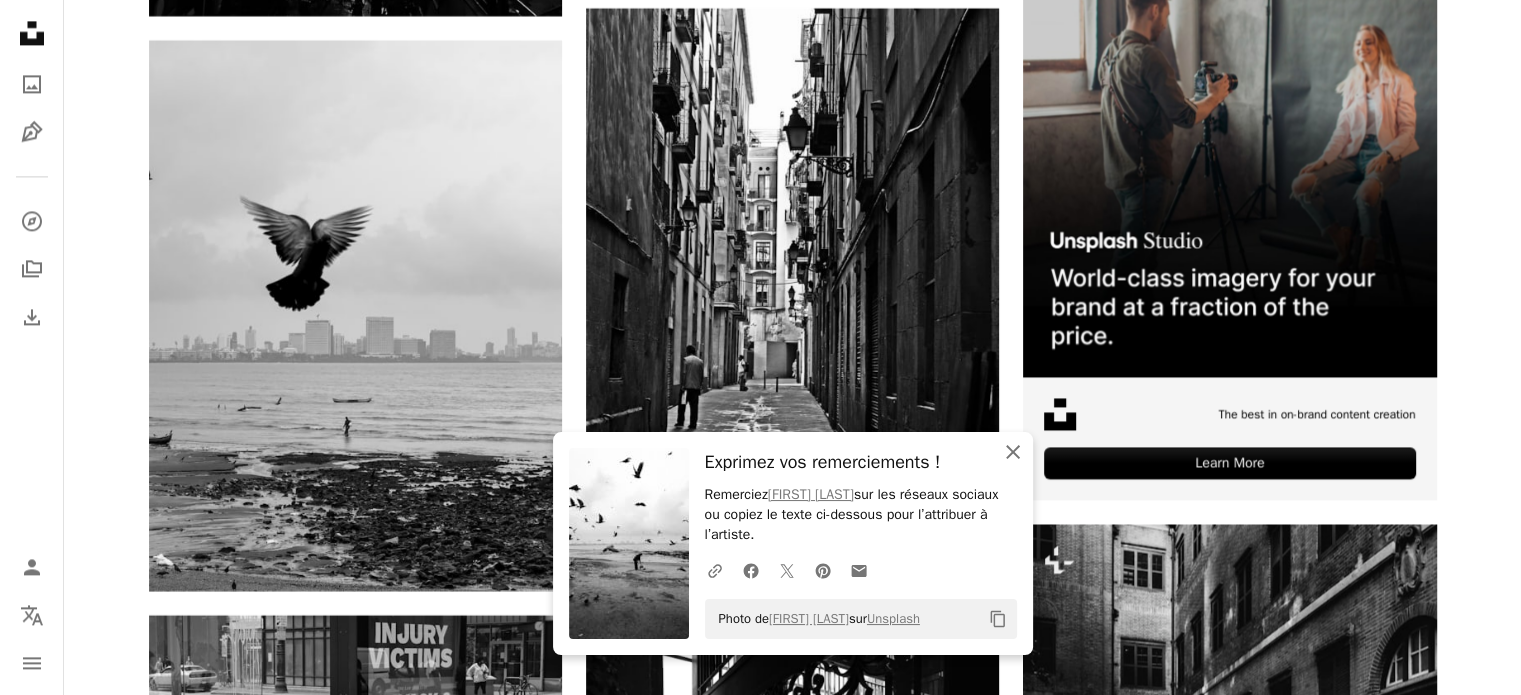 click 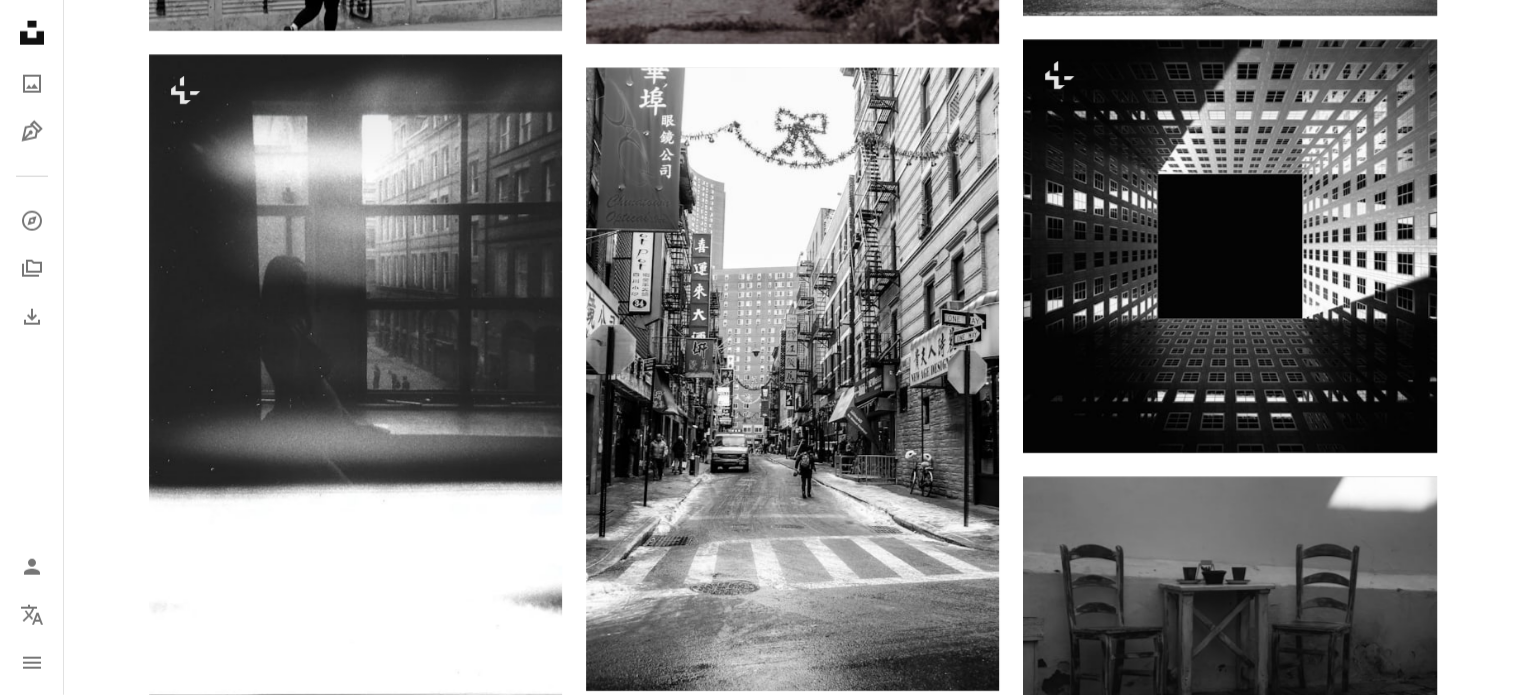 scroll, scrollTop: 28000, scrollLeft: 0, axis: vertical 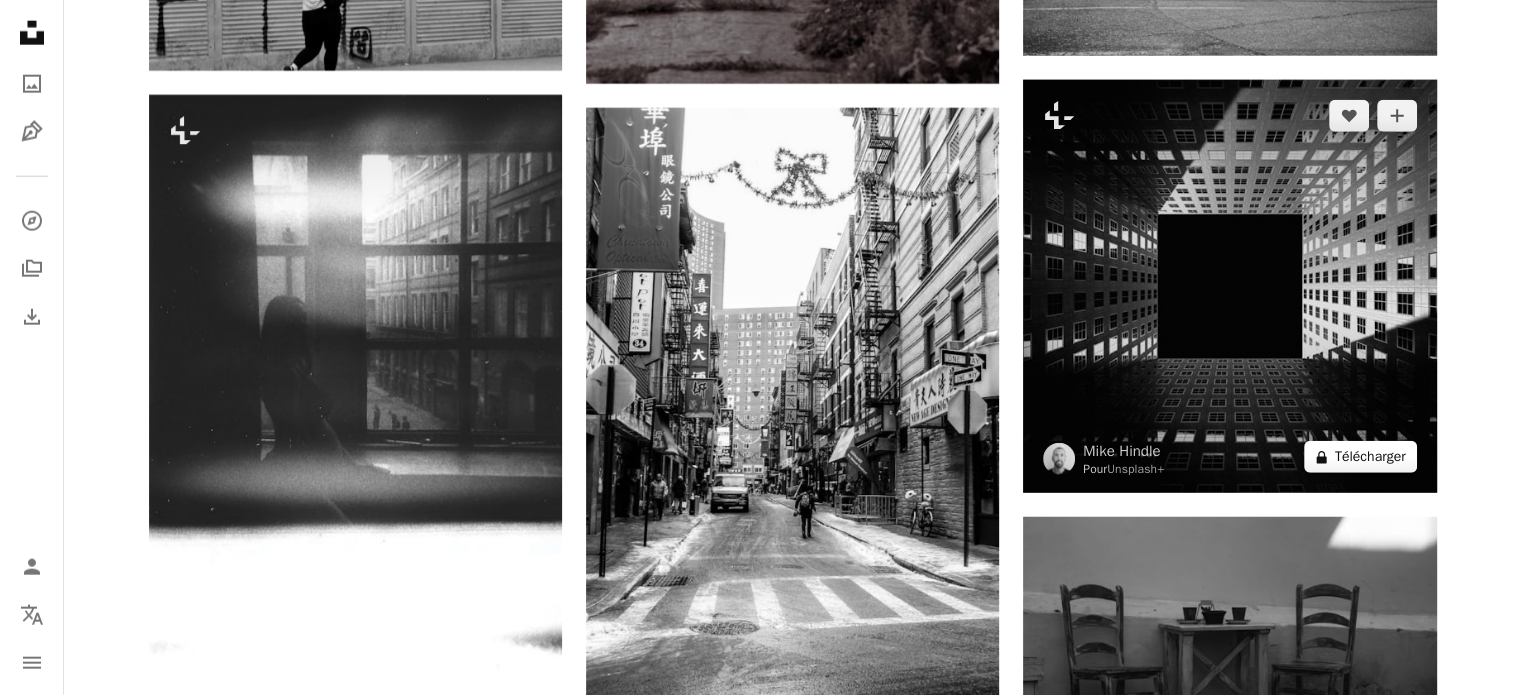 click on "A lock Télécharger" at bounding box center (1360, 457) 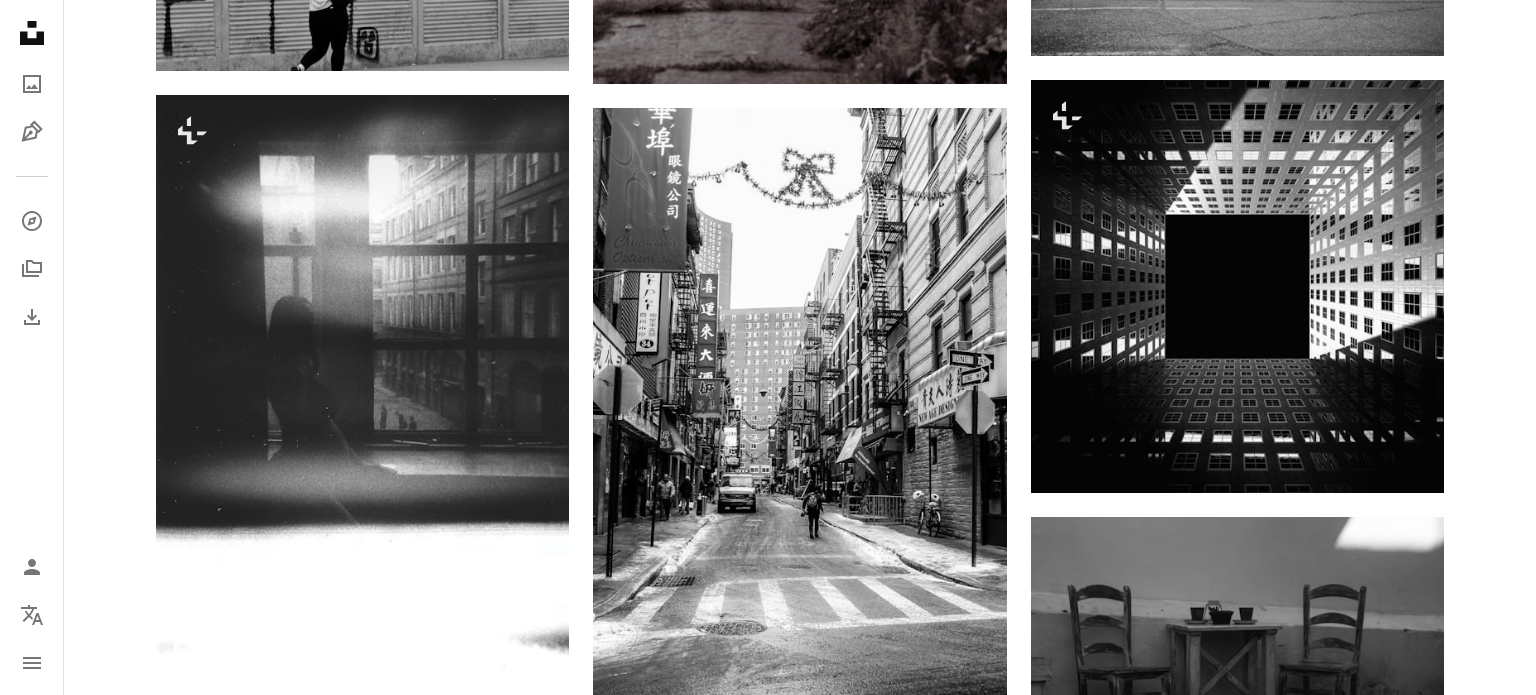 click on "An X shape" at bounding box center [20, 20] 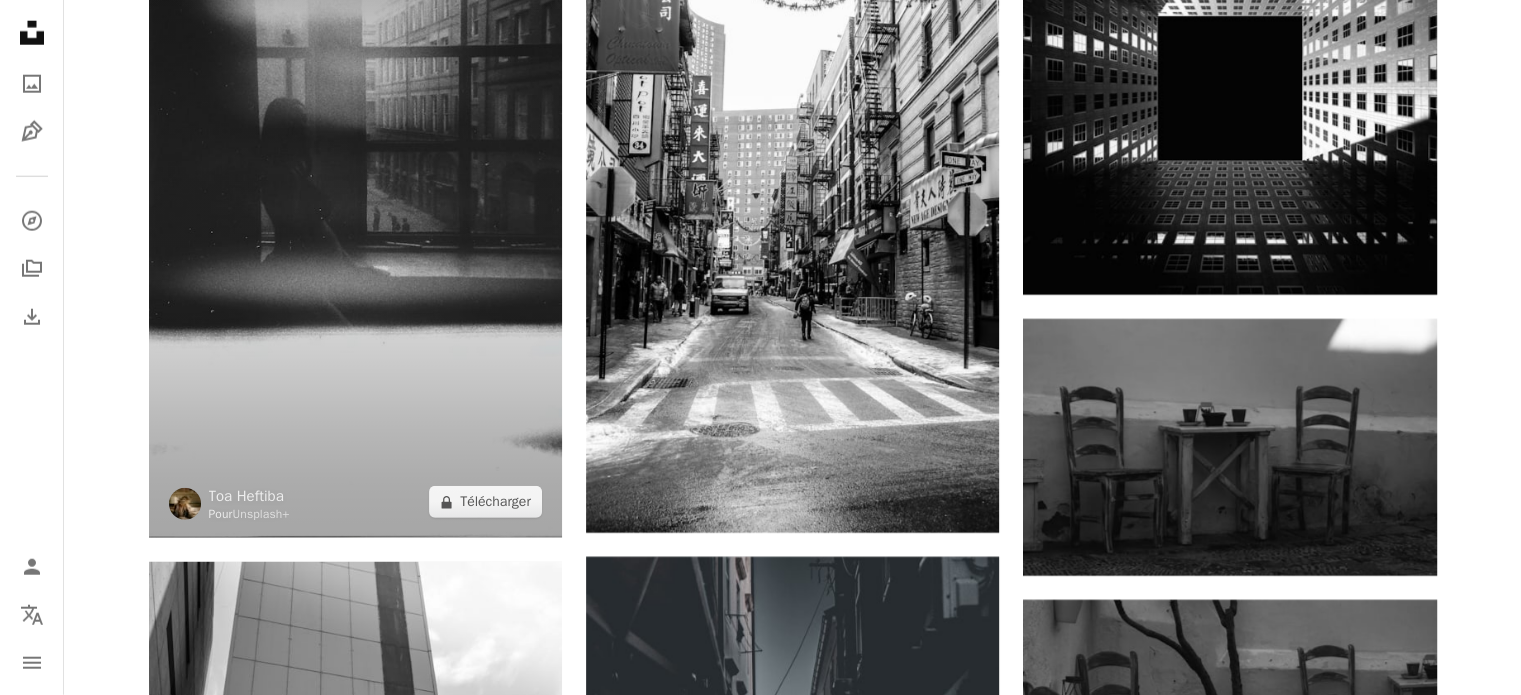 scroll, scrollTop: 28200, scrollLeft: 0, axis: vertical 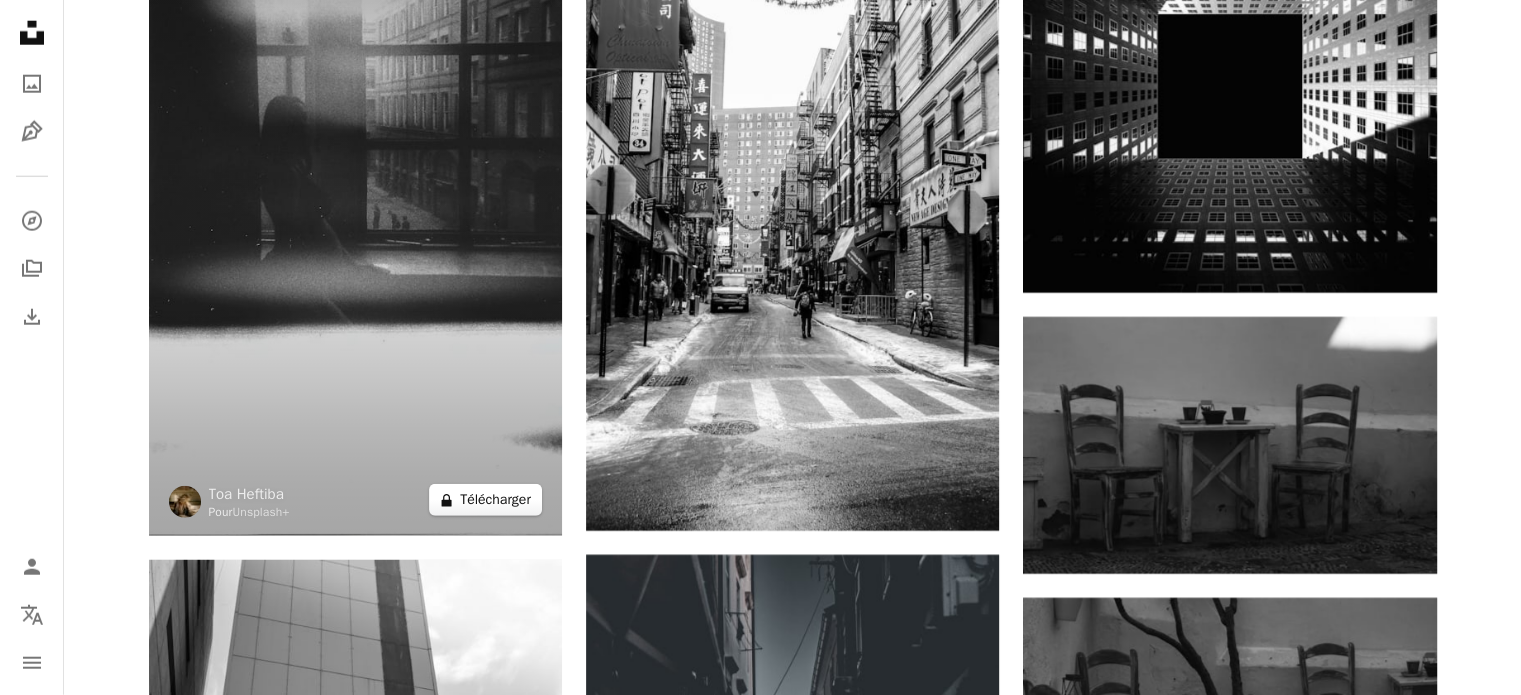 click on "A lock Télécharger" at bounding box center [485, 500] 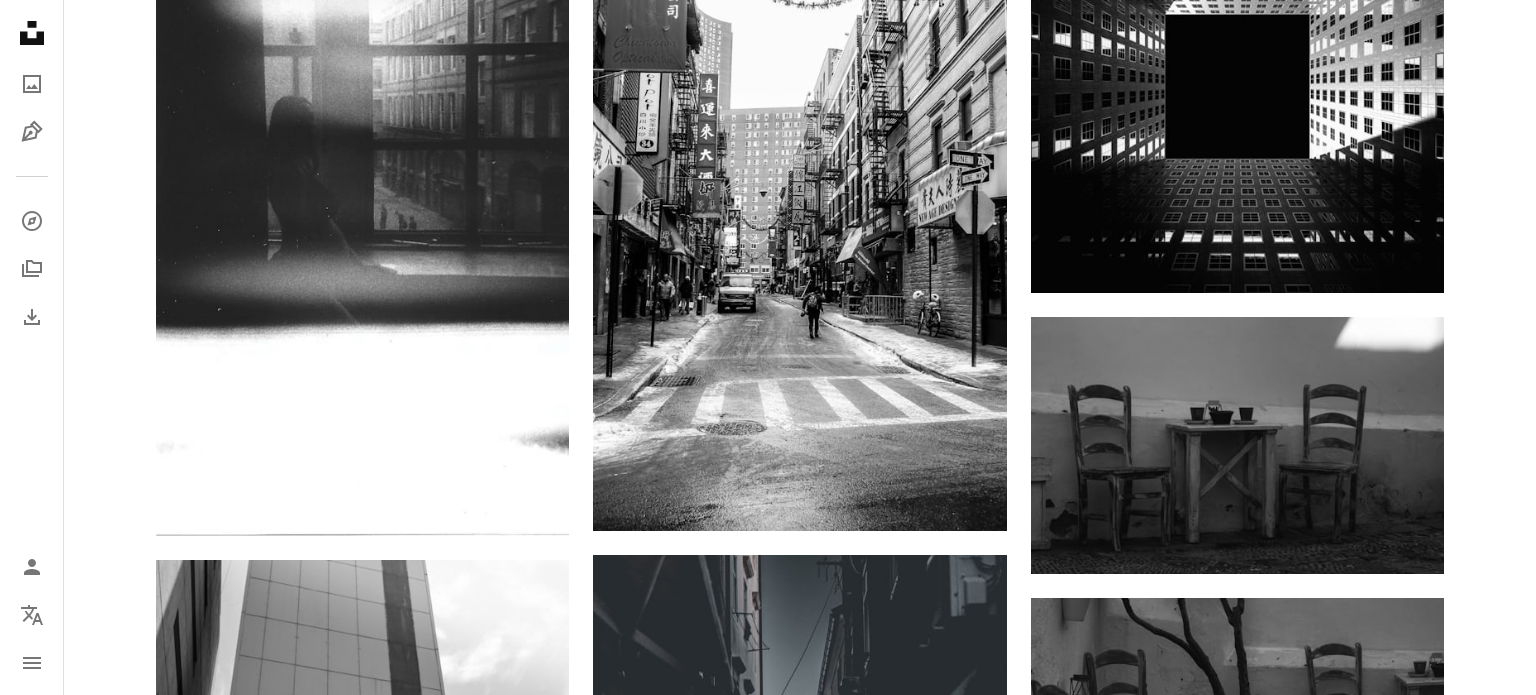 click on "An X shape" at bounding box center [20, 20] 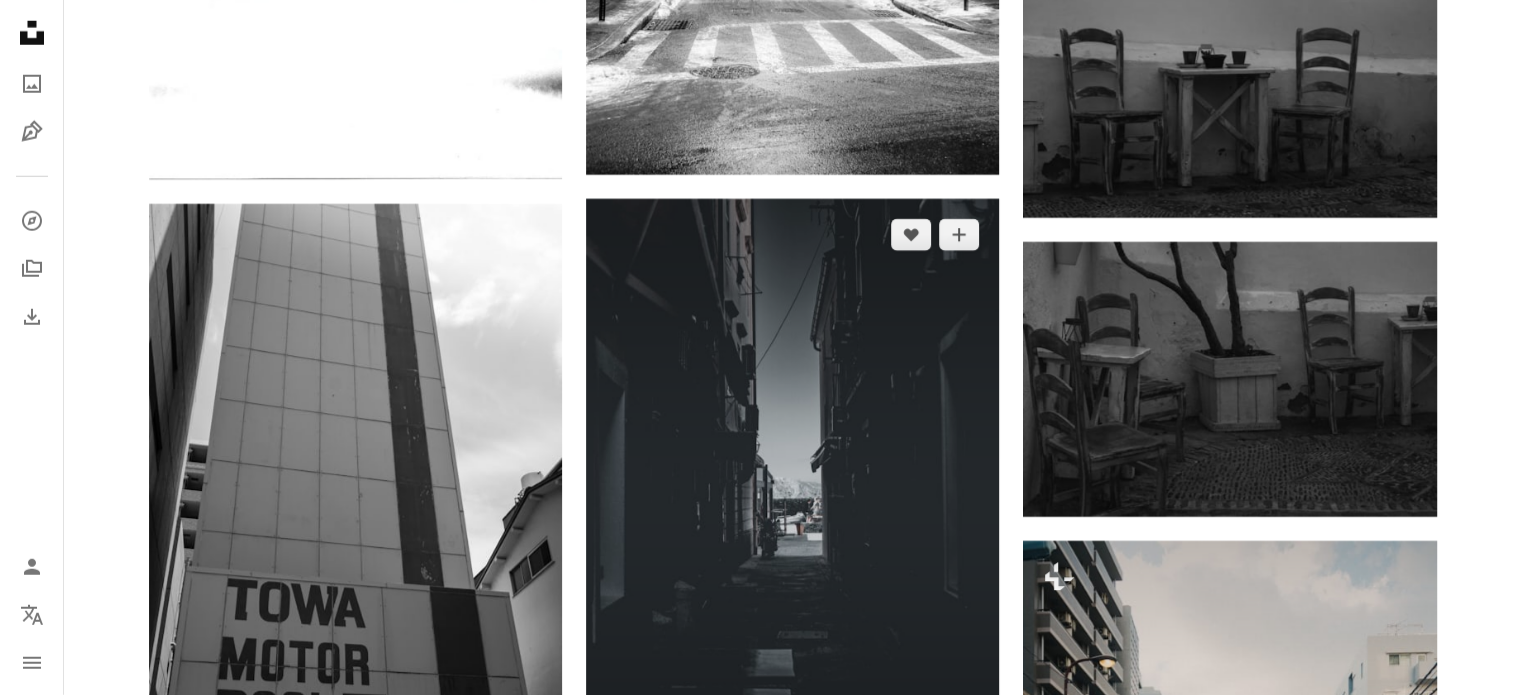 scroll, scrollTop: 28700, scrollLeft: 0, axis: vertical 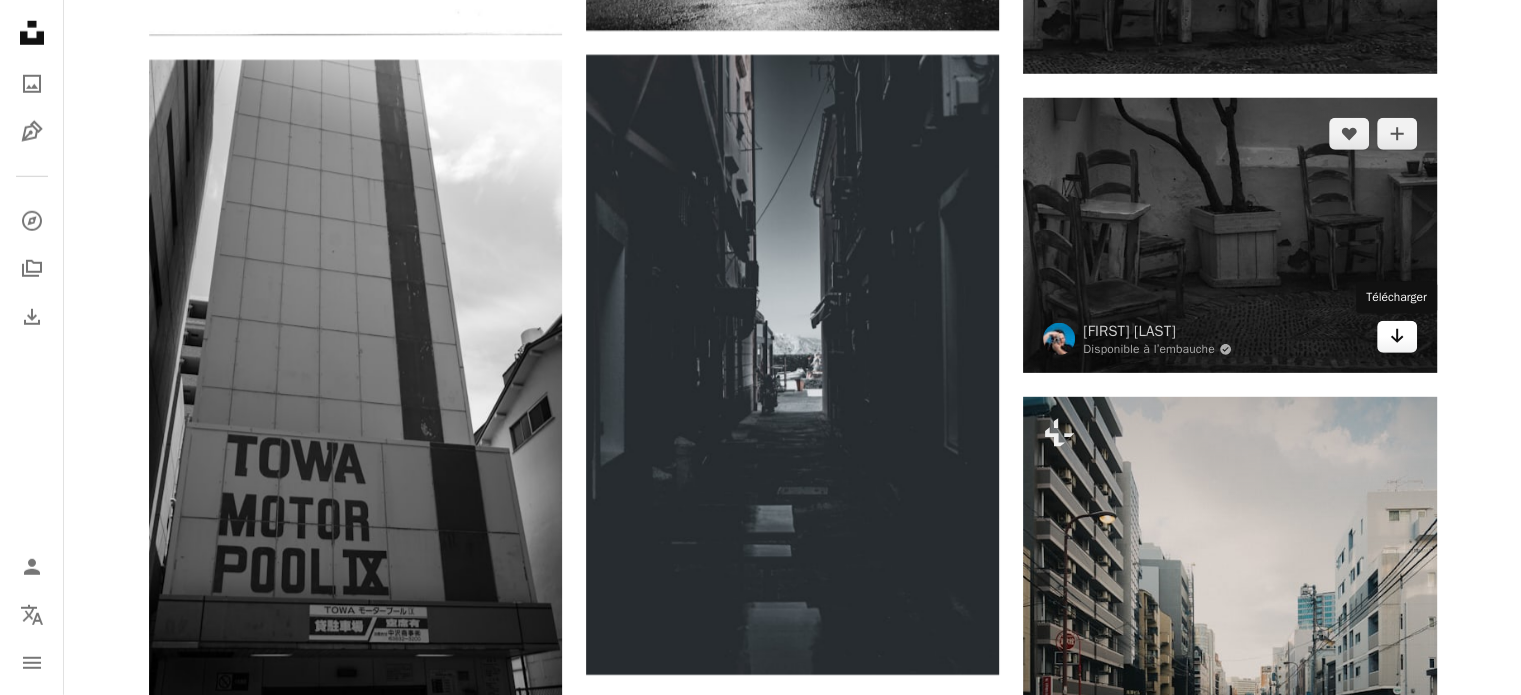 click on "Arrow pointing down" 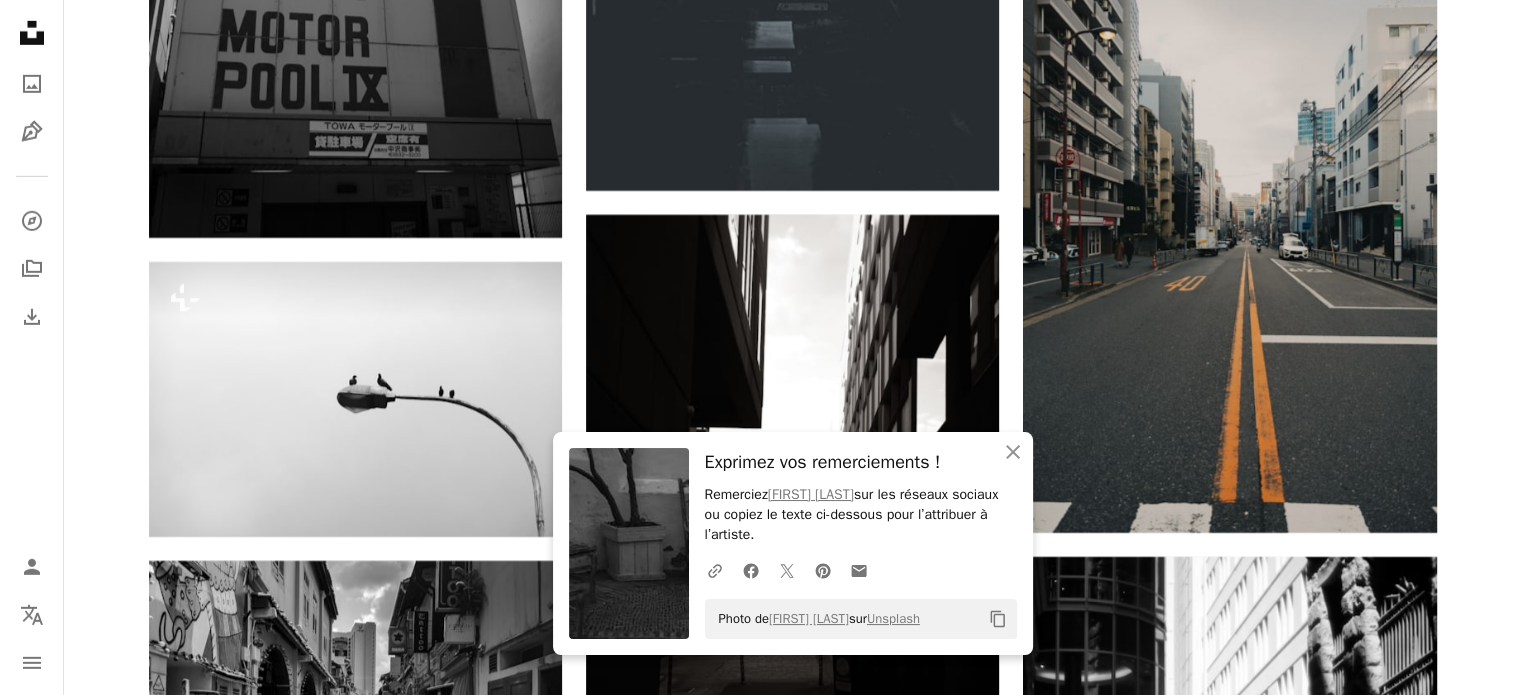 scroll, scrollTop: 29400, scrollLeft: 0, axis: vertical 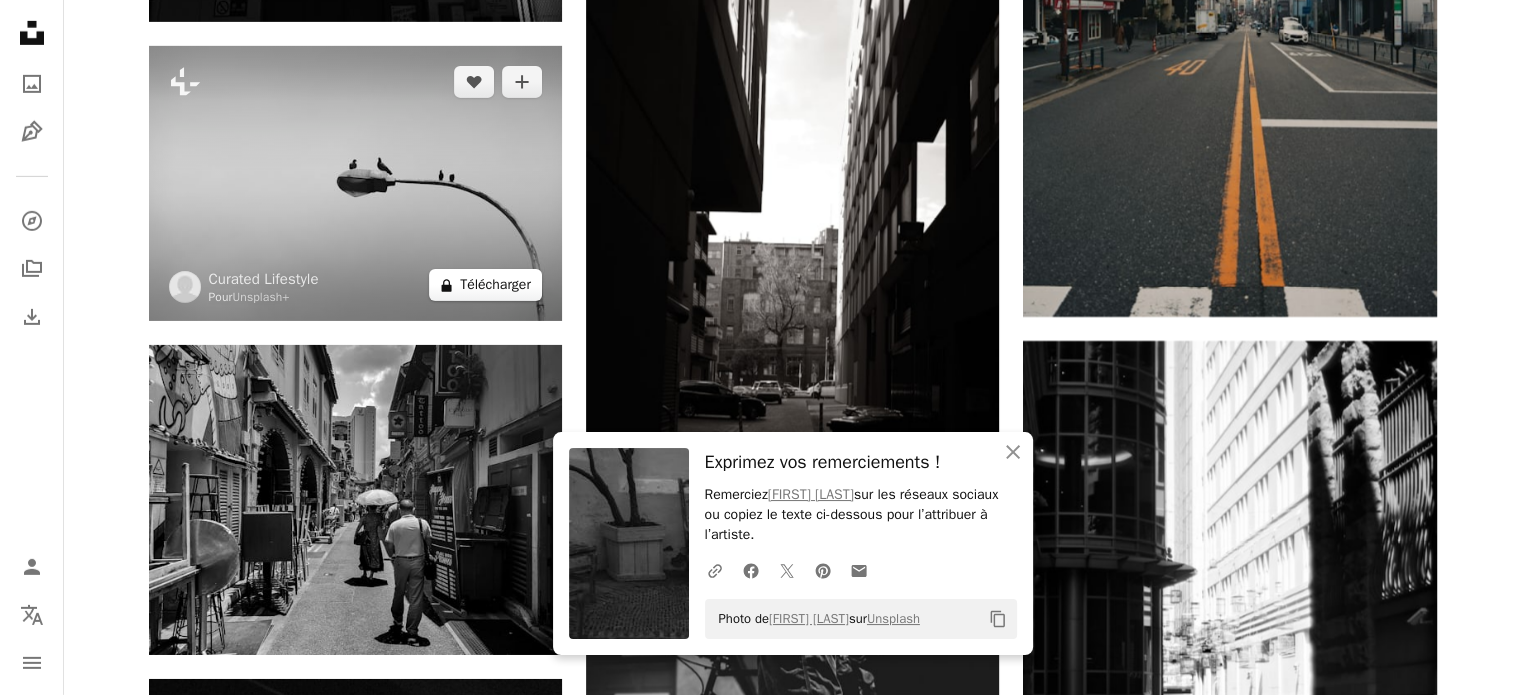 click on "A lock Télécharger" at bounding box center (485, 285) 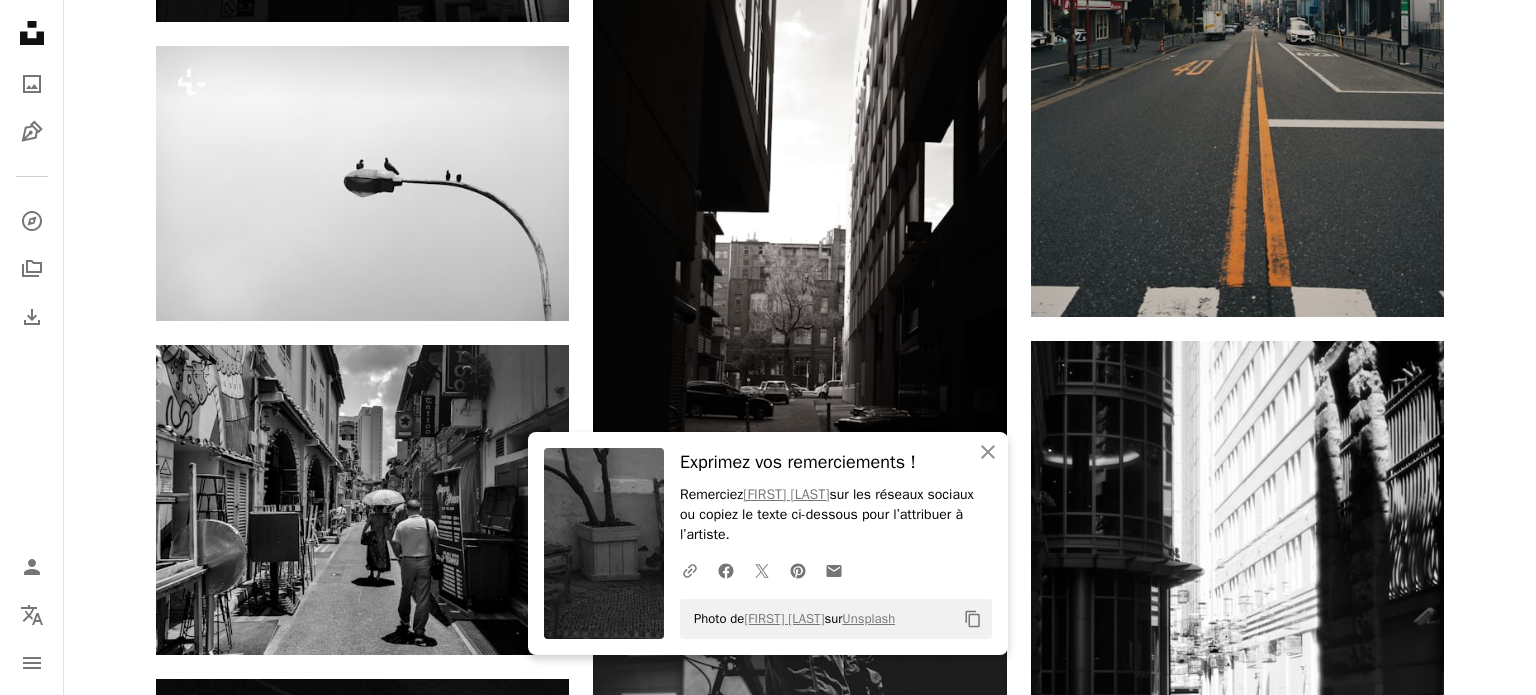 click on "An X shape An X shape Fermer Exprimez vos remerciements ! Remerciez  [FIRST] [LAST]  sur les réseaux sociaux ou copiez le texte ci-dessous pour l’attribuer à l’artiste. A URL sharing icon (chains) Facebook icon X (formerly Twitter) icon Pinterest icon An envelope Photo de  [FIRST] [LAST]  sur  Unsplash
Copy content Premium, images prêtes à l’emploi. Profitez d’un accès illimité. A plus sign Contenu ajouté chaque mois réservé aux membres A plus sign Téléchargements libres de droits illimités A plus sign Illustrations  Nouveau A plus sign Protections juridiques renforcées annuel 66 %  de réduction mensuel 12 €   4 € EUR par mois * Abonnez-vous à  Unsplash+ * Facturé à l’avance en cas de paiement annuel  48 € Plus les taxes applicables. Renouvellement automatique. Annuler à tout moment." at bounding box center [768, 5169] 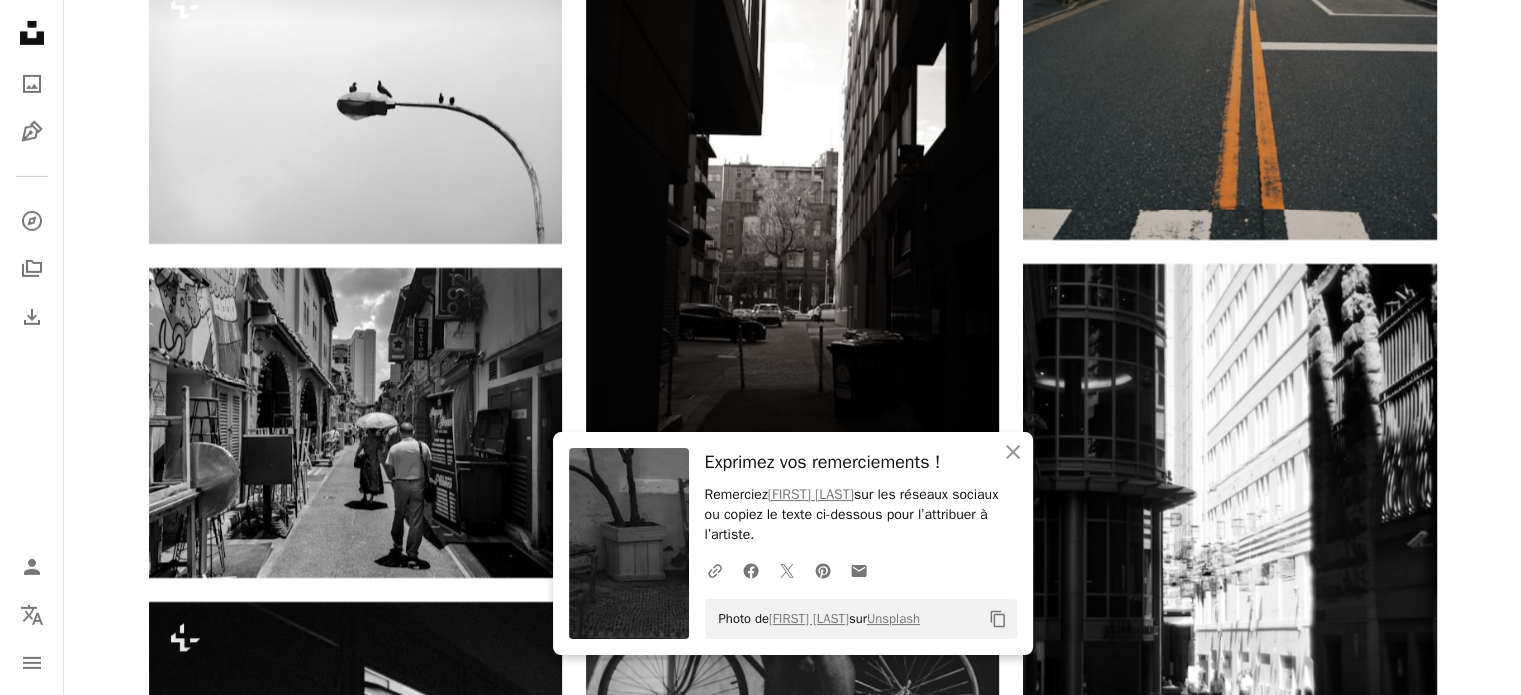 scroll, scrollTop: 29700, scrollLeft: 0, axis: vertical 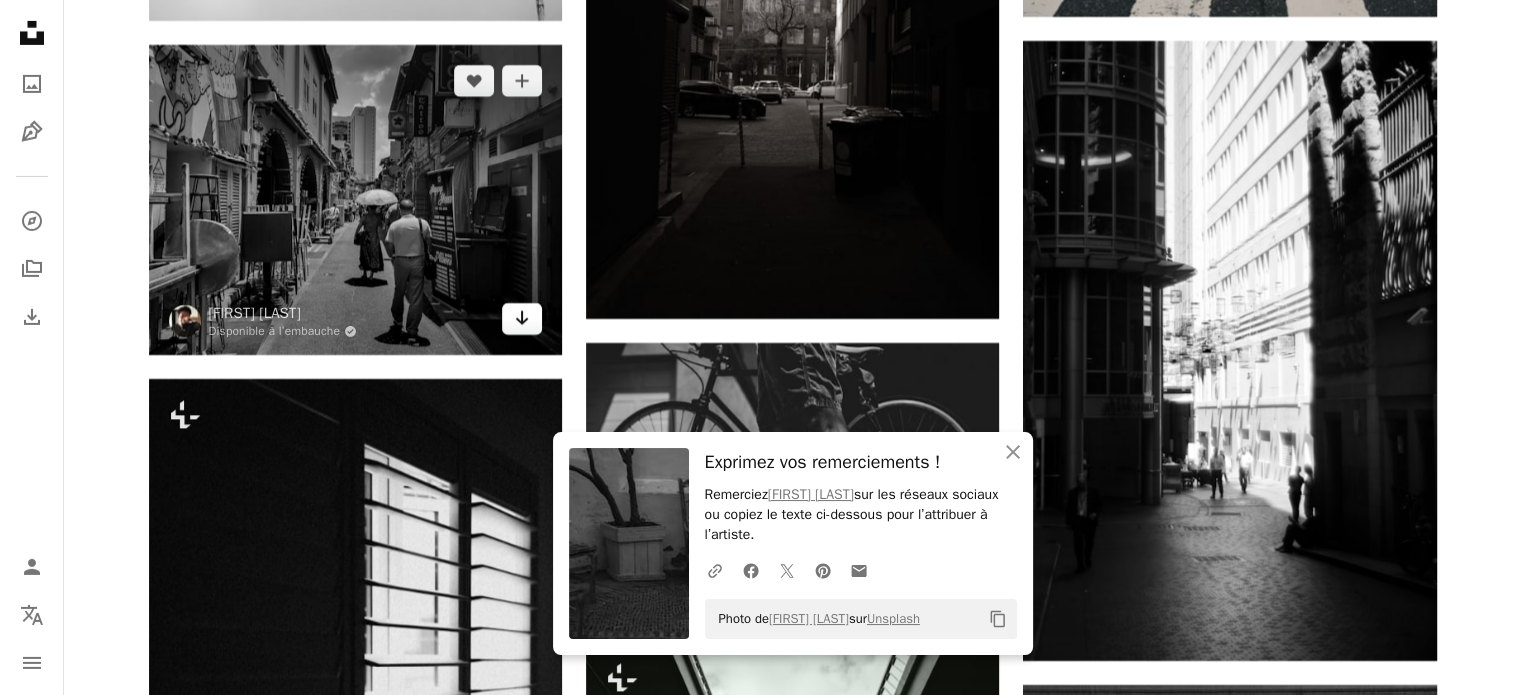 click on "Arrow pointing down" 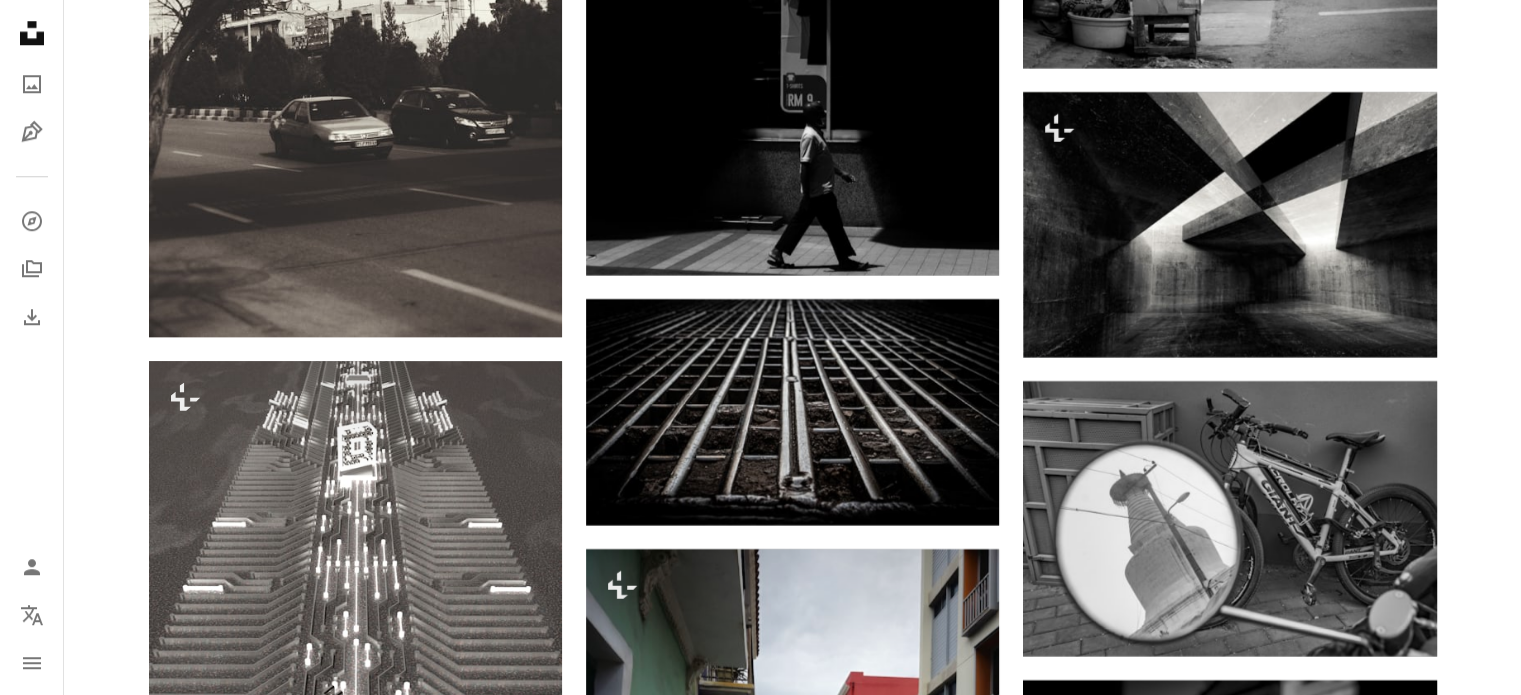 scroll, scrollTop: 32300, scrollLeft: 0, axis: vertical 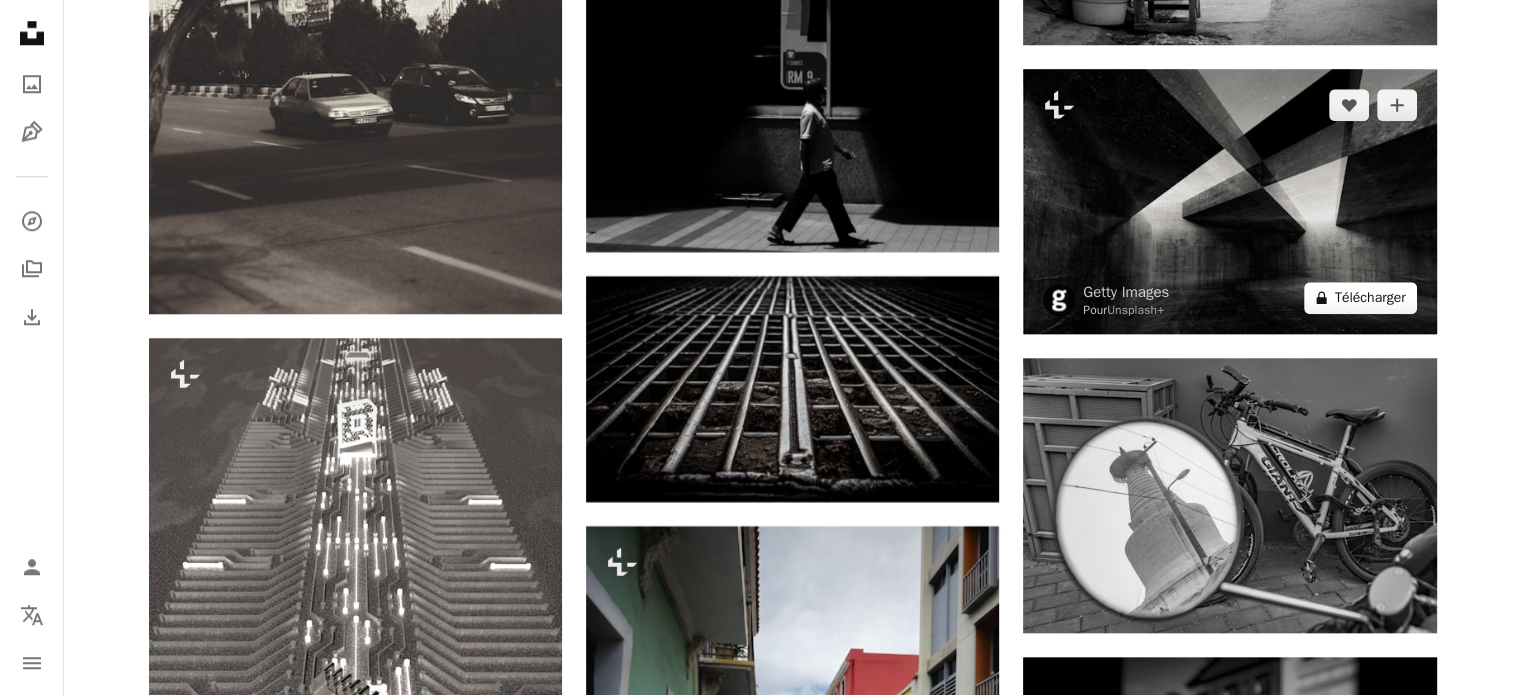 click on "A lock Télécharger" at bounding box center [1360, 298] 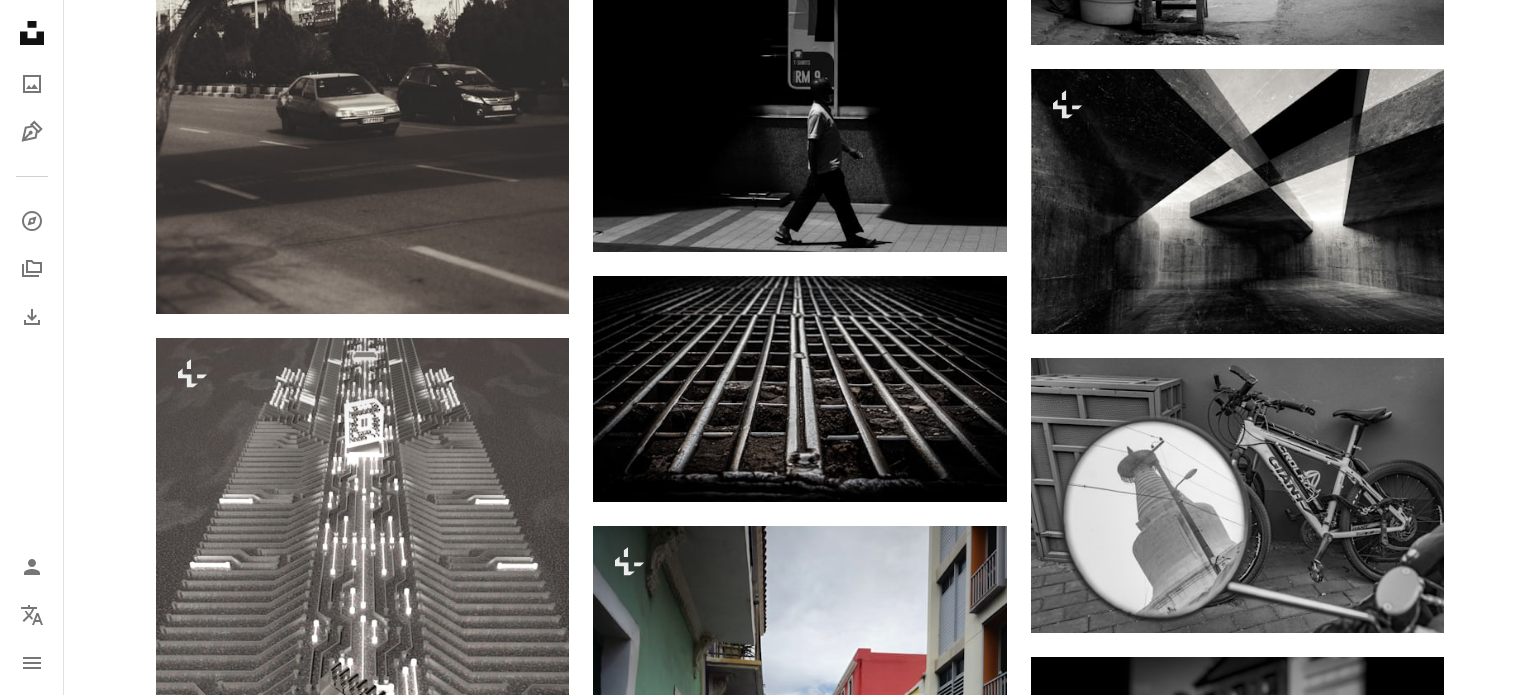 click on "An X shape Premium, images prêtes à l’emploi. Profitez d’un accès illimité. A plus sign Contenu ajouté chaque mois réservé aux membres A plus sign Téléchargements libres de droits illimités A plus sign Illustrations  Nouveau A plus sign Protections juridiques renforcées annuel 66 %  de réduction mensuel 12 €   4 € EUR par mois * Abonnez-vous à  Unsplash+ * Facturé à l’avance en cas de paiement annuel  48 € Plus les taxes applicables. Renouvellement automatique. Annuler à tout moment." at bounding box center (768, 5982) 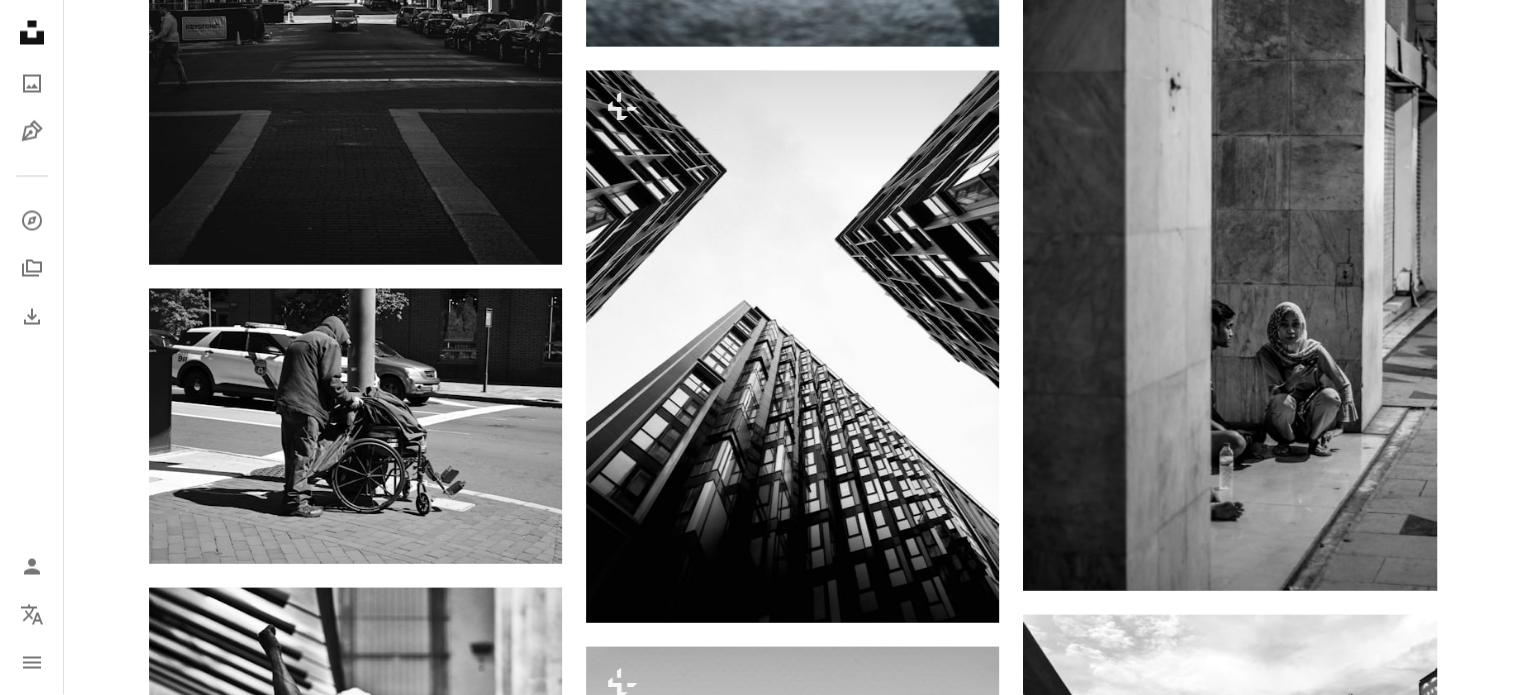 scroll, scrollTop: 34300, scrollLeft: 0, axis: vertical 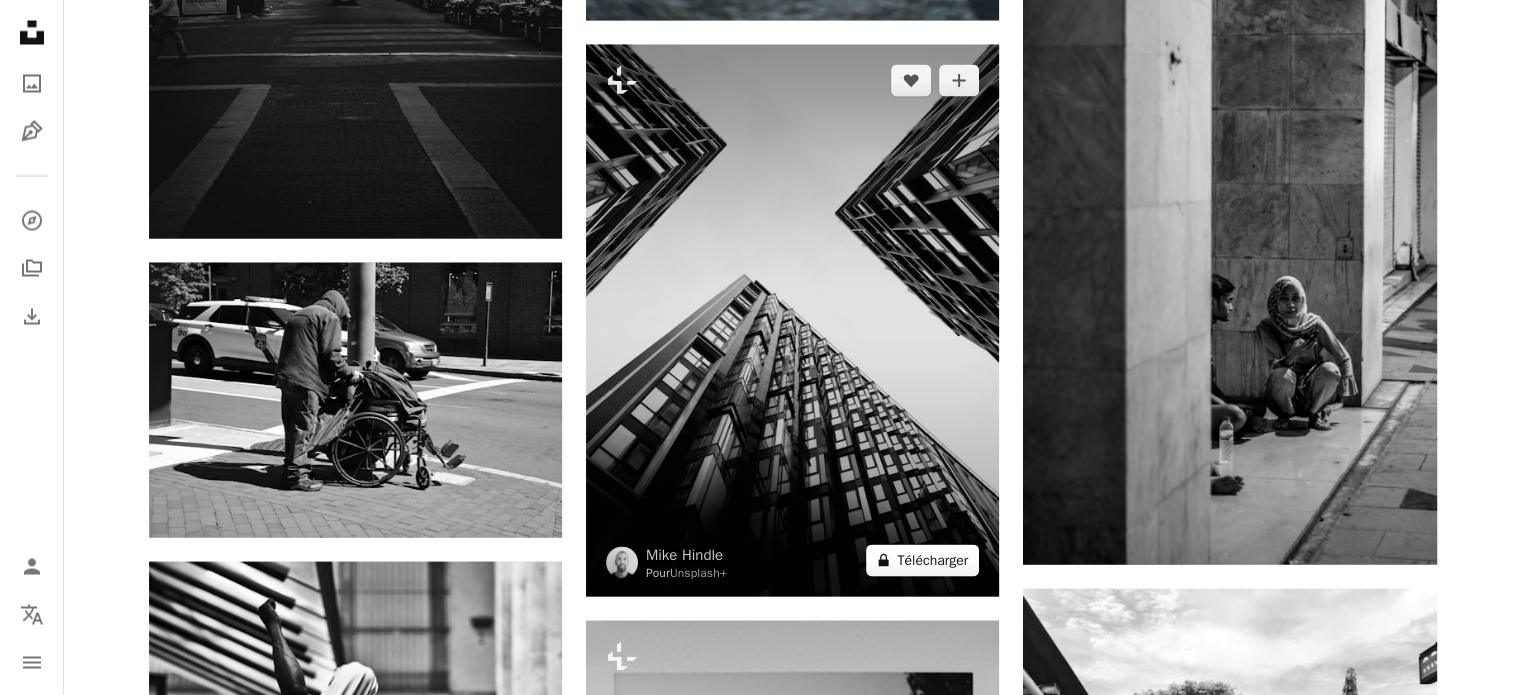 click on "A lock Télécharger" at bounding box center [922, 561] 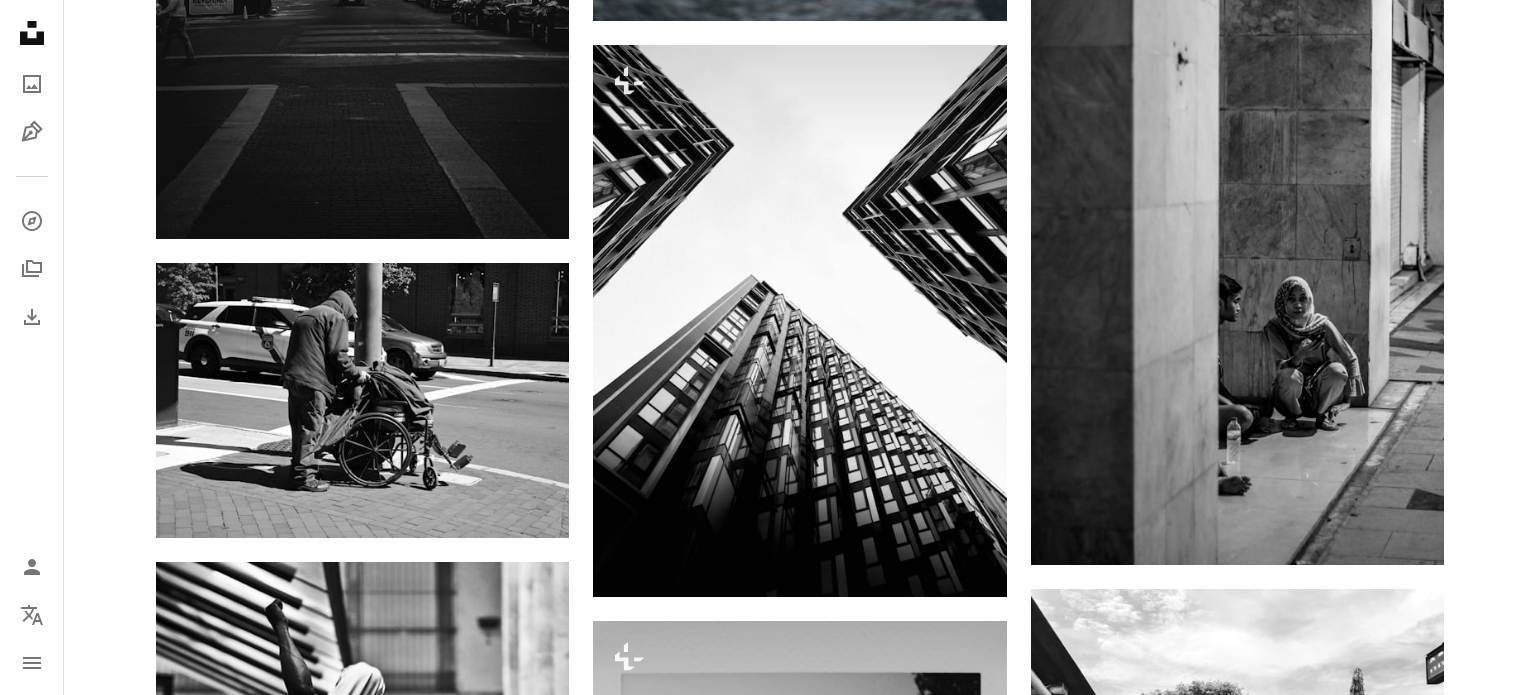 click on "An X shape" at bounding box center (20, 20) 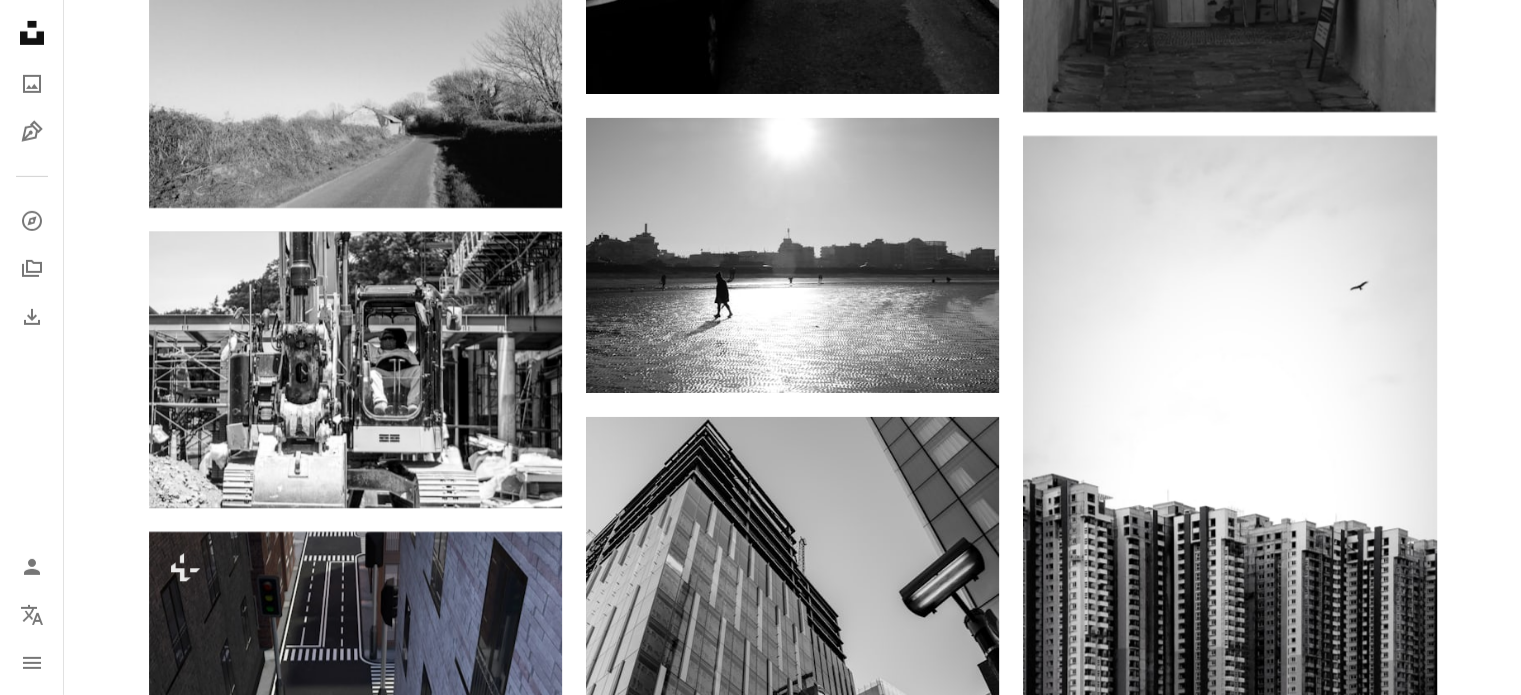 scroll, scrollTop: 37200, scrollLeft: 0, axis: vertical 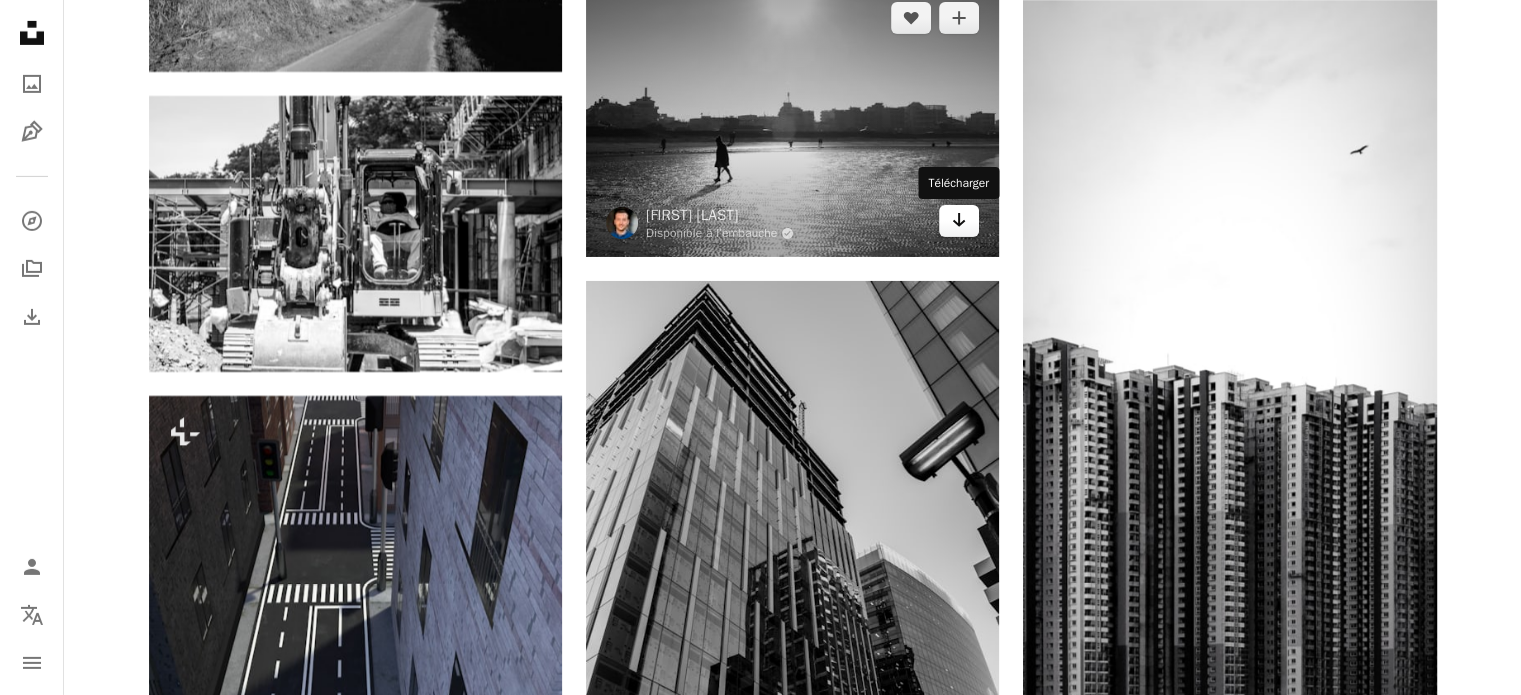 click on "Arrow pointing down" 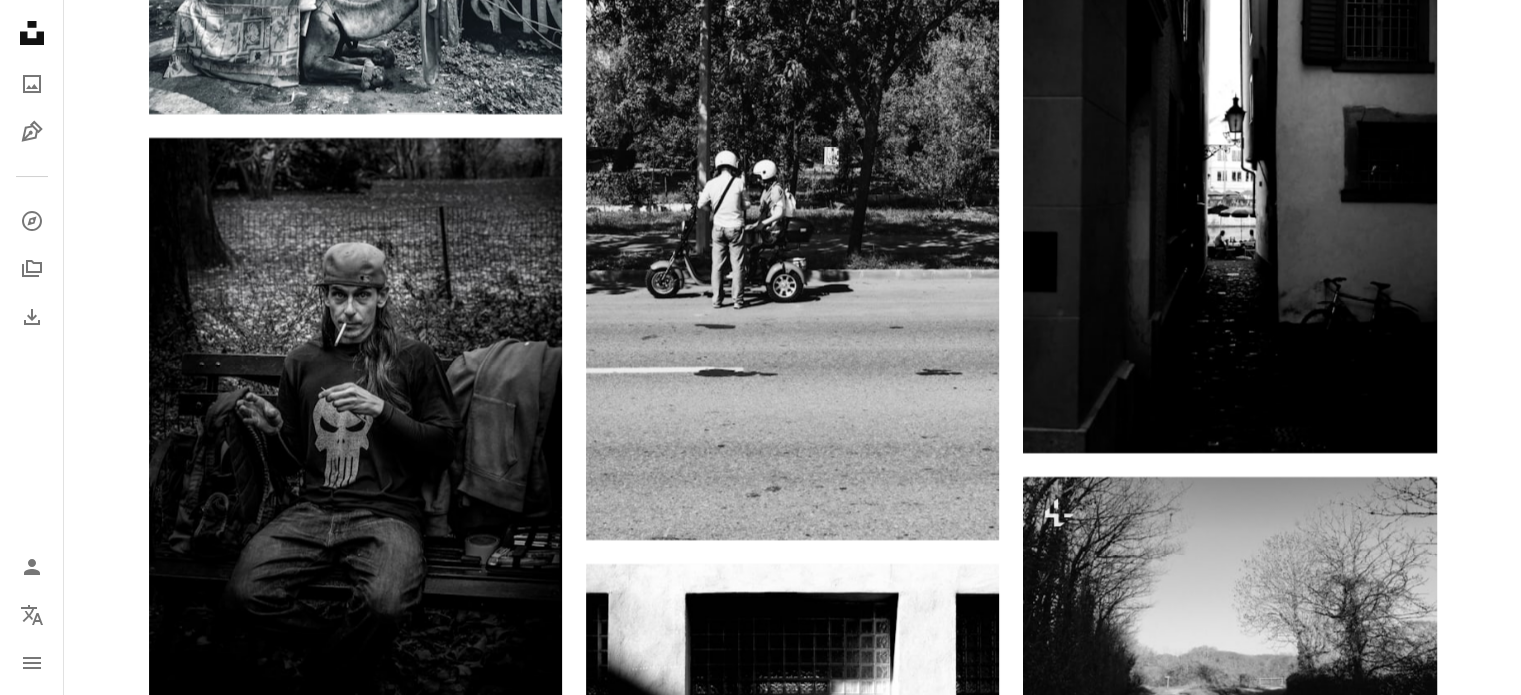 scroll, scrollTop: 38300, scrollLeft: 0, axis: vertical 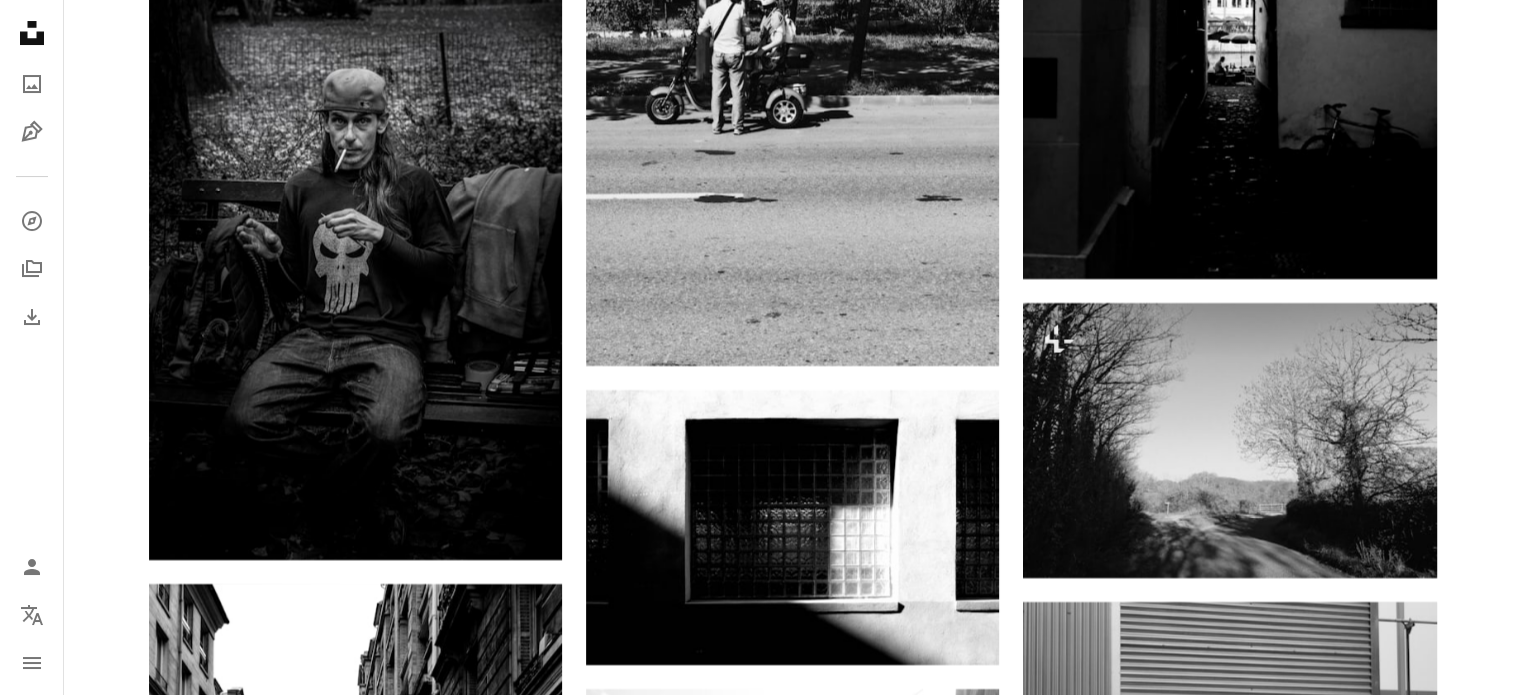 click on "Plus sign for Unsplash+ A heart A plus sign [FIRST] [LAST] Pour  Unsplash+ A lock Télécharger A heart A plus sign [FIRST] [LAST] Disponible à l’embauche A checkmark inside of a circle Arrow pointing down A heart A plus sign [FIRST] [LAST] Disponible à l’embauche A checkmark inside of a circle Arrow pointing down Plus sign for Unsplash+ A heart A plus sign Getty Images Pour  Unsplash+ A lock Télécharger A heart A plus sign [FIRST] [LAST] Arrow pointing down Plus sign for Unsplash+ A heart A plus sign [FIRST] [LAST] Pour  Unsplash+ A lock Télécharger A heart A plus sign [FIRST] [LAST] Arrow pointing down A heart A plus sign [FIRST] [LAST] Disponible à l’embauche A checkmark inside of a circle Arrow pointing down A heart A plus sign [FIRST] [LAST] Disponible à l’embauche A checkmark inside of a circle Arrow pointing down On-brand and on budget images for your next campaign Learn More A heart" at bounding box center [792, -16255] 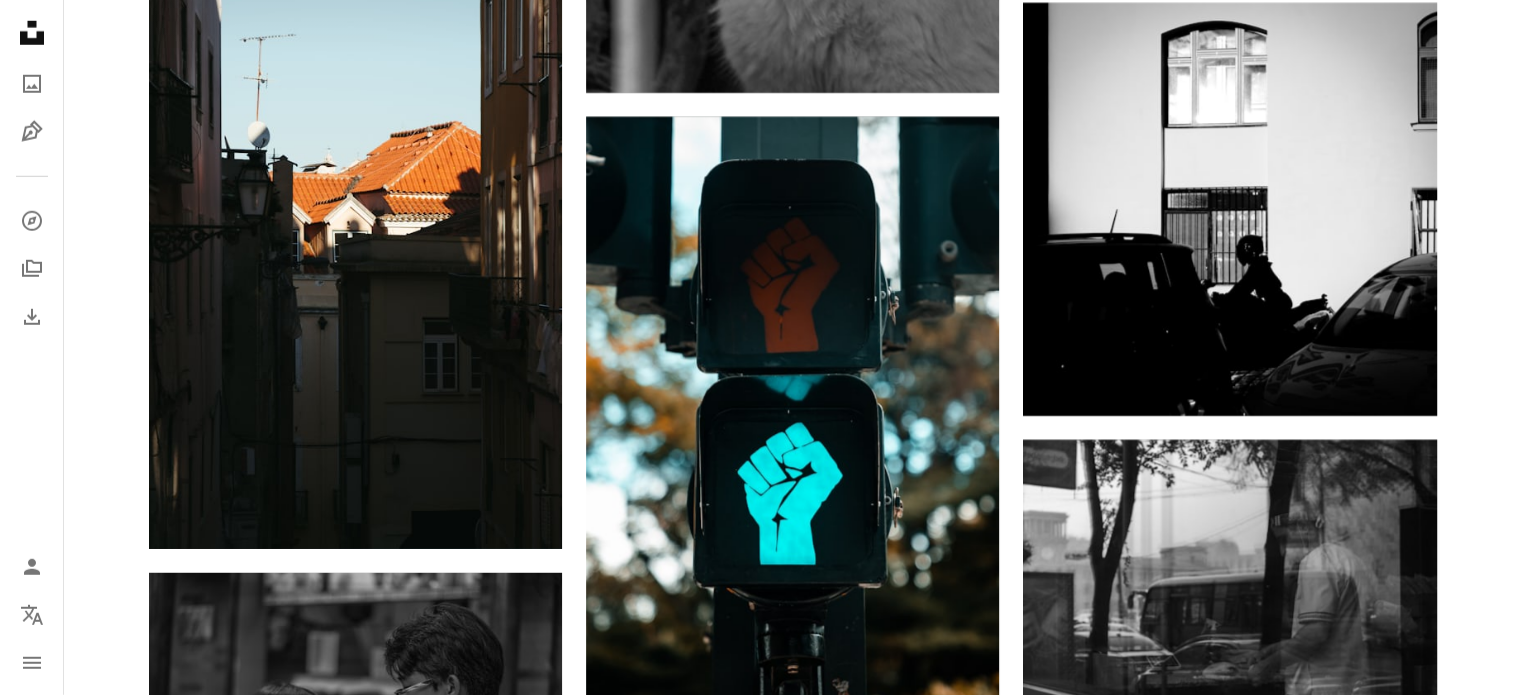 scroll, scrollTop: 44000, scrollLeft: 0, axis: vertical 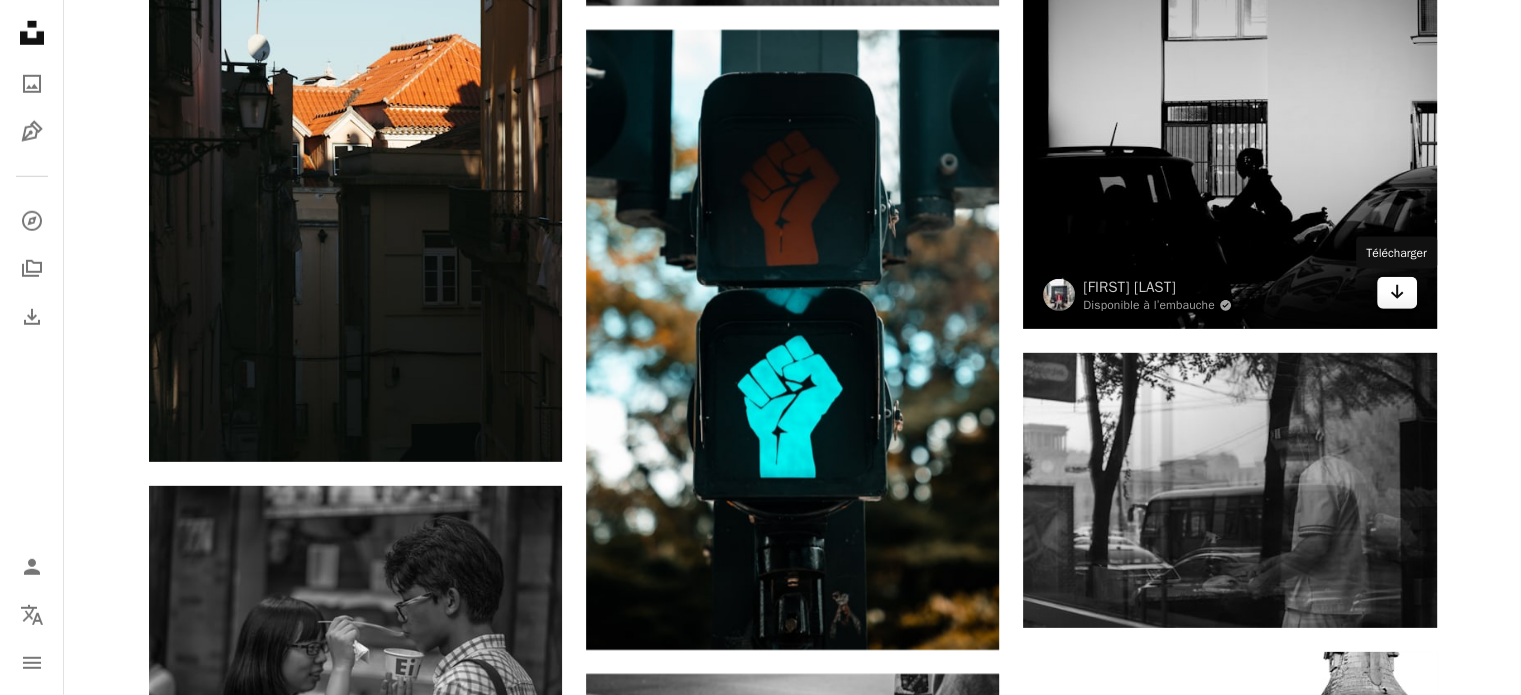 click on "Arrow pointing down" at bounding box center (1397, 293) 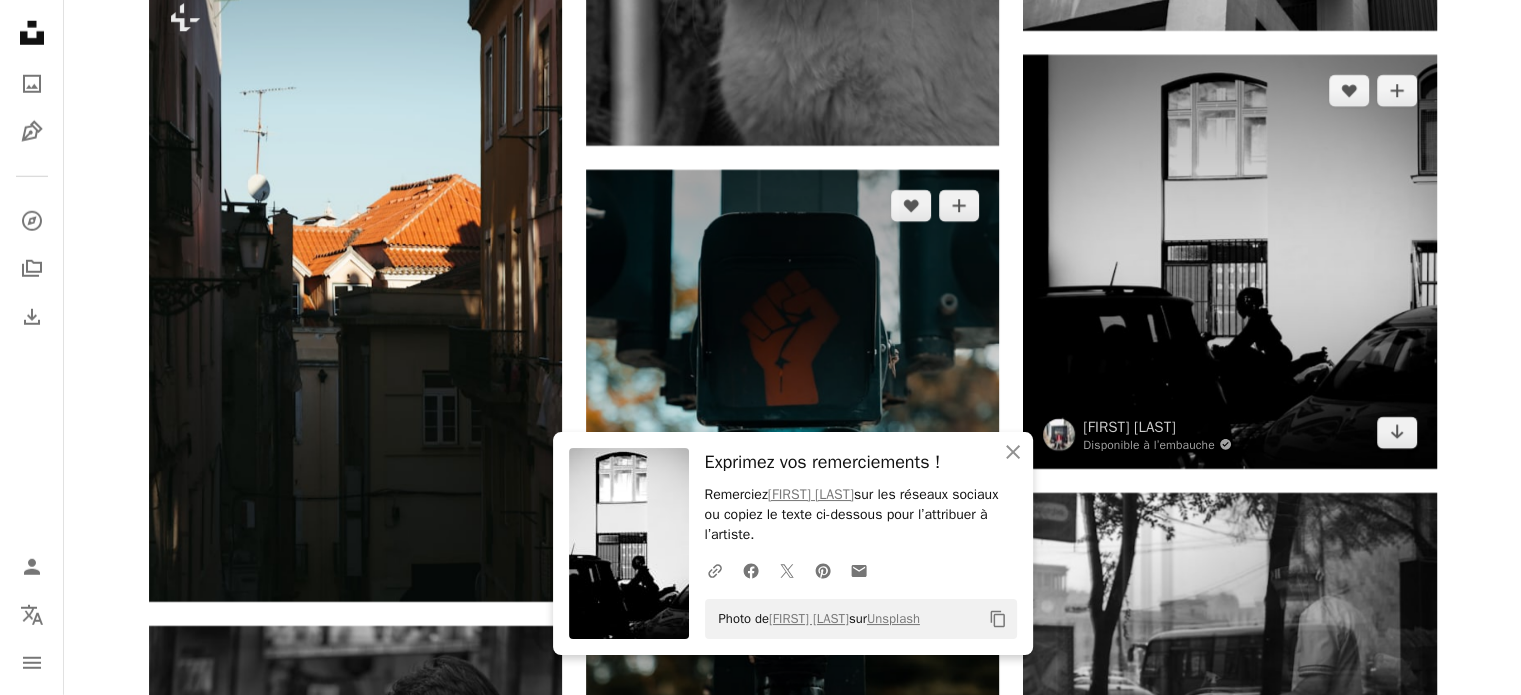 scroll, scrollTop: 43800, scrollLeft: 0, axis: vertical 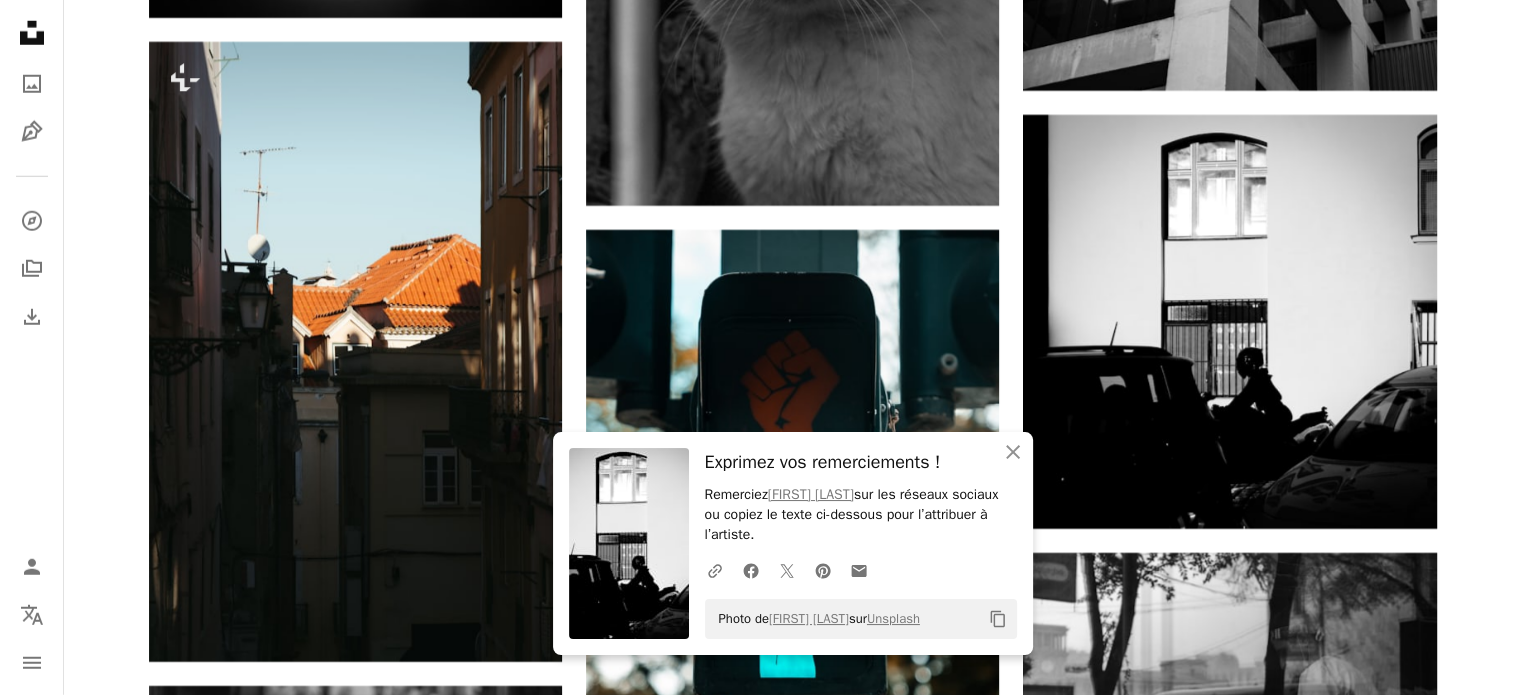 click on "Plus sign for Unsplash+ A heart A plus sign [FIRST] [LAST] Pour  Unsplash+ A lock Télécharger A heart A plus sign [FIRST] [LAST] Disponible à l’embauche A checkmark inside of a circle Arrow pointing down A heart A plus sign [FIRST] [LAST] Disponible à l’embauche A checkmark inside of a circle Arrow pointing down Plus sign for Unsplash+ A heart A plus sign Getty Images Pour  Unsplash+ A lock Télécharger A heart A plus sign [FIRST] [LAST] Arrow pointing down Plus sign for Unsplash+ A heart A plus sign [FIRST] [LAST] Pour  Unsplash+ A lock Télécharger A heart A plus sign [FIRST] [LAST] Arrow pointing down A heart A plus sign [FIRST] [LAST] Disponible à l’embauche A checkmark inside of a circle Arrow pointing down A heart A plus sign [FIRST] [LAST] Disponible à l’embauche A checkmark inside of a circle Arrow pointing down On-brand and on budget images for your next campaign Learn More A heart" at bounding box center (792, -20089) 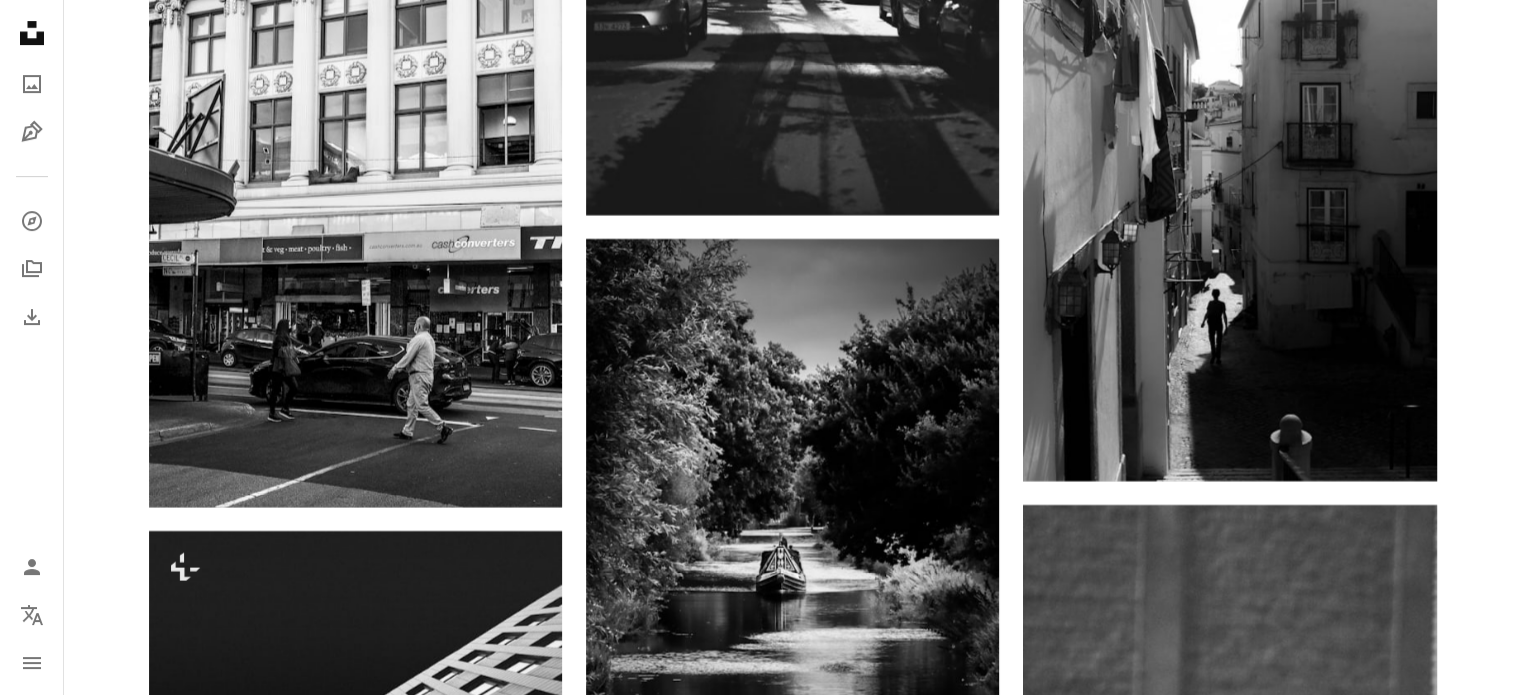 scroll, scrollTop: 46400, scrollLeft: 0, axis: vertical 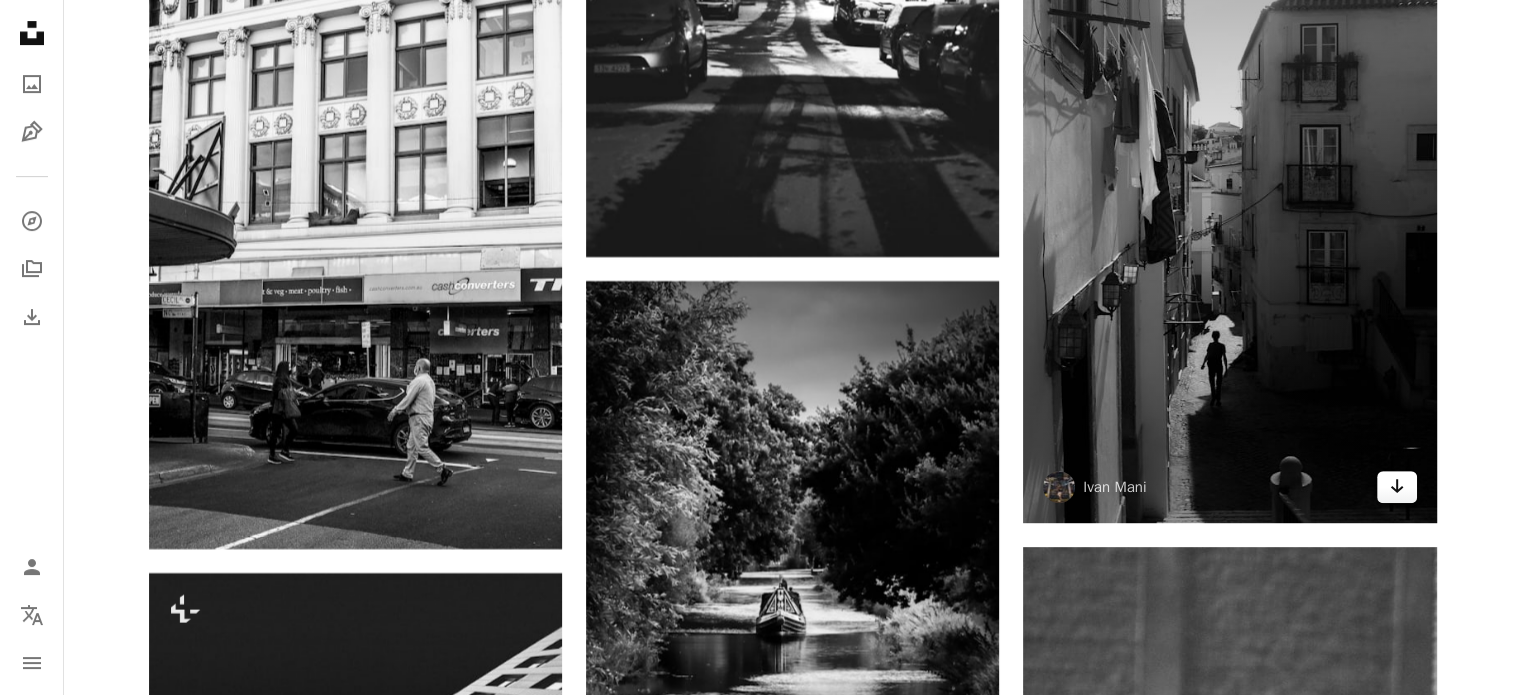 click 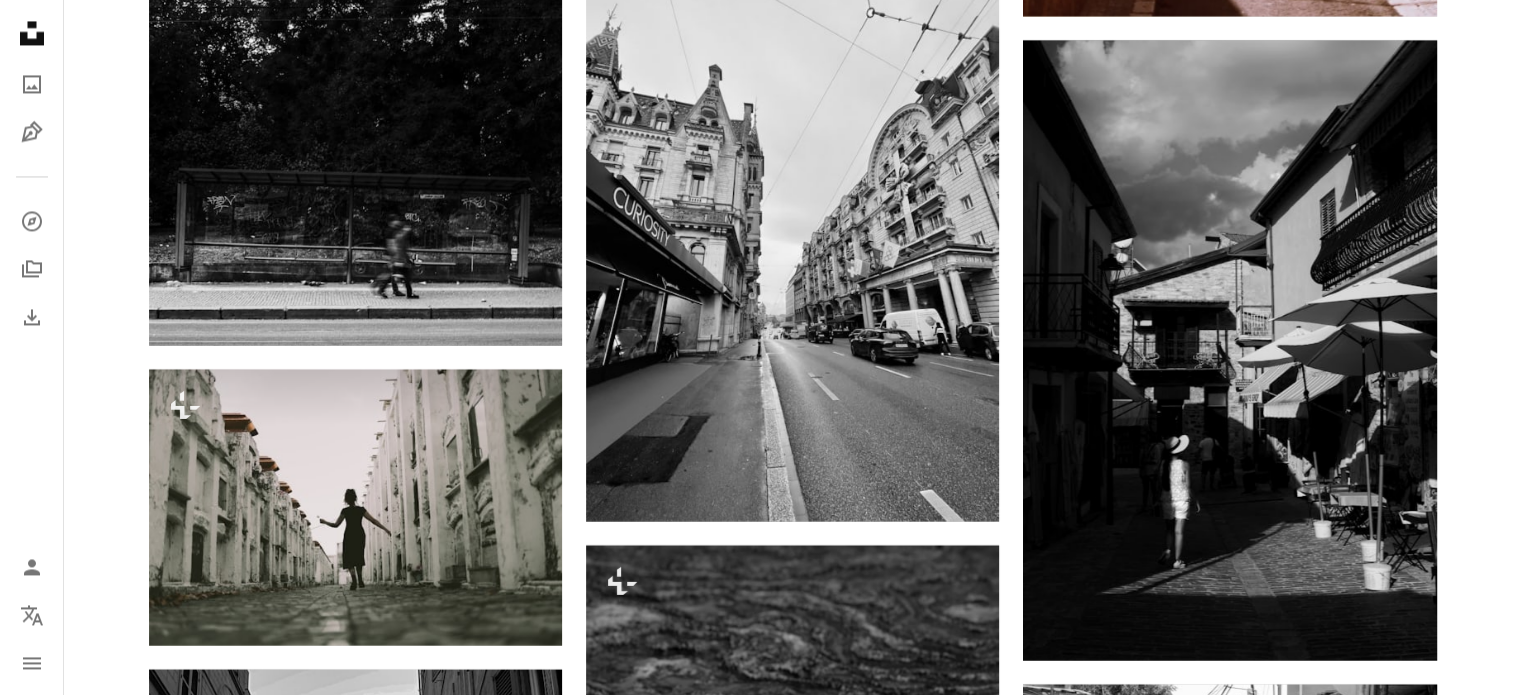 scroll, scrollTop: 49000, scrollLeft: 0, axis: vertical 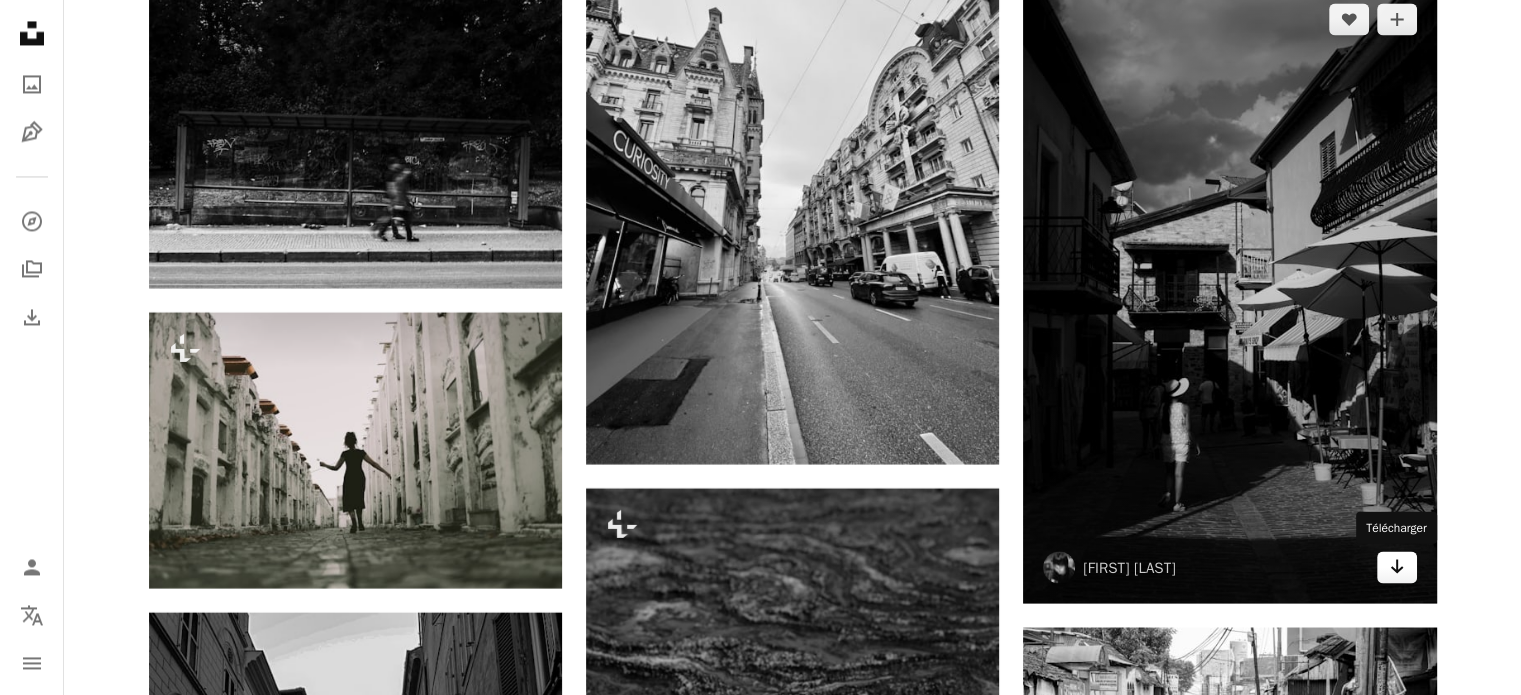 click on "Arrow pointing down" at bounding box center [1397, 567] 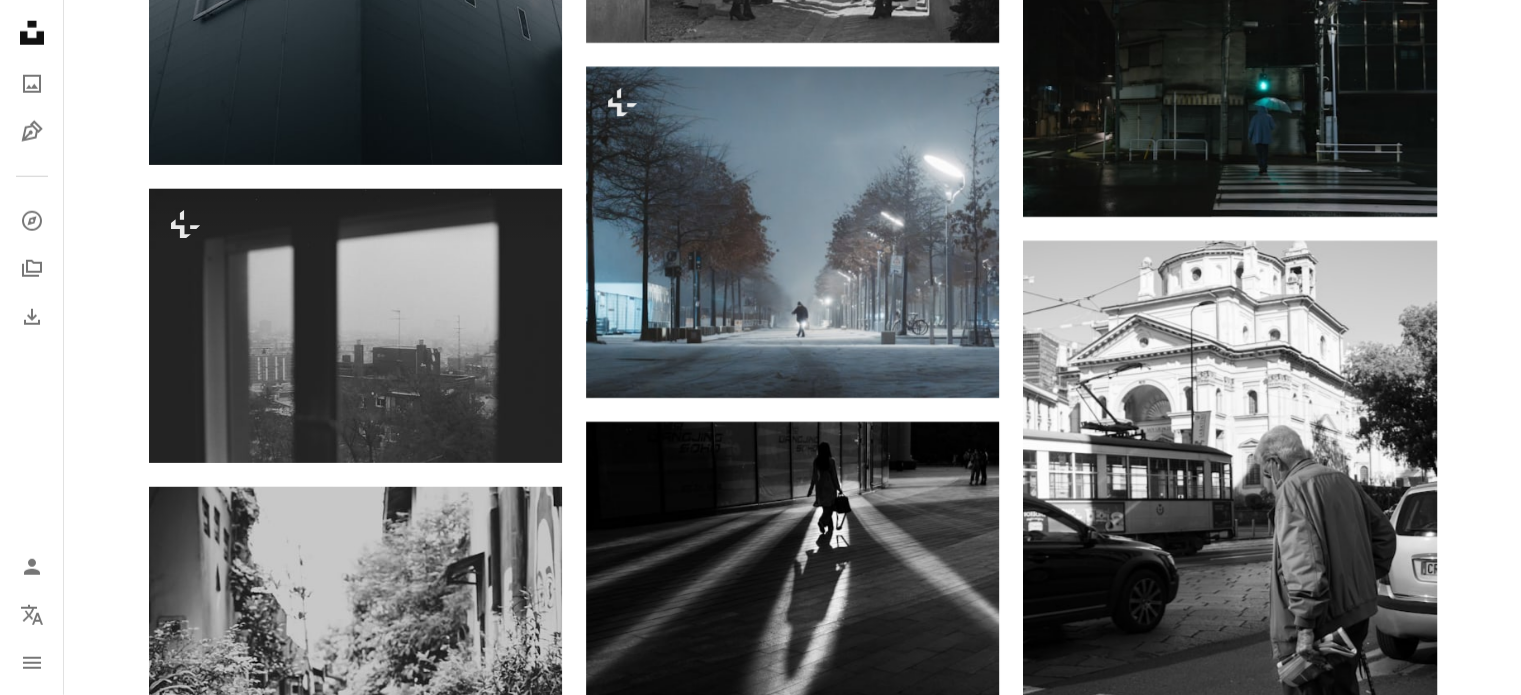 scroll, scrollTop: 51400, scrollLeft: 0, axis: vertical 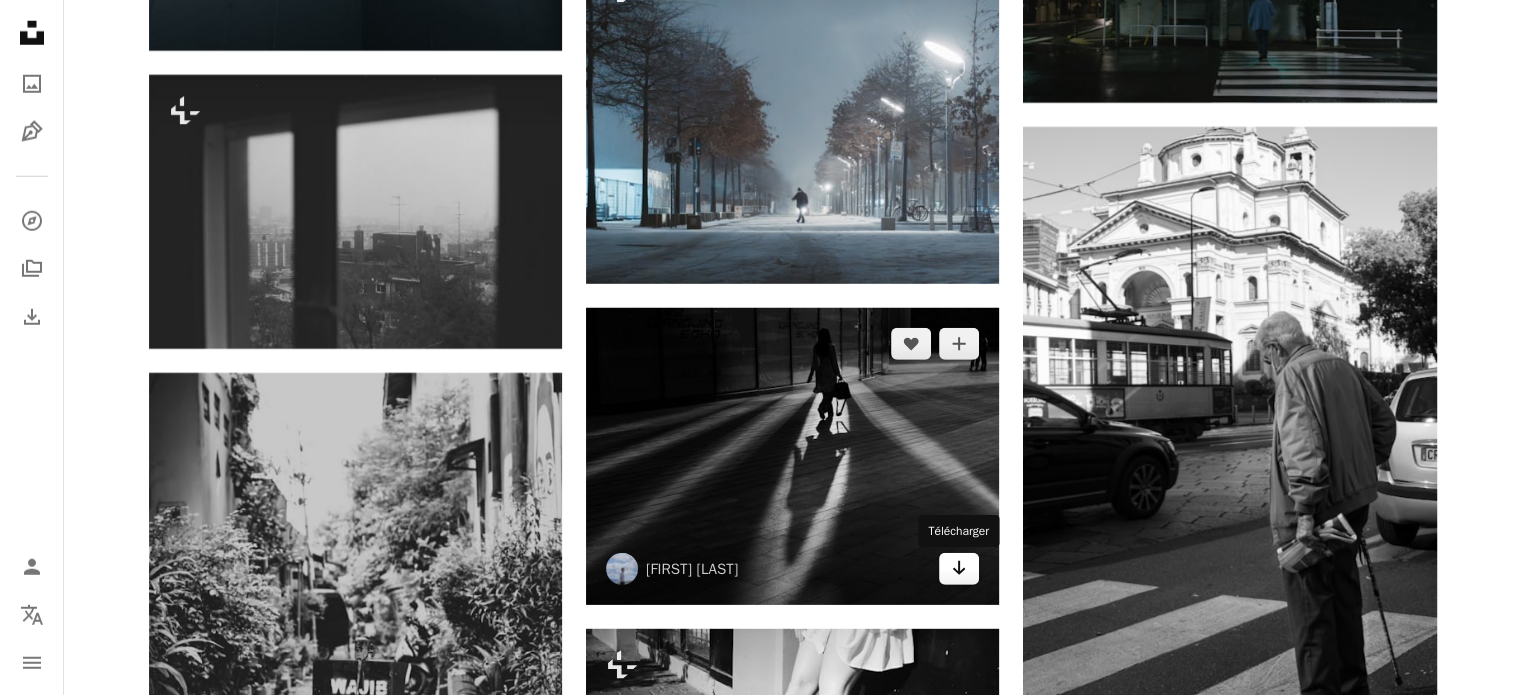click on "Arrow pointing down" 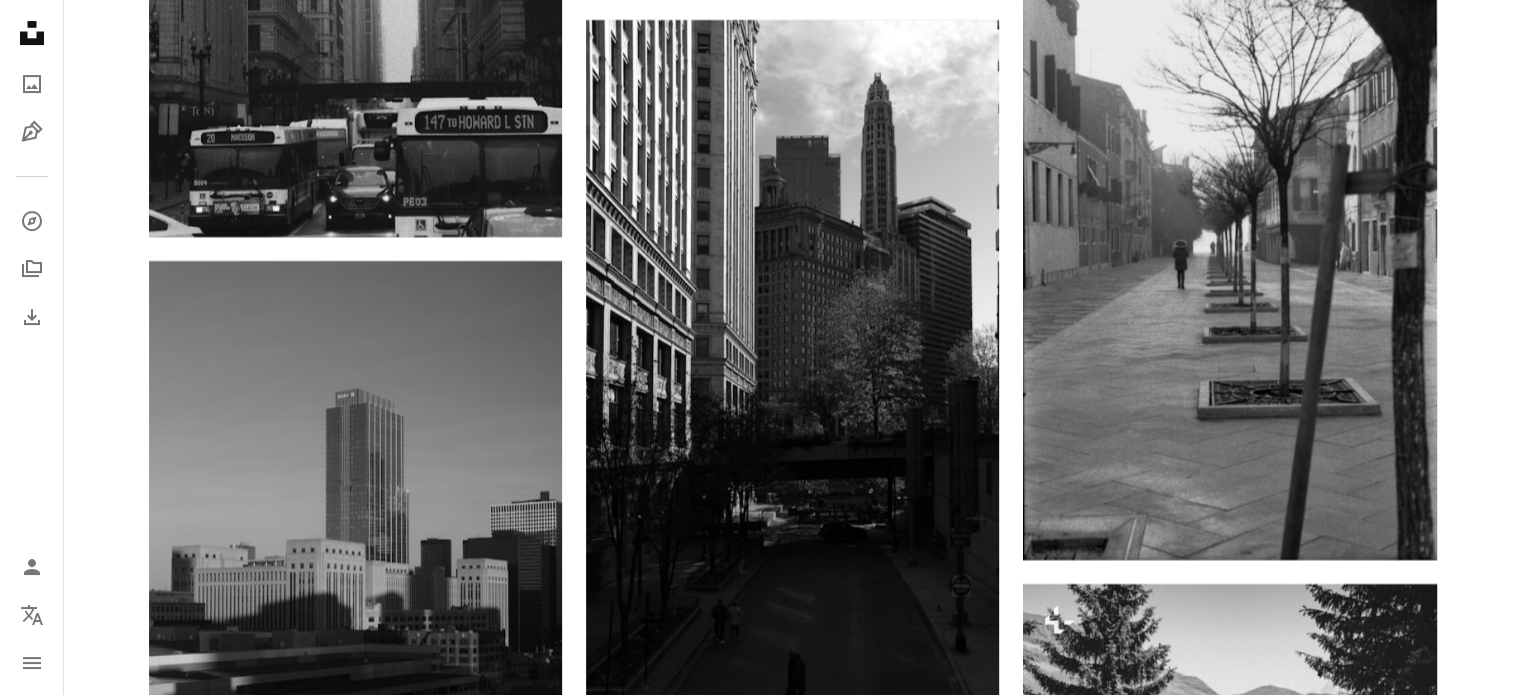 scroll, scrollTop: 53800, scrollLeft: 0, axis: vertical 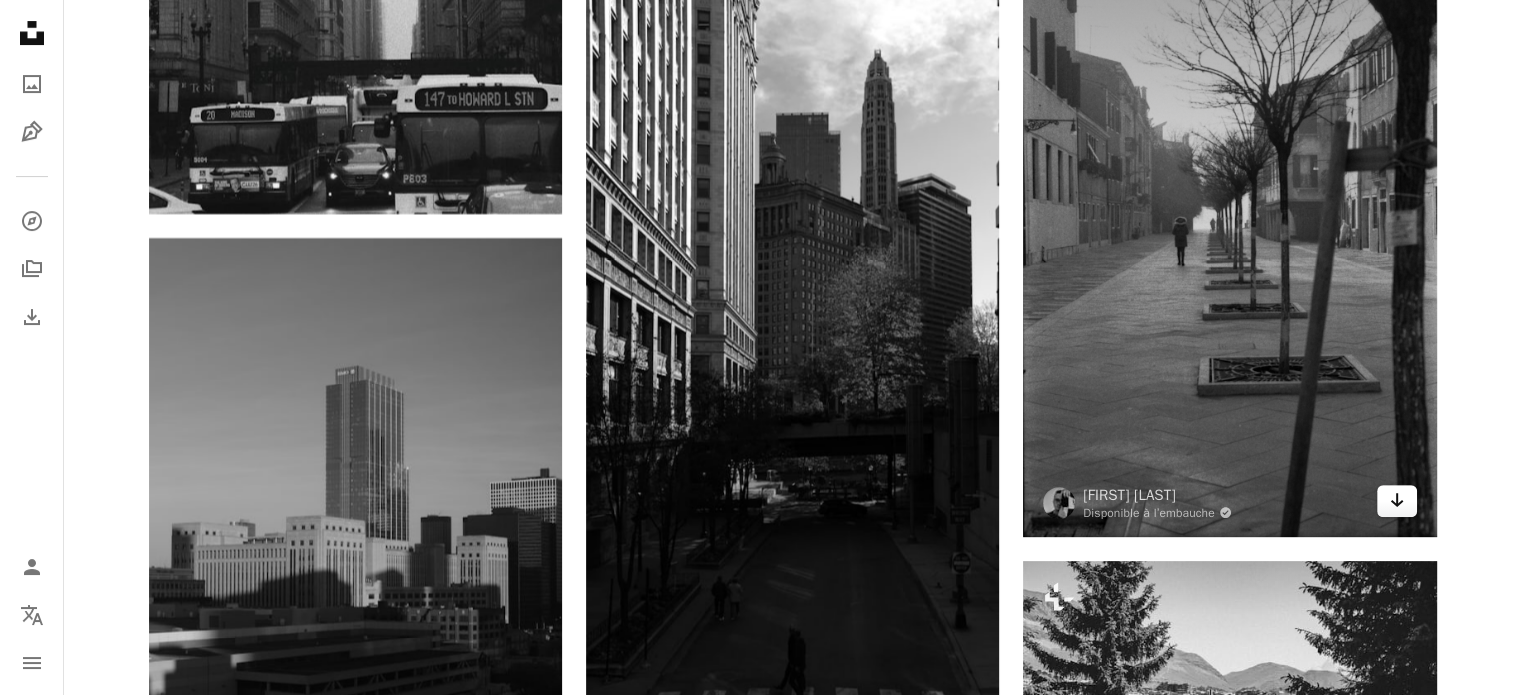 click on "Arrow pointing down" 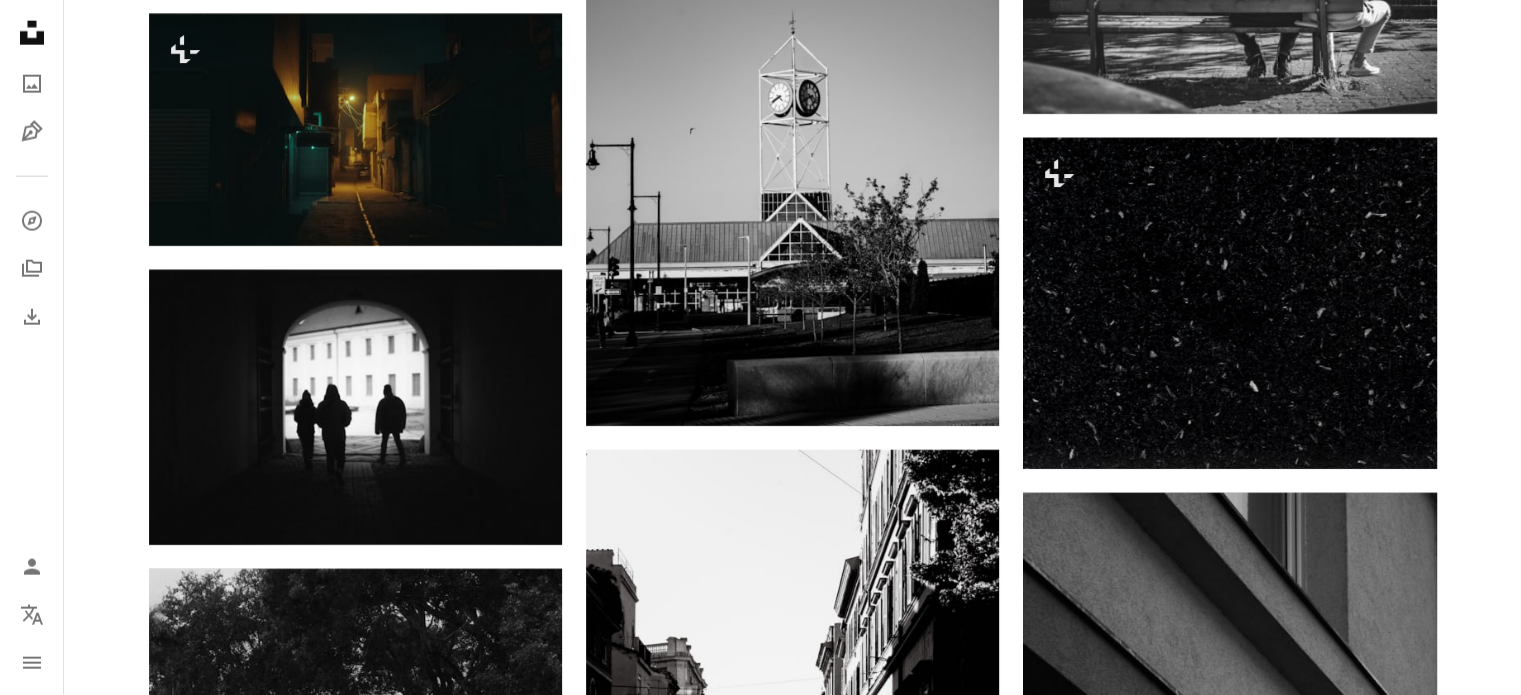 scroll, scrollTop: 58400, scrollLeft: 0, axis: vertical 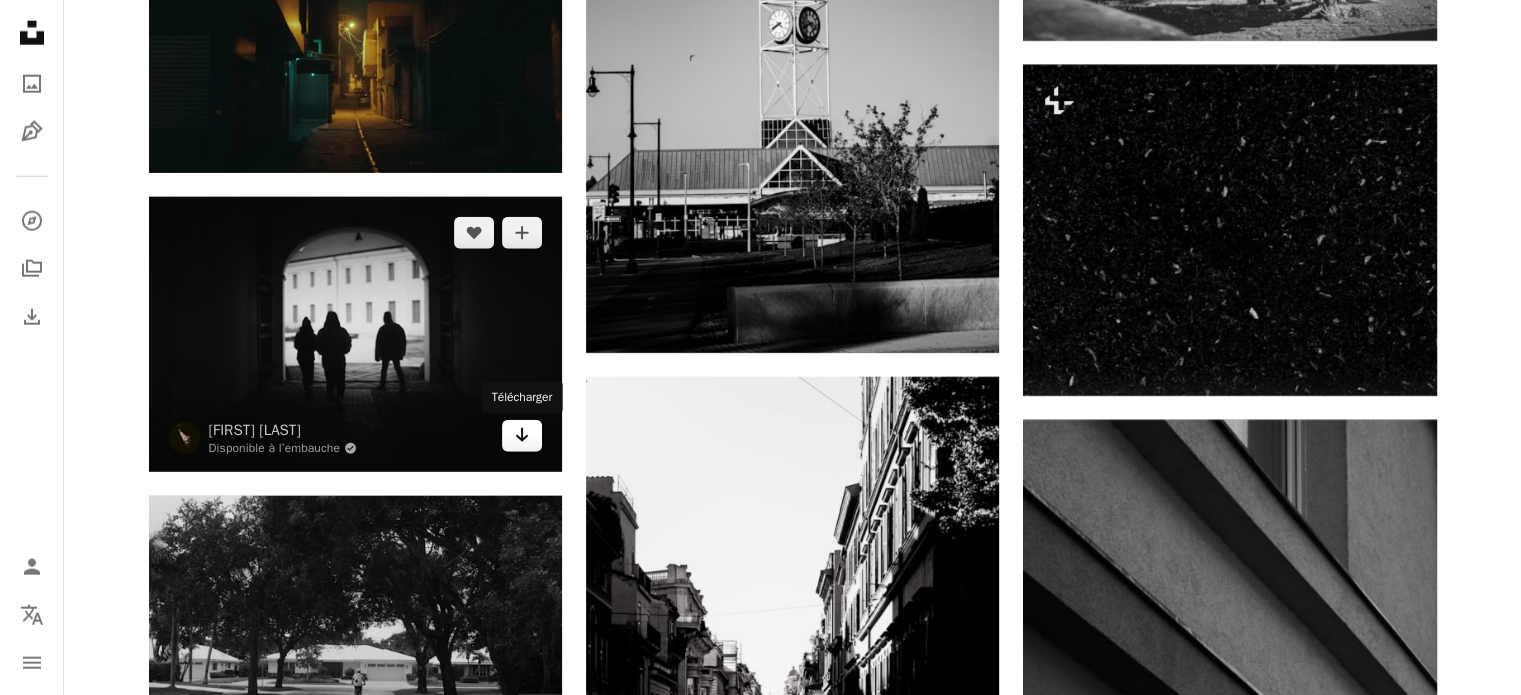 click on "Arrow pointing down" 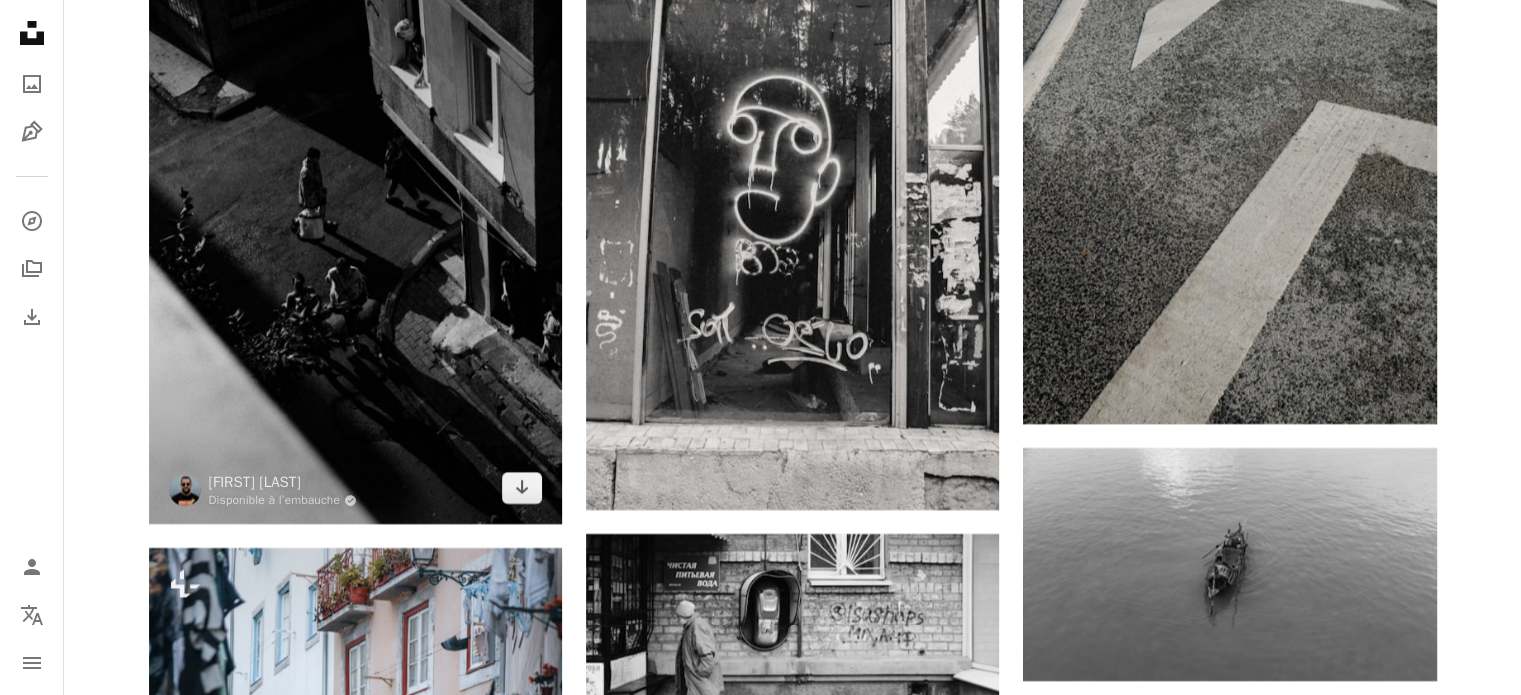 scroll, scrollTop: 68600, scrollLeft: 0, axis: vertical 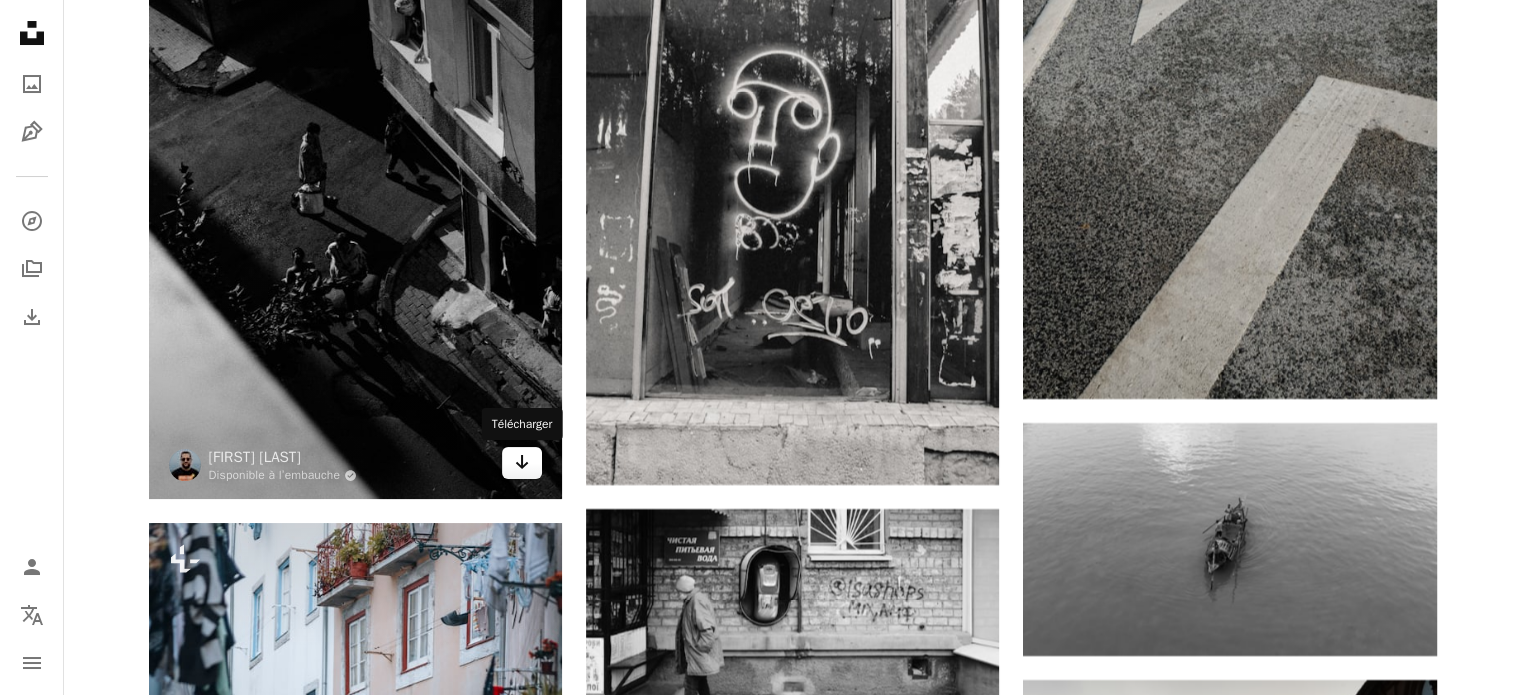 click on "Arrow pointing down" 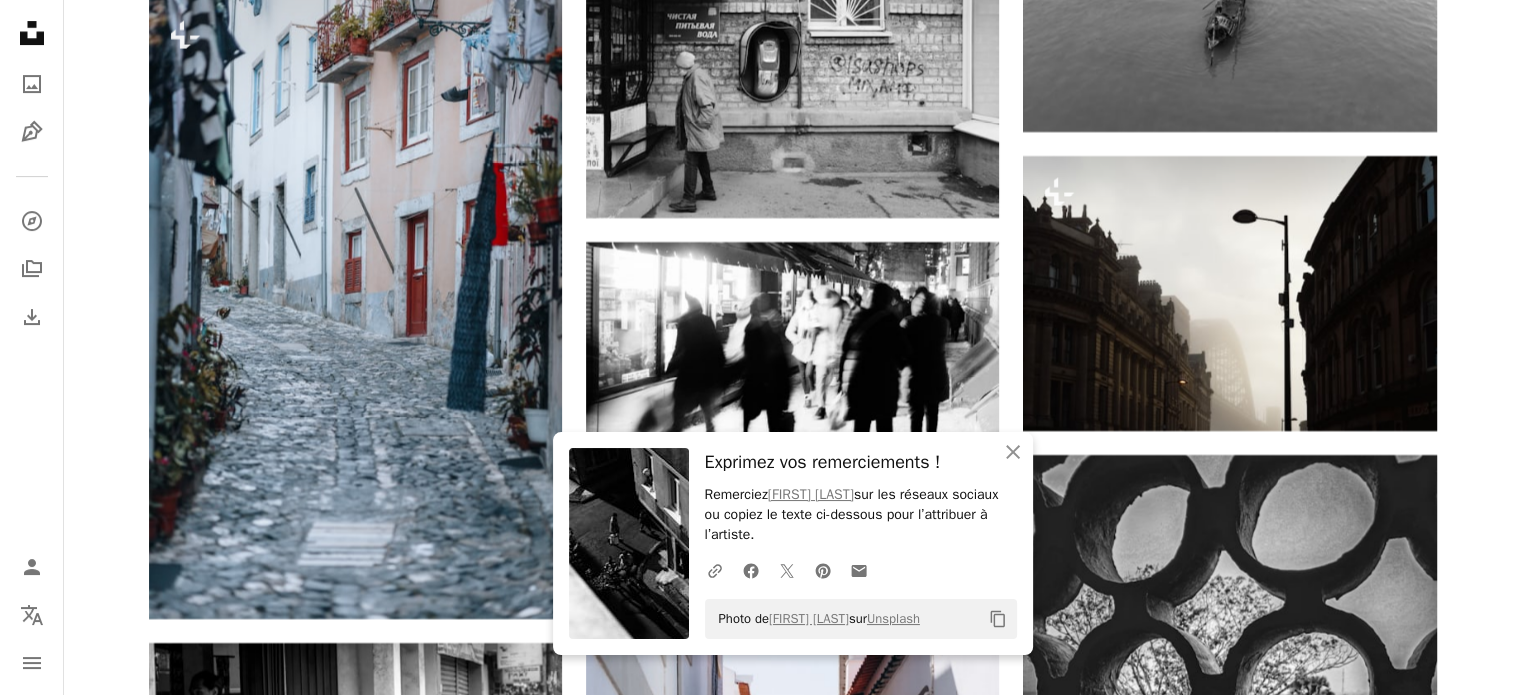 scroll, scrollTop: 69200, scrollLeft: 0, axis: vertical 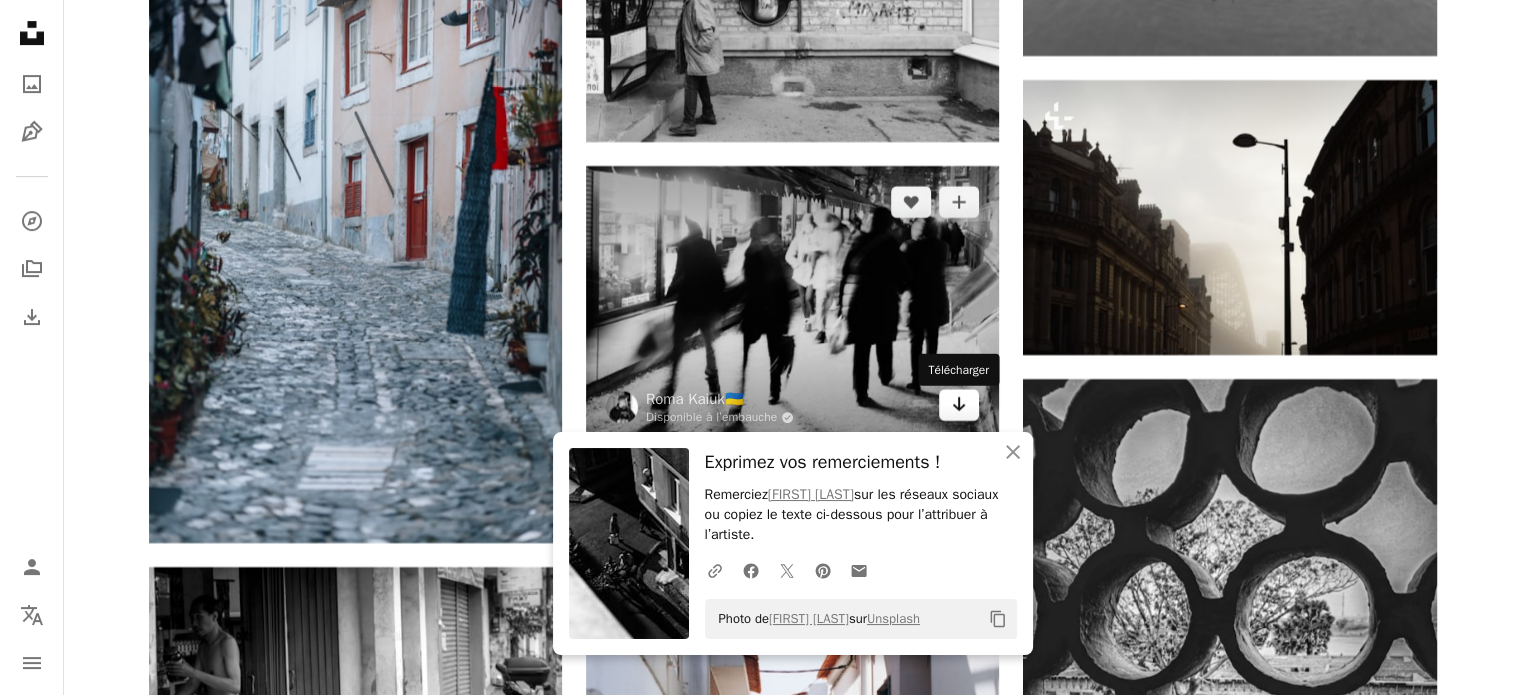 click on "Arrow pointing down" 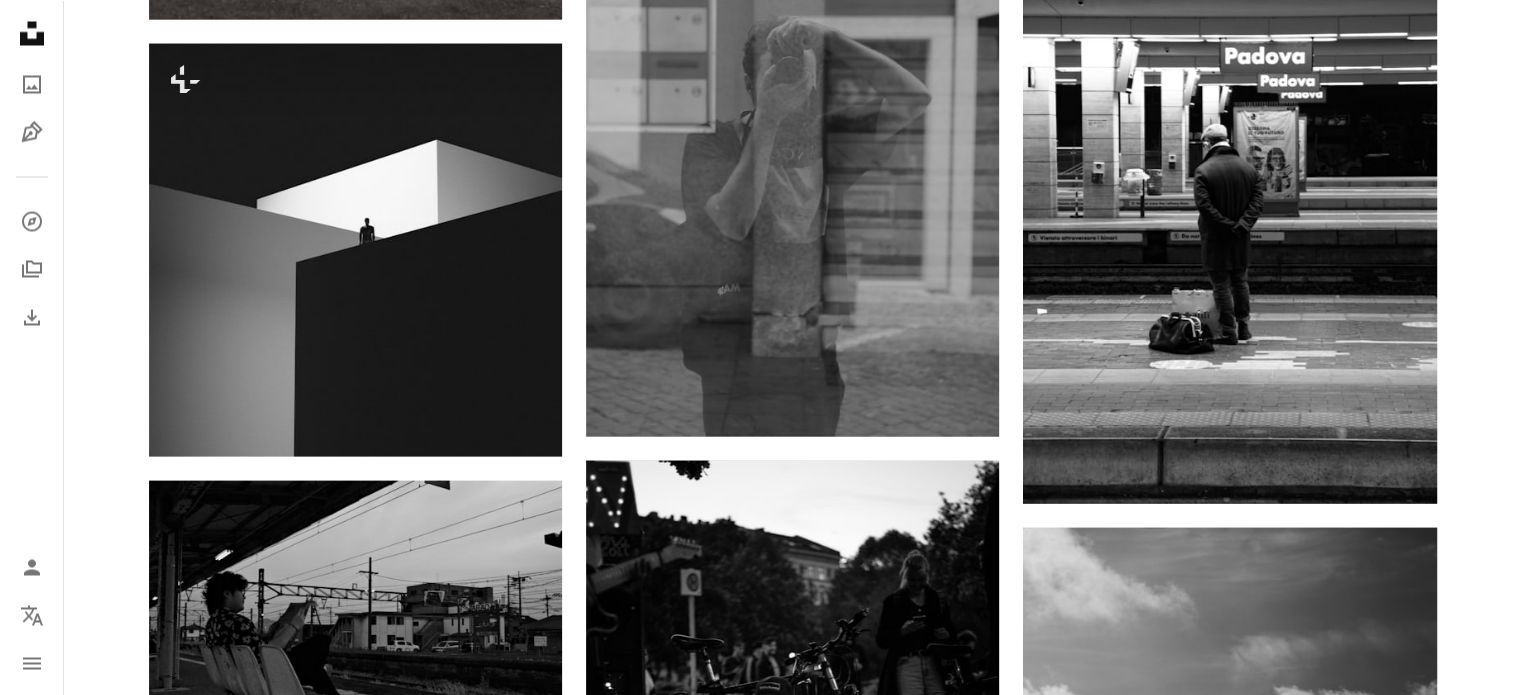 scroll, scrollTop: 87500, scrollLeft: 0, axis: vertical 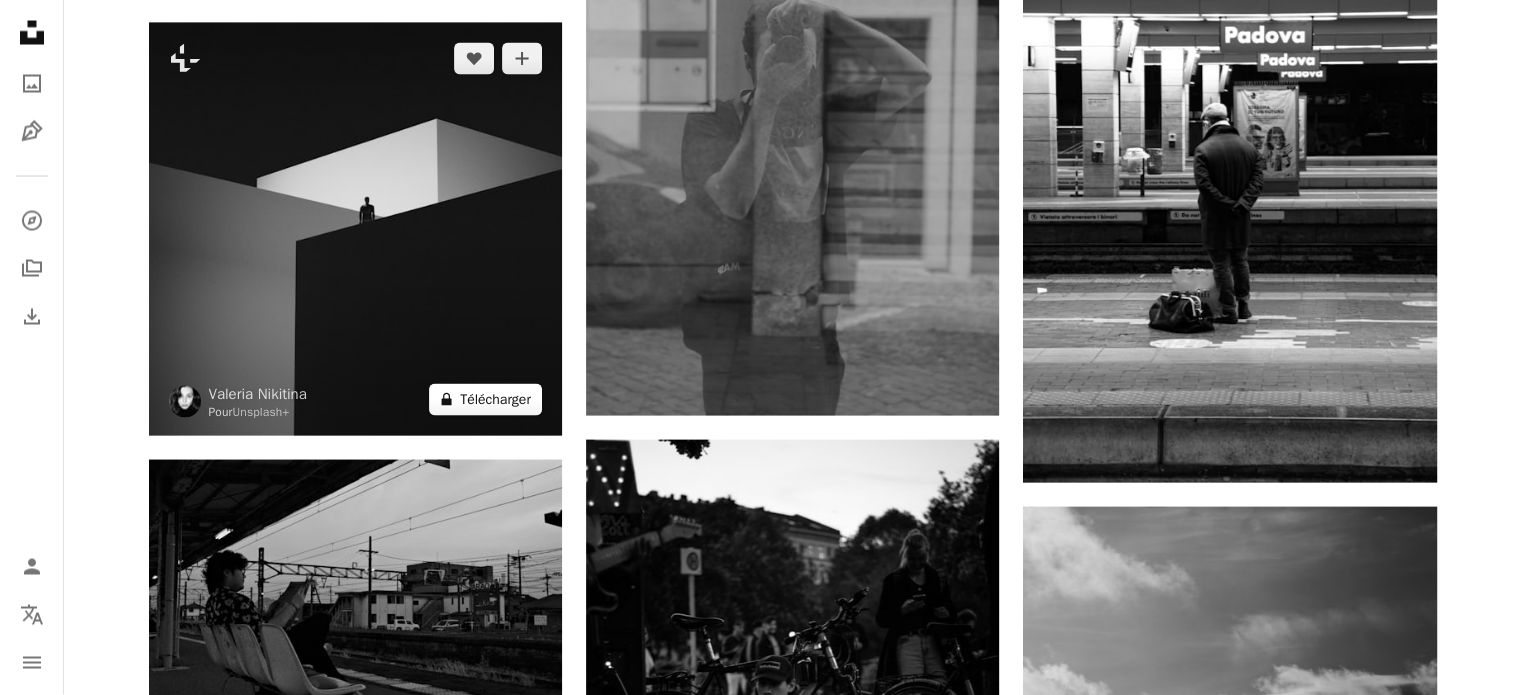 click on "A lock Télécharger" at bounding box center [485, 400] 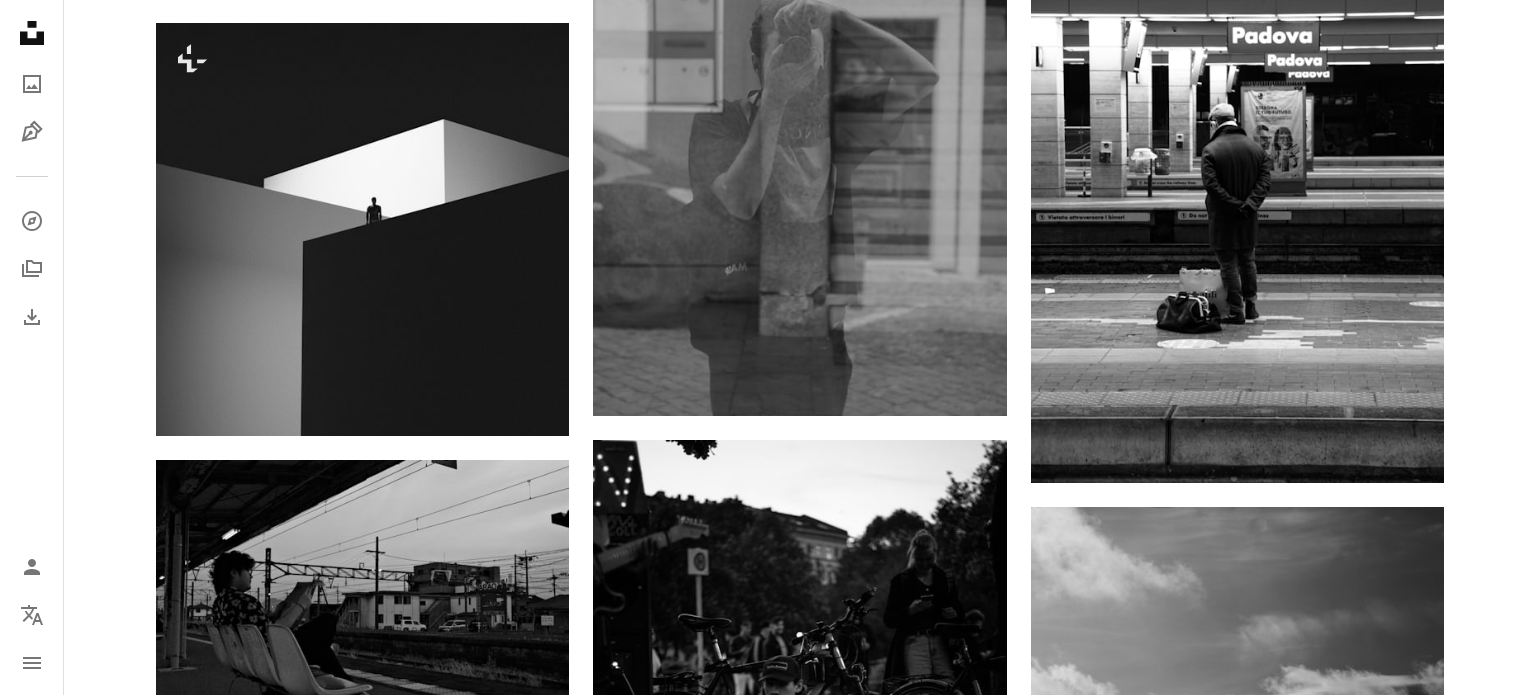 click on "An X shape" at bounding box center (20, 20) 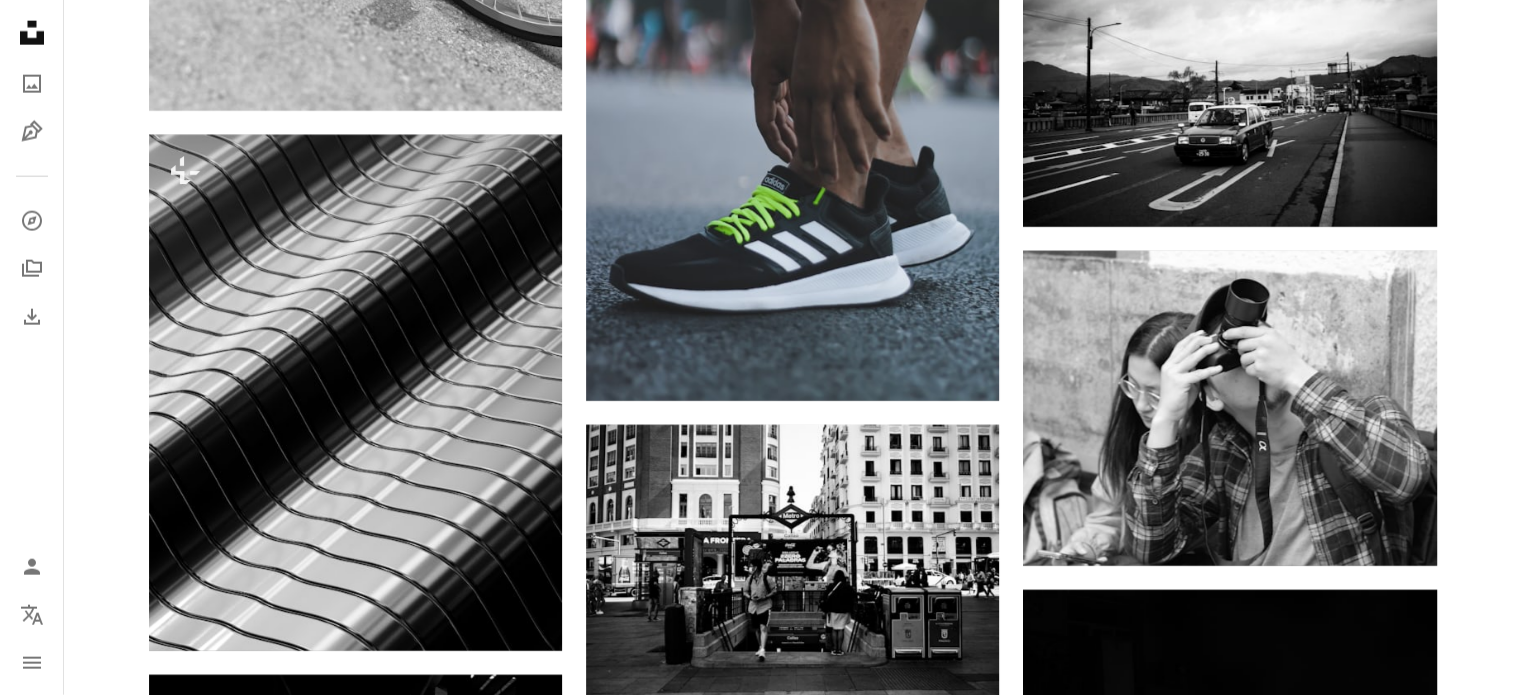 scroll, scrollTop: 89400, scrollLeft: 0, axis: vertical 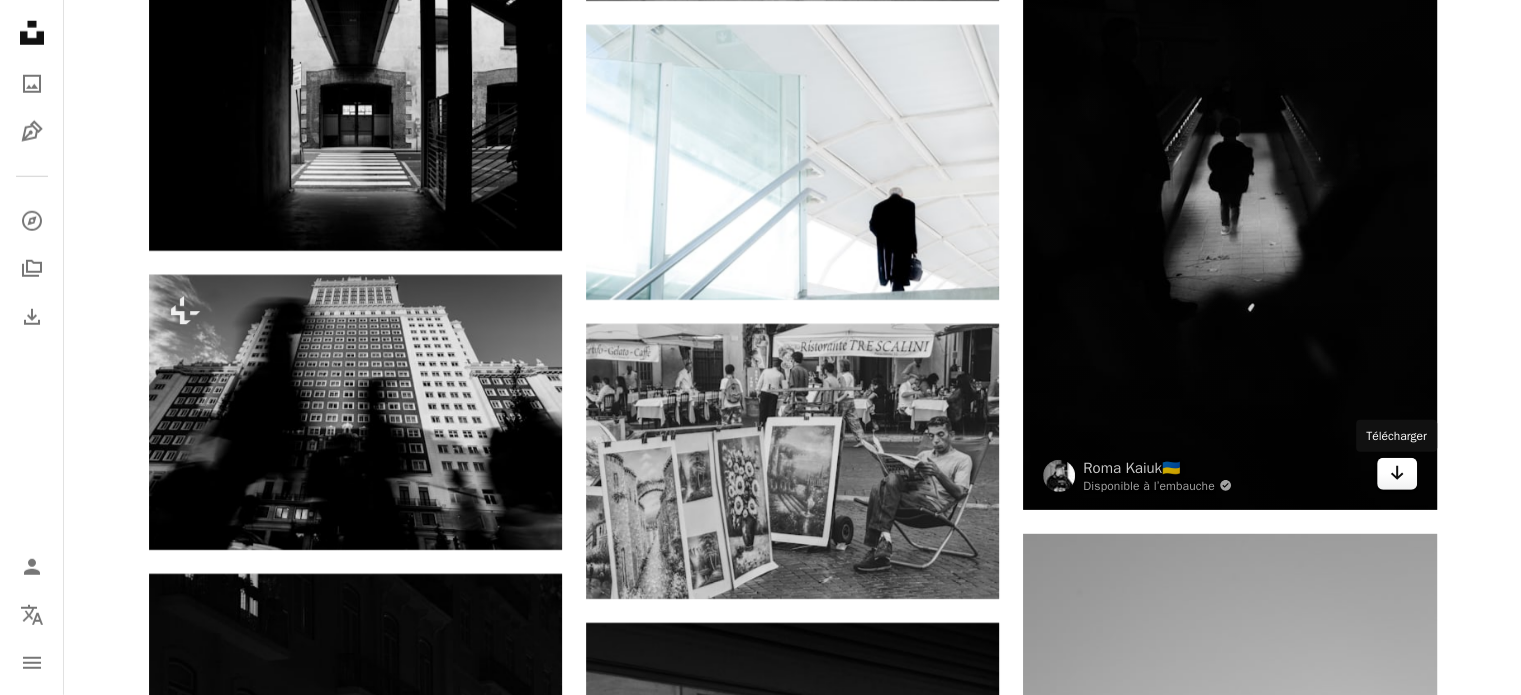 click on "Arrow pointing down" 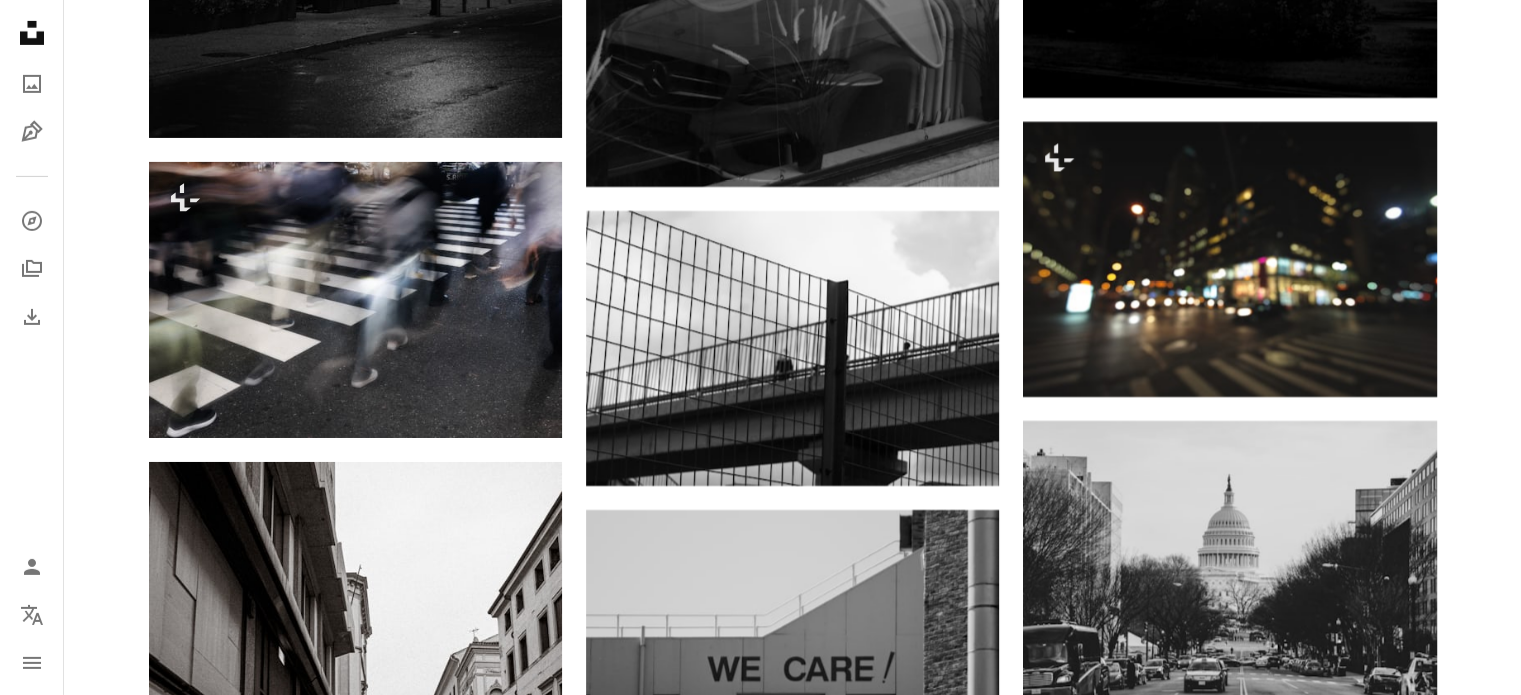 scroll, scrollTop: 90400, scrollLeft: 0, axis: vertical 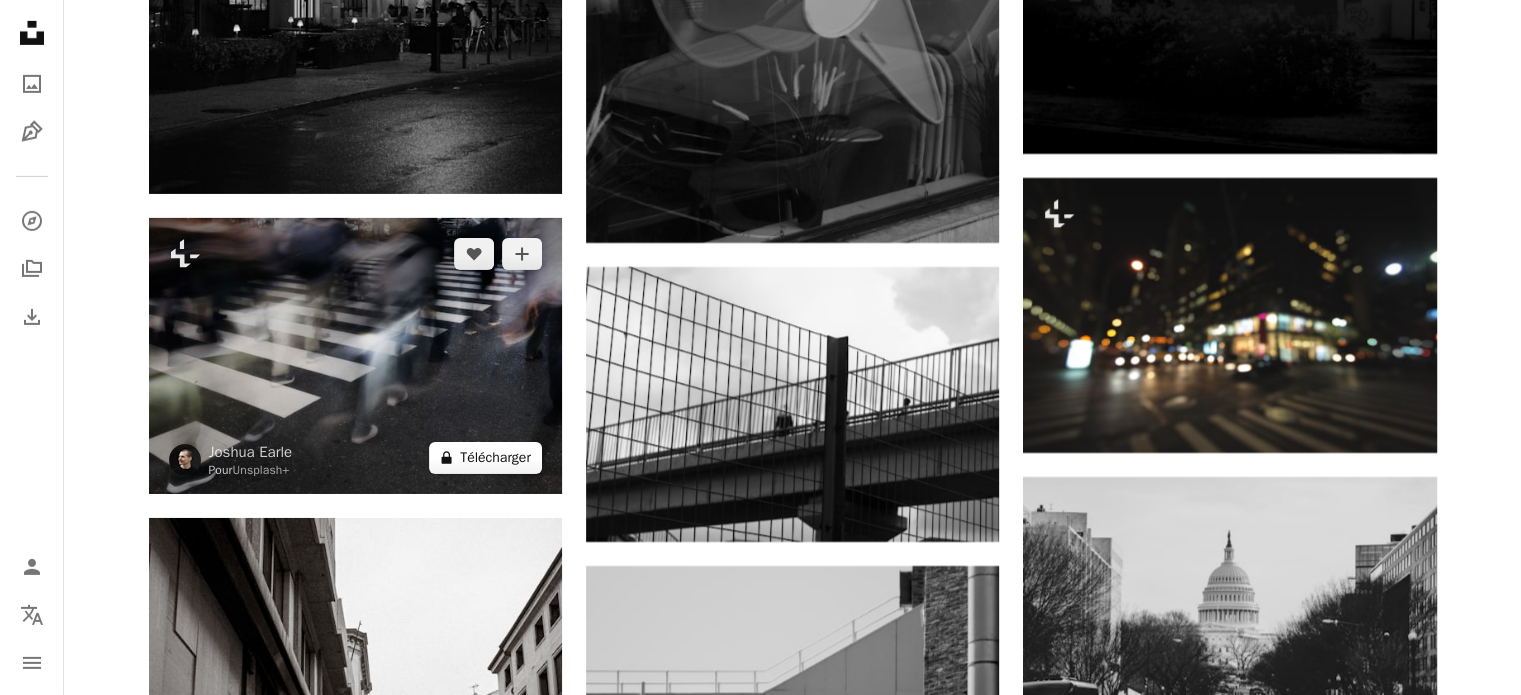 click on "A lock Télécharger" at bounding box center [485, 458] 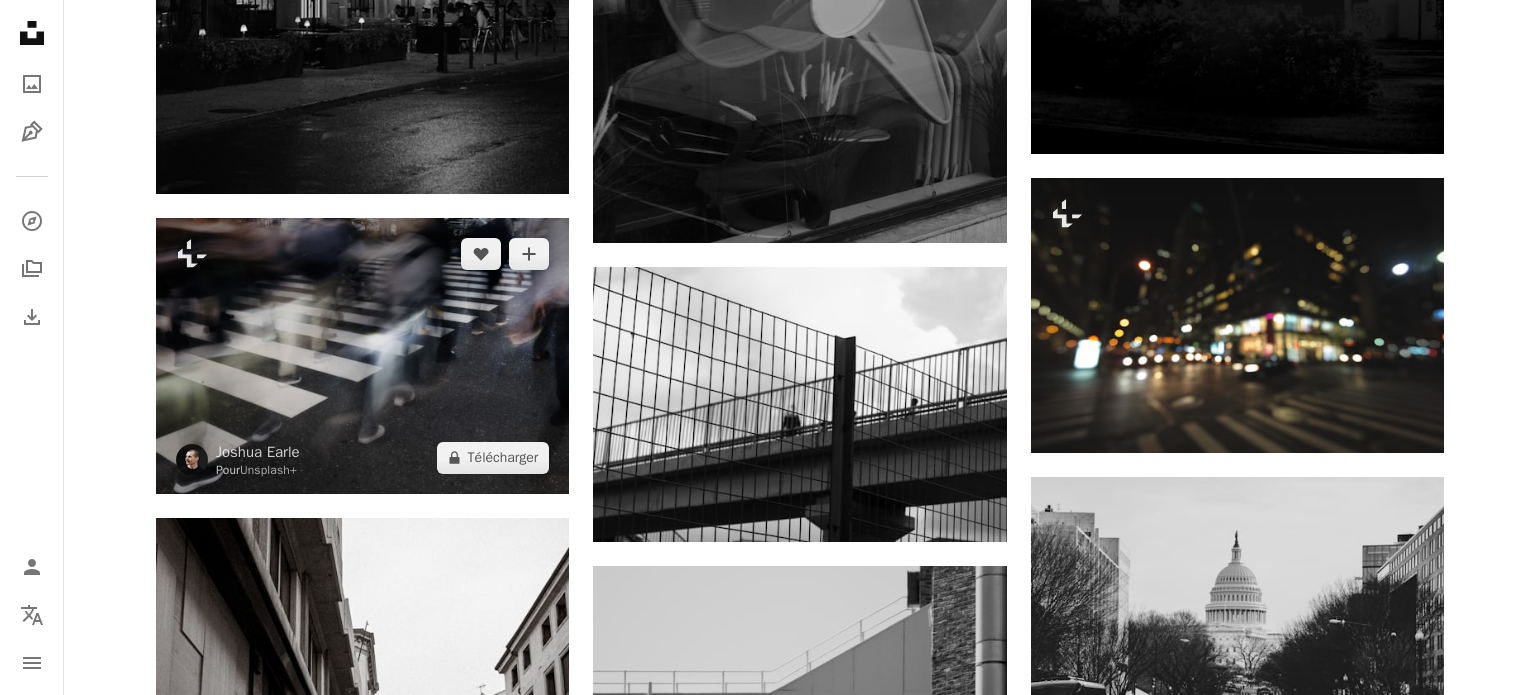 drag, startPoint x: 19, startPoint y: 20, endPoint x: 533, endPoint y: 247, distance: 561.8941 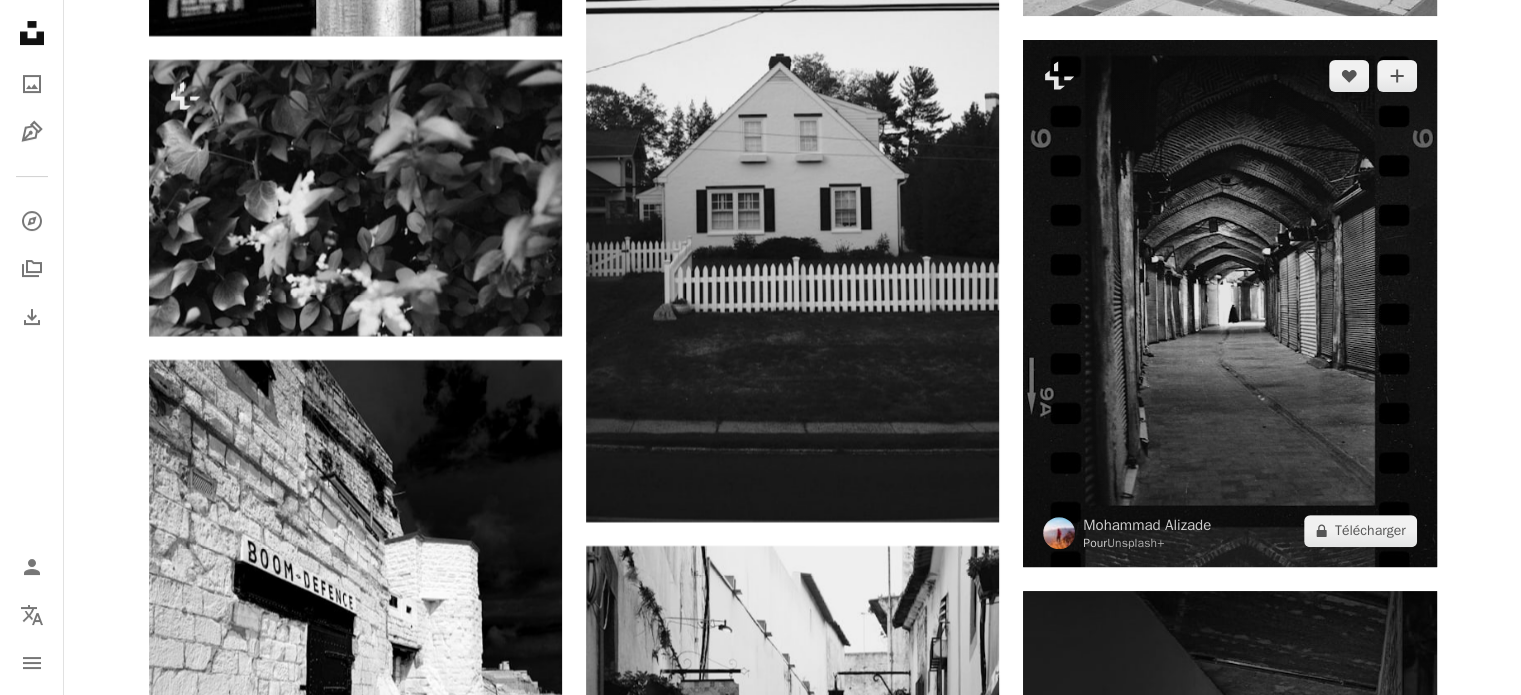 scroll, scrollTop: 91900, scrollLeft: 0, axis: vertical 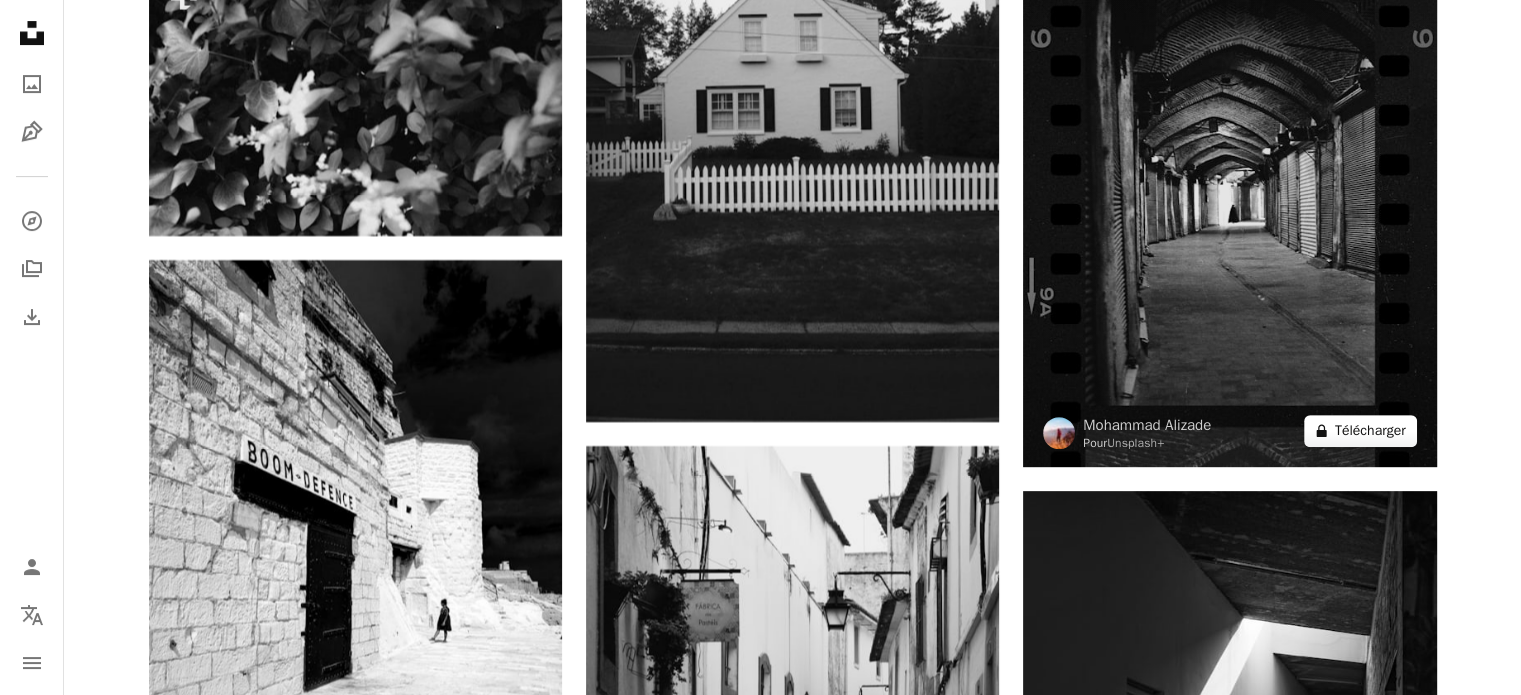 click on "A lock Télécharger" at bounding box center (1360, 431) 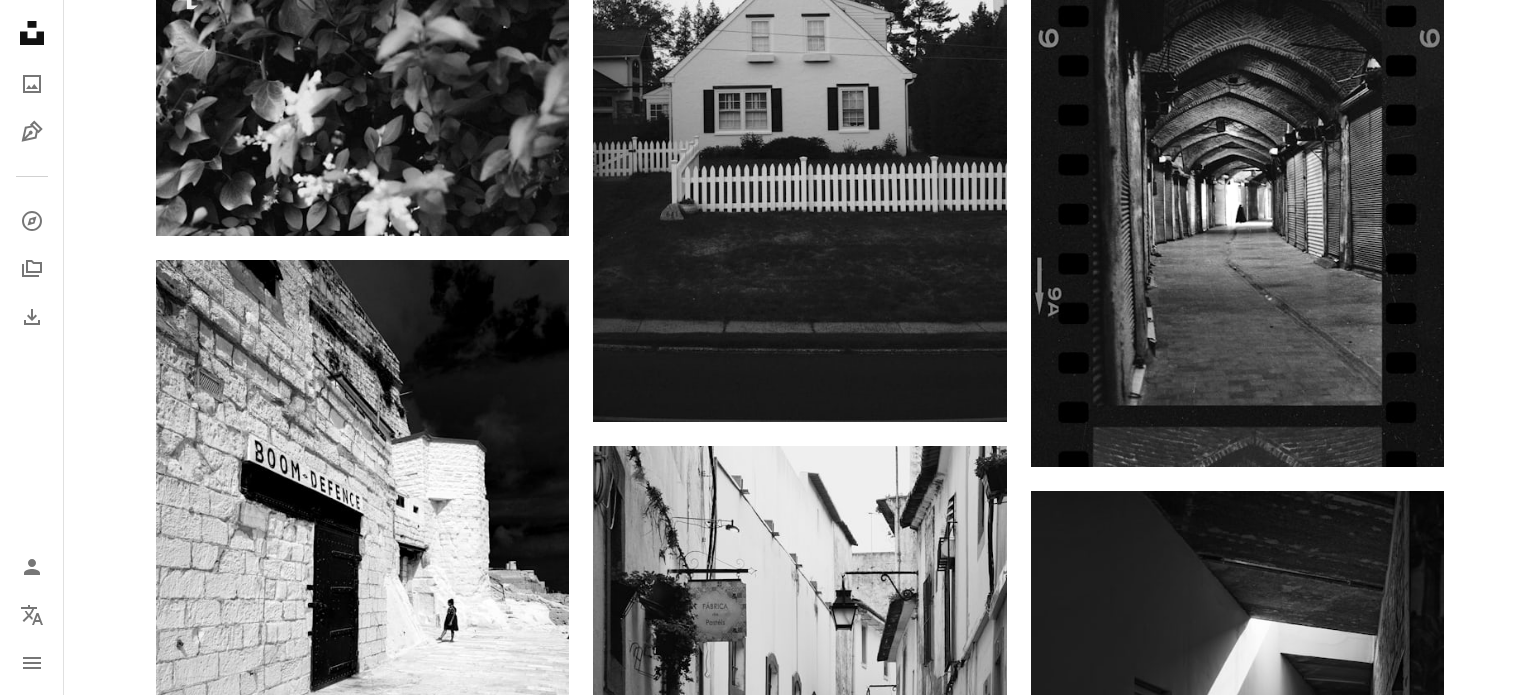 click on "An X shape" at bounding box center [20, 20] 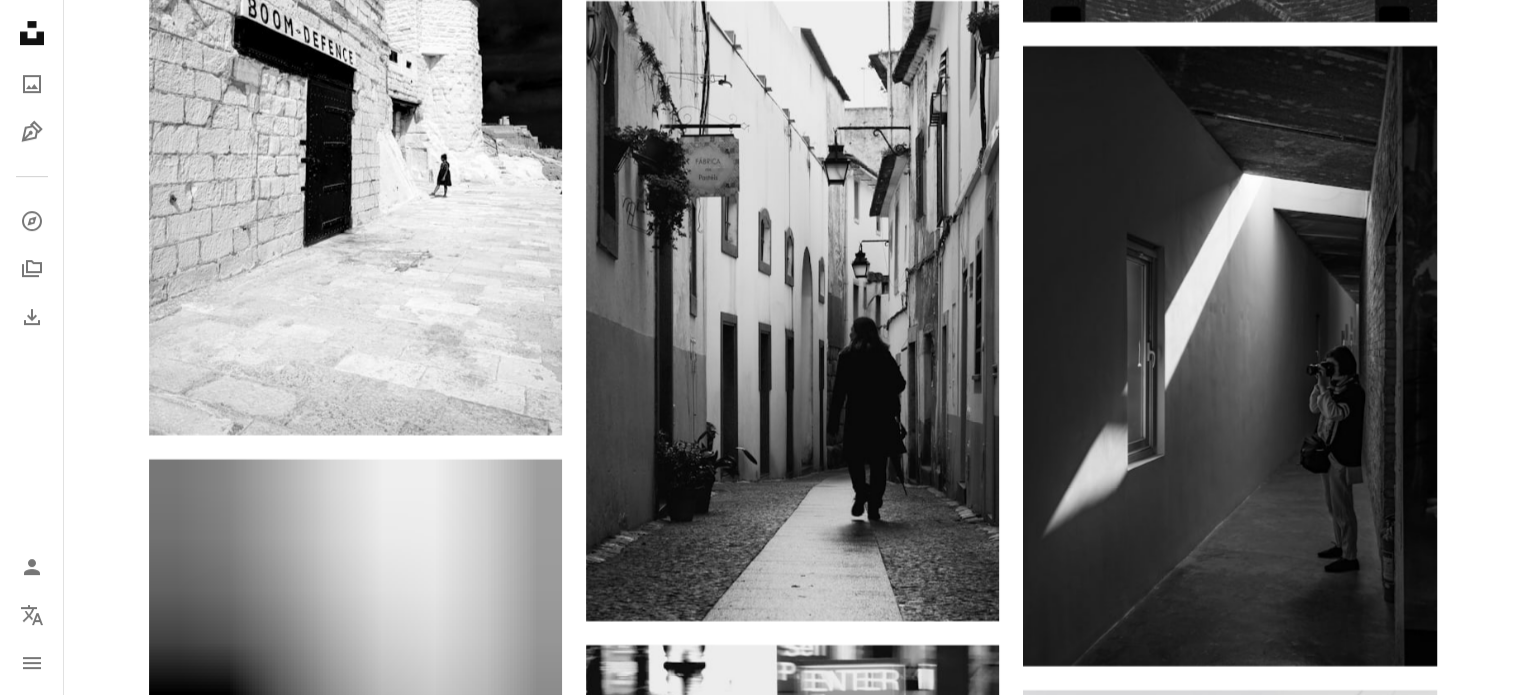 scroll, scrollTop: 92400, scrollLeft: 0, axis: vertical 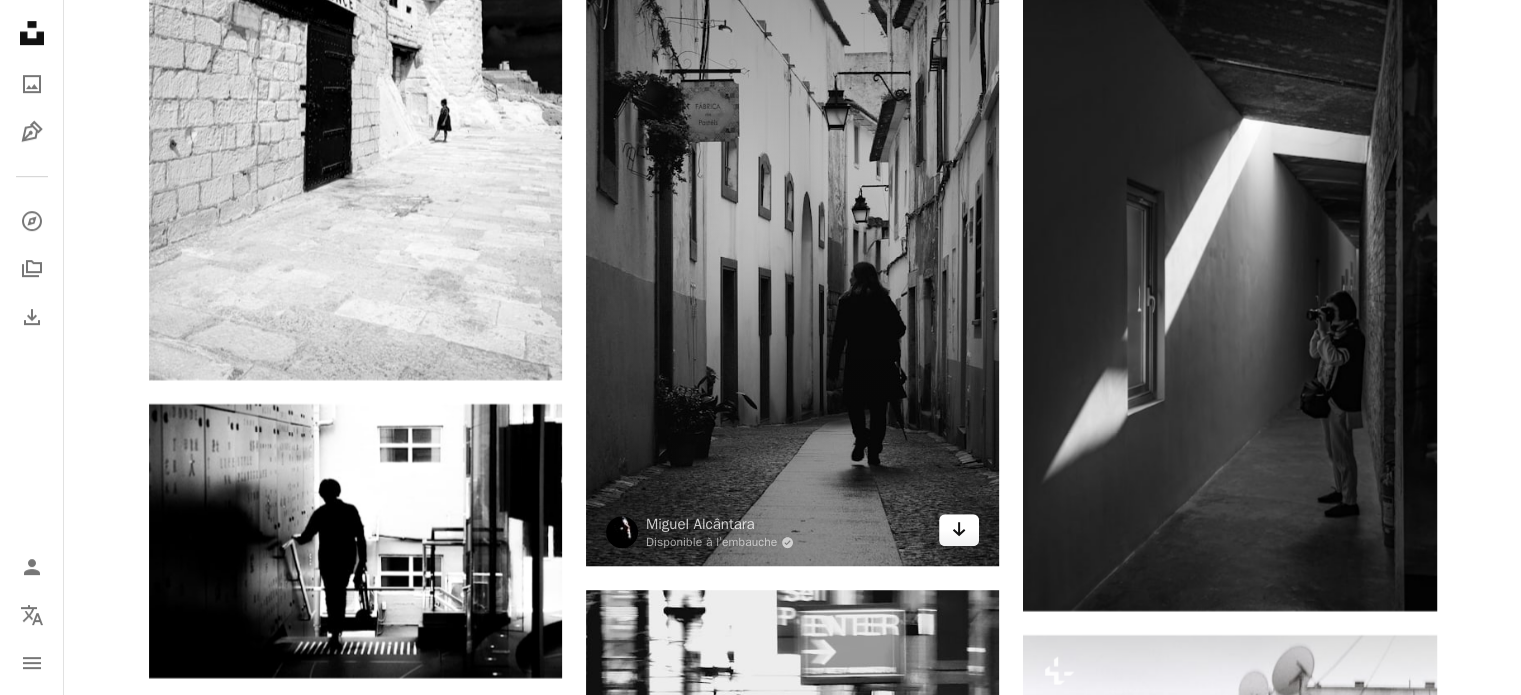 click 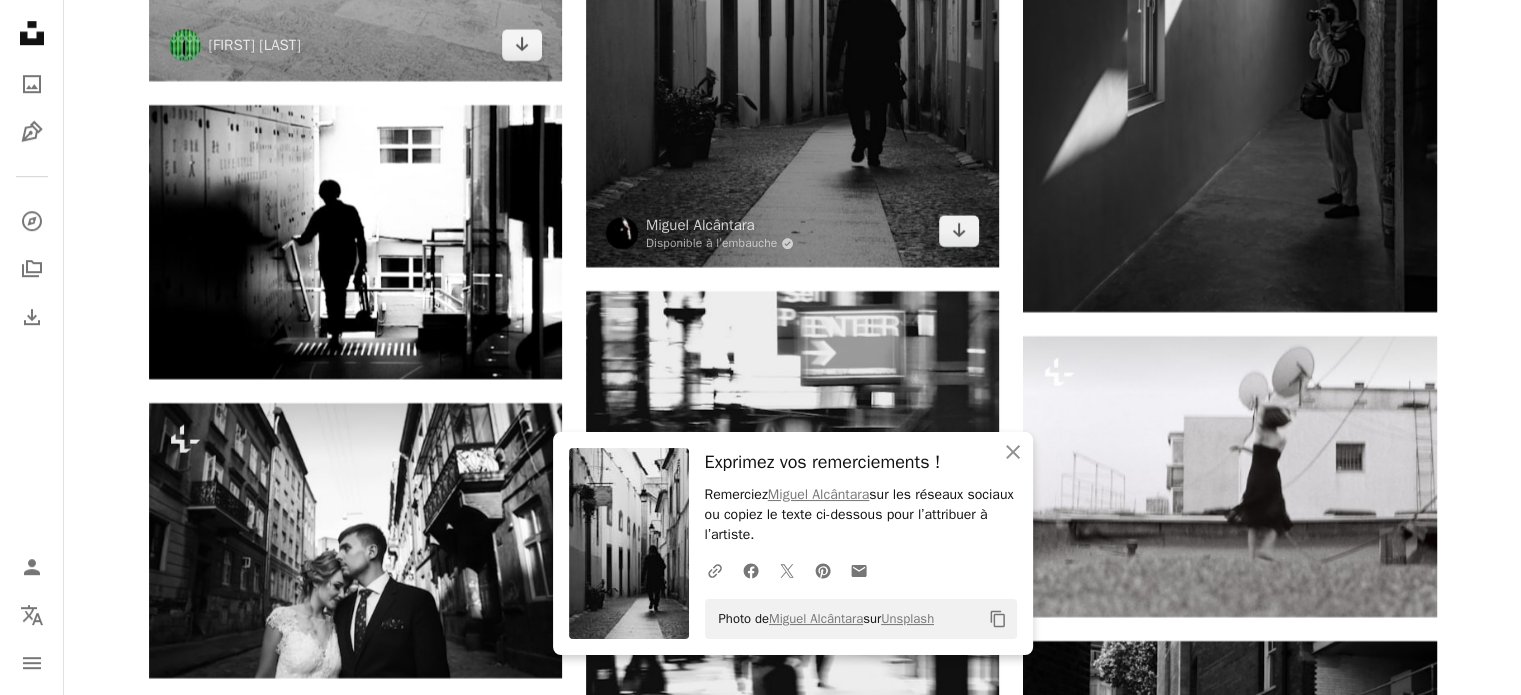 scroll, scrollTop: 92700, scrollLeft: 0, axis: vertical 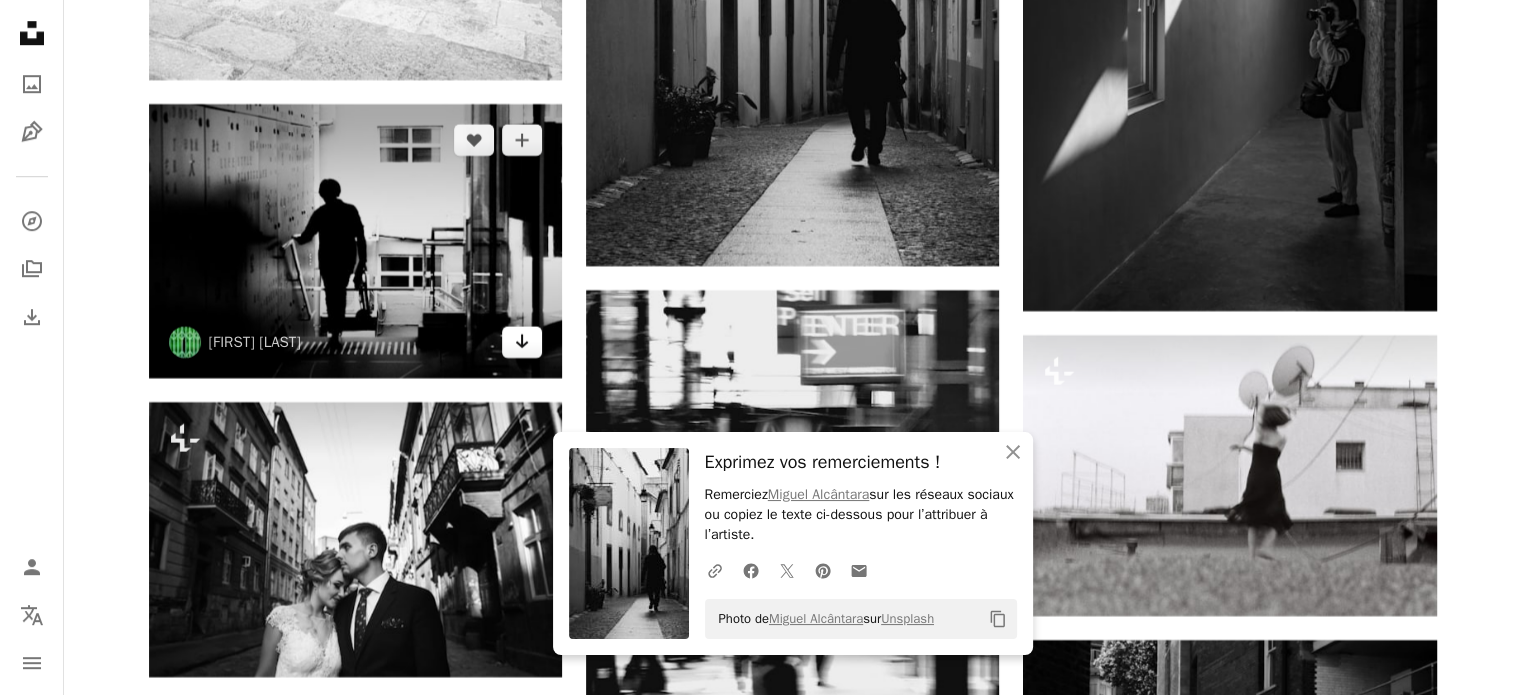 click 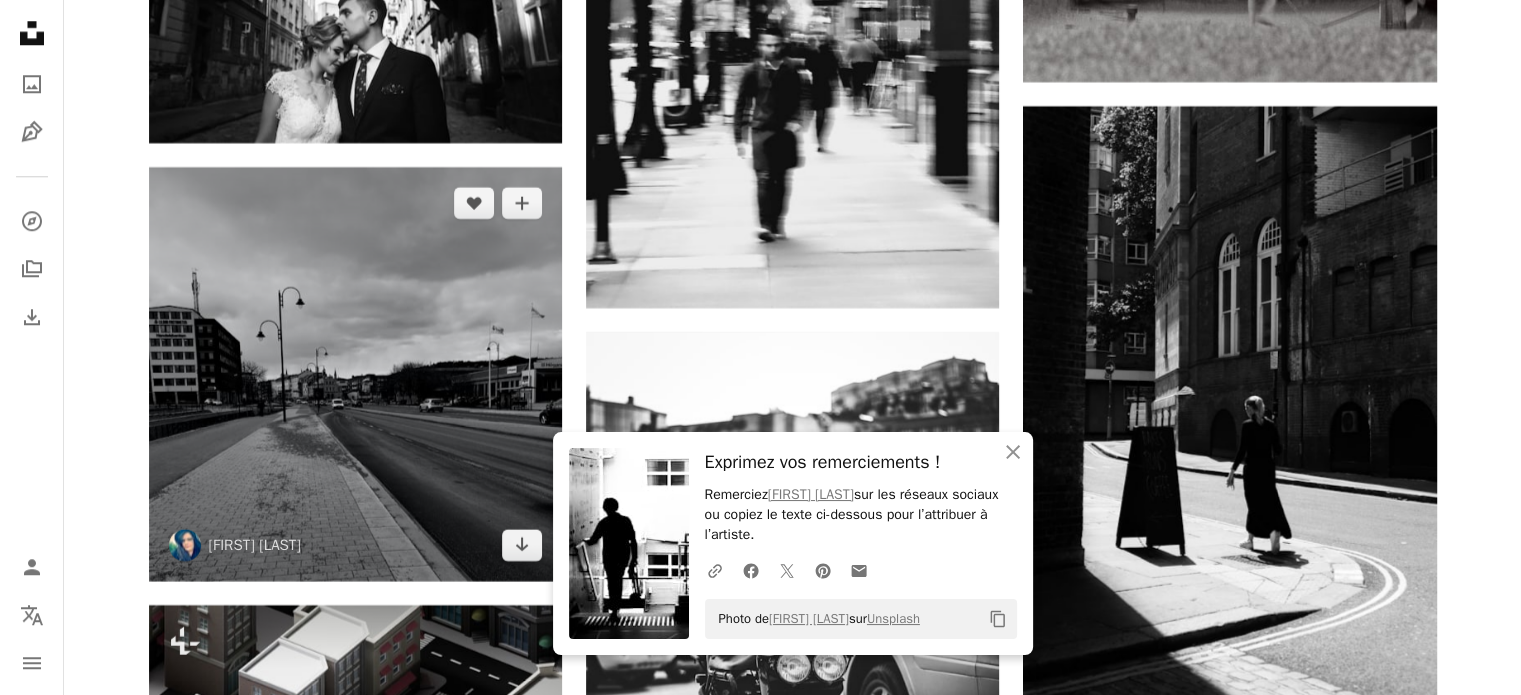 scroll, scrollTop: 93200, scrollLeft: 0, axis: vertical 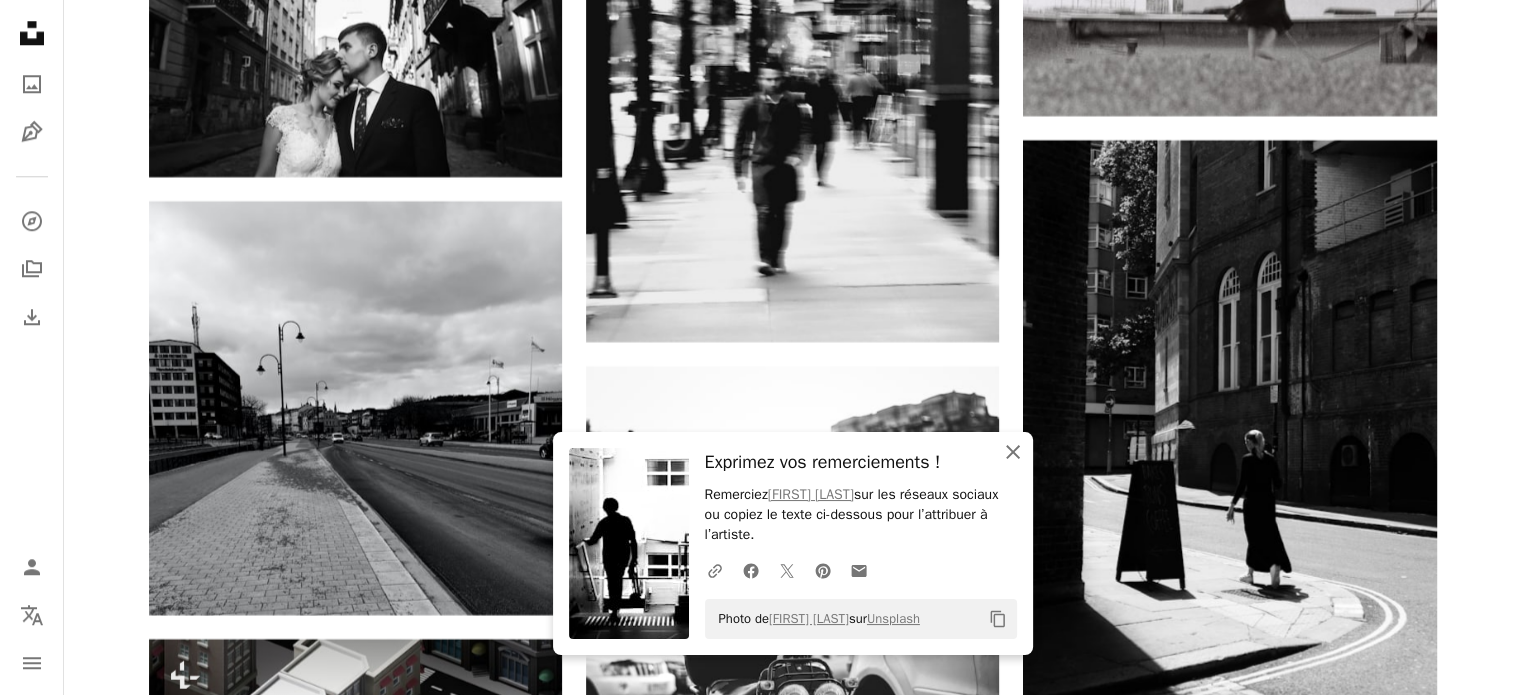 click 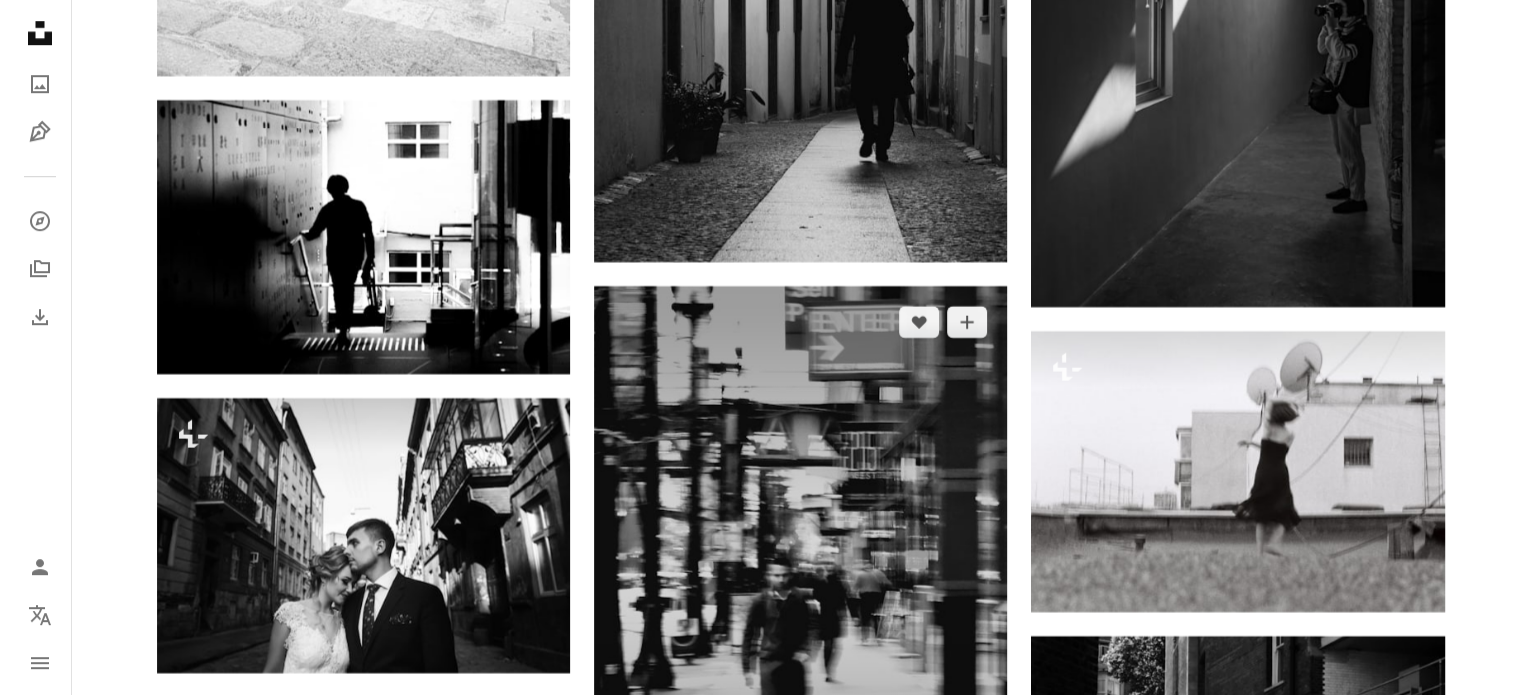 scroll, scrollTop: 92700, scrollLeft: 0, axis: vertical 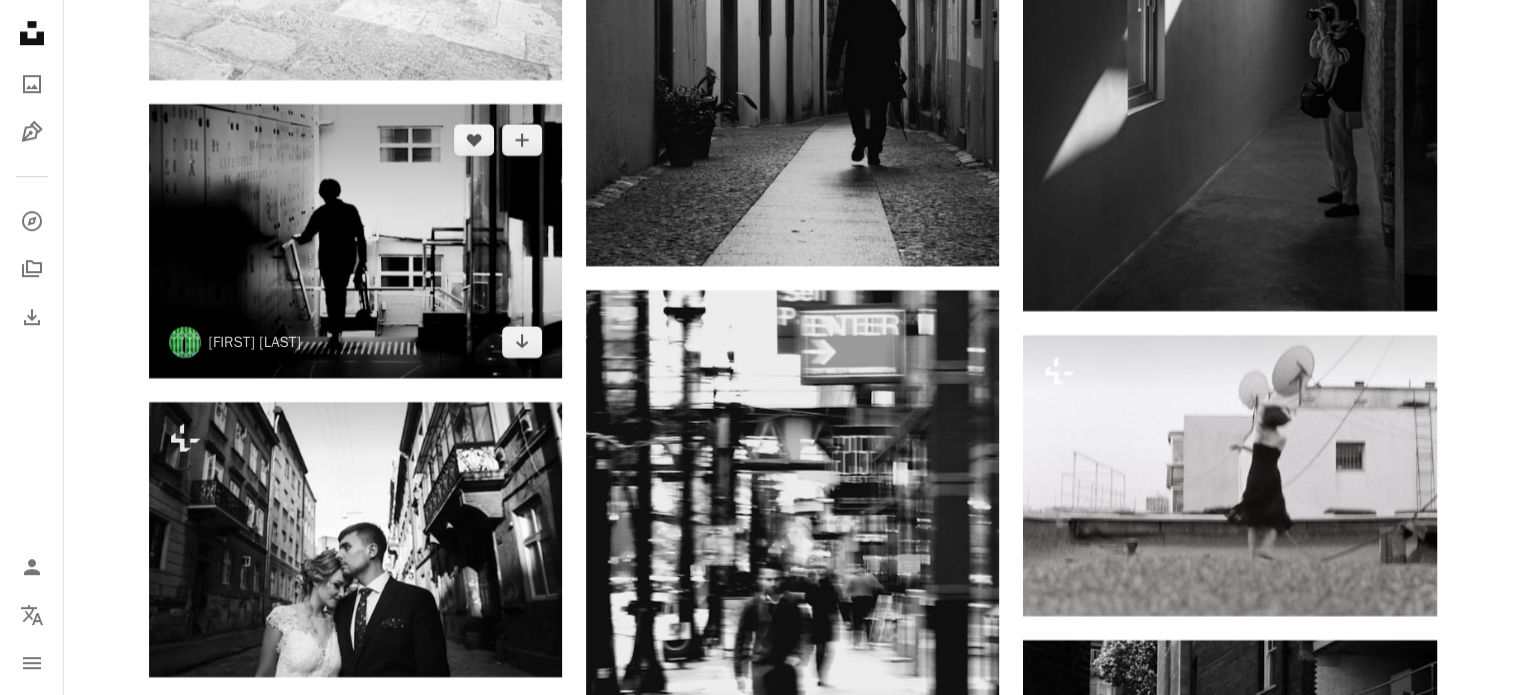 click at bounding box center [355, 241] 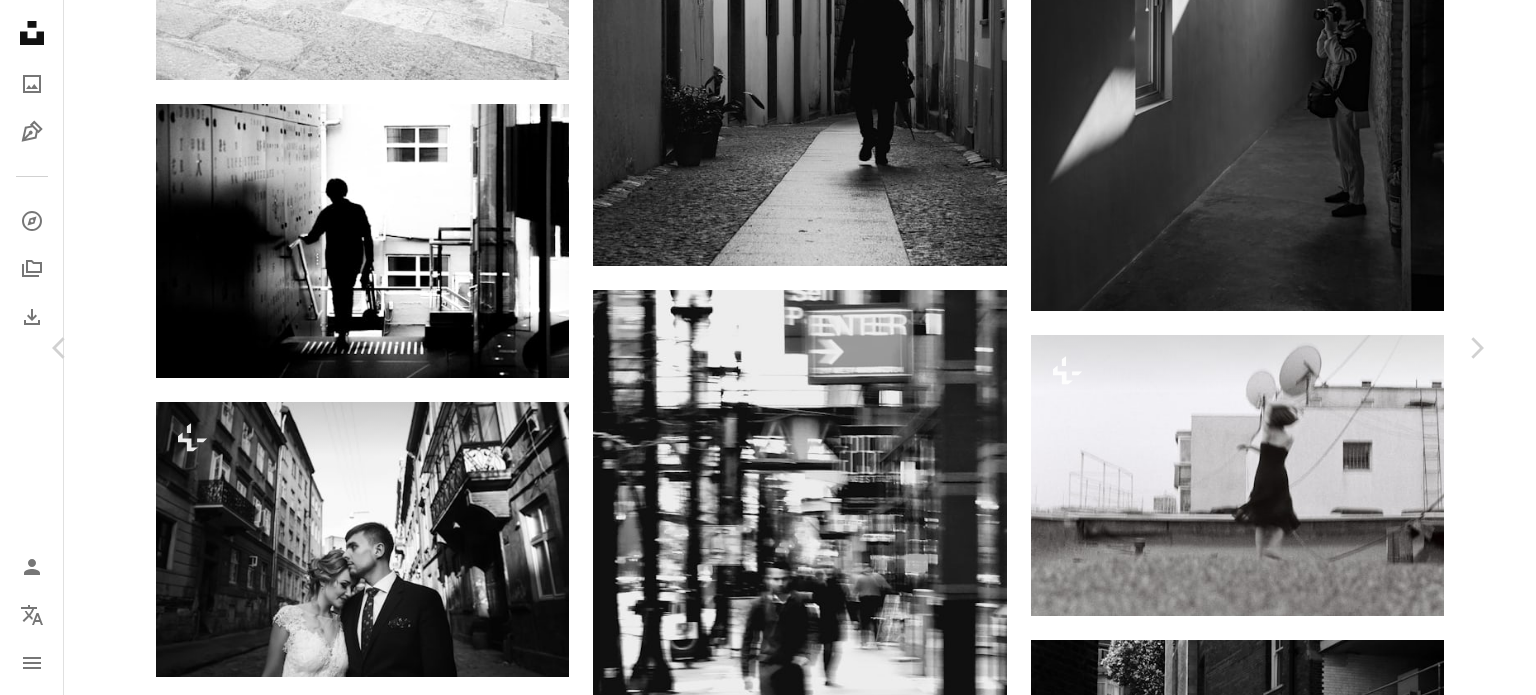 scroll, scrollTop: 1400, scrollLeft: 0, axis: vertical 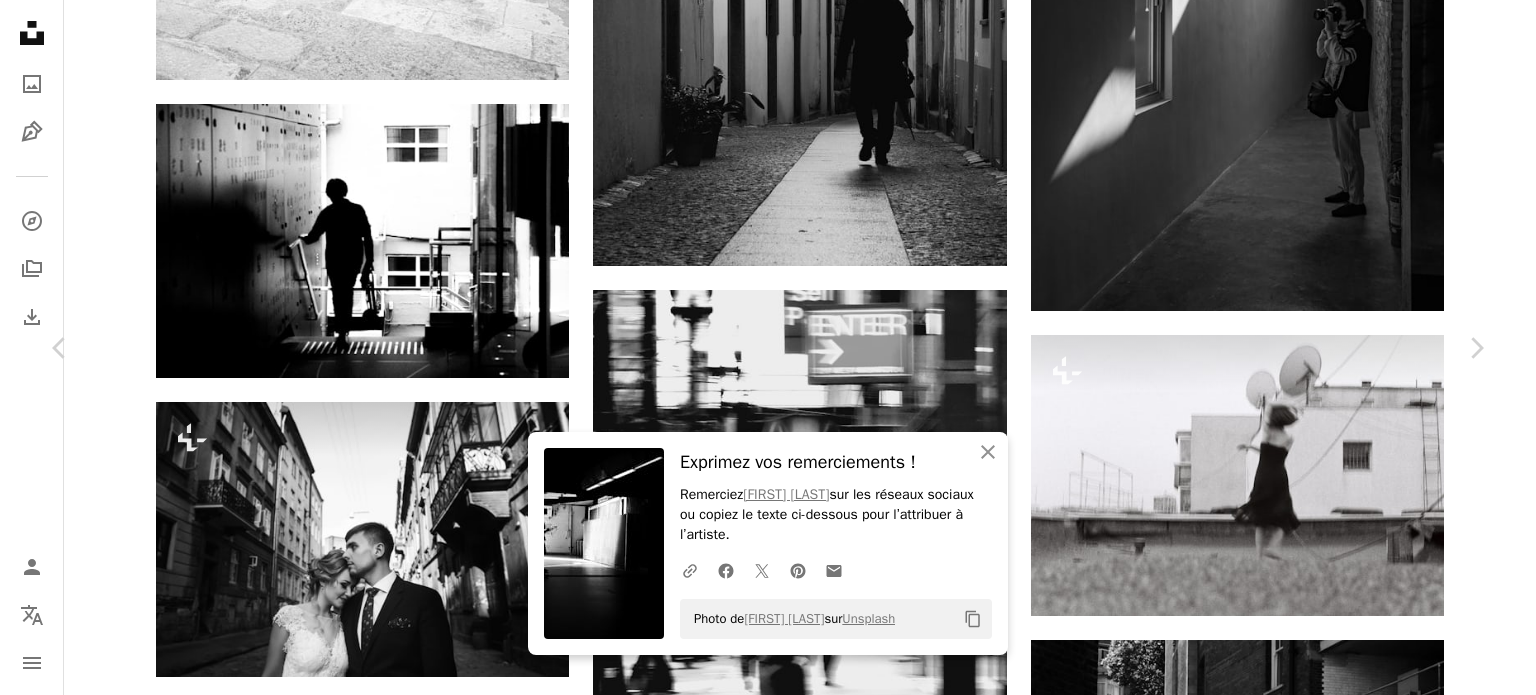 click on "A lock Télécharger" at bounding box center [881, 4928] 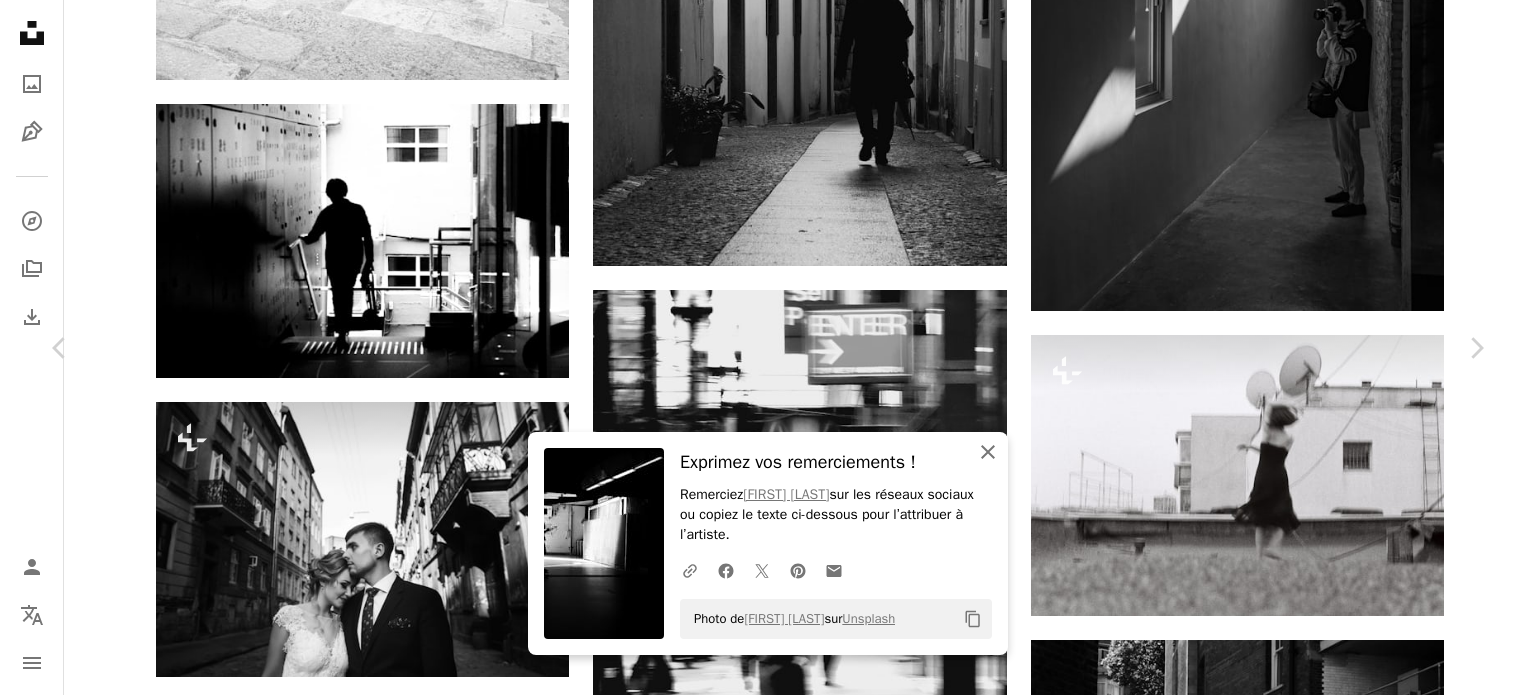 click on "An X shape" 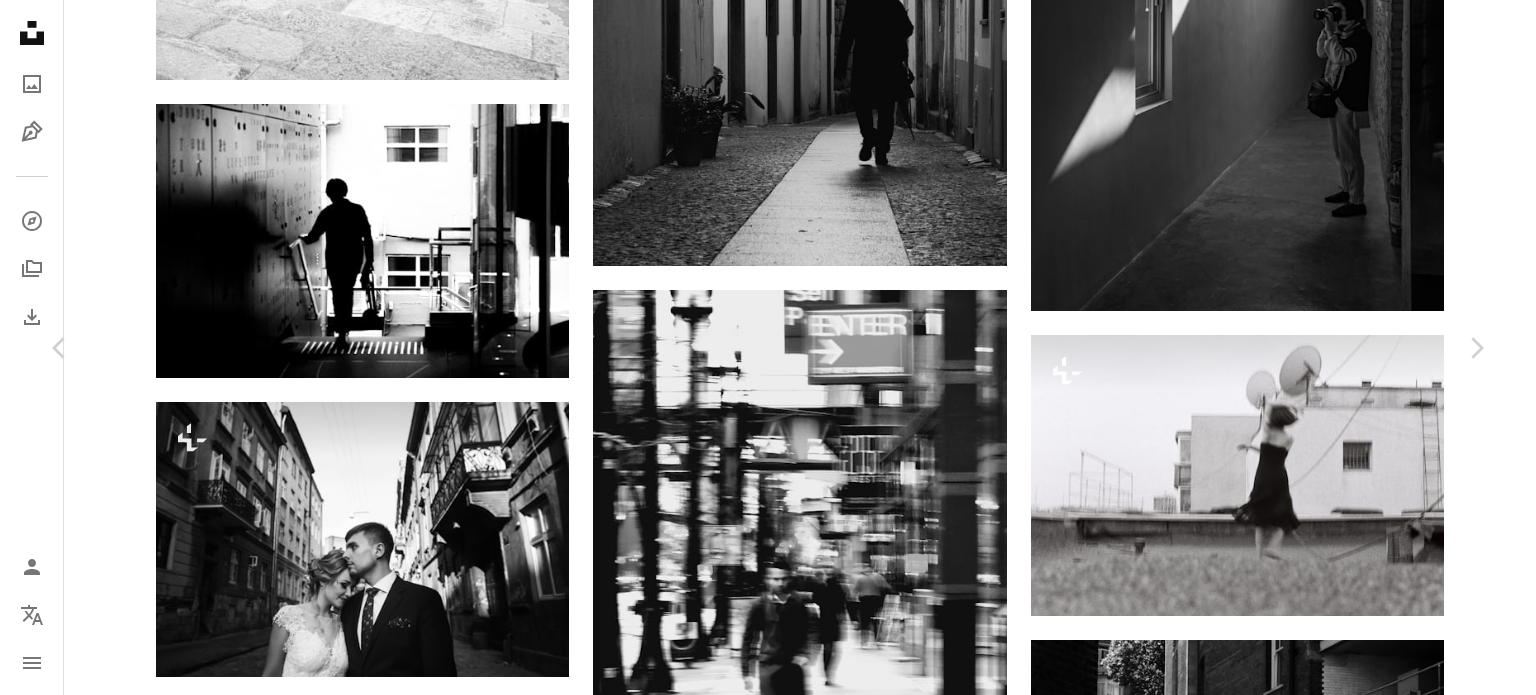 scroll, scrollTop: 5300, scrollLeft: 0, axis: vertical 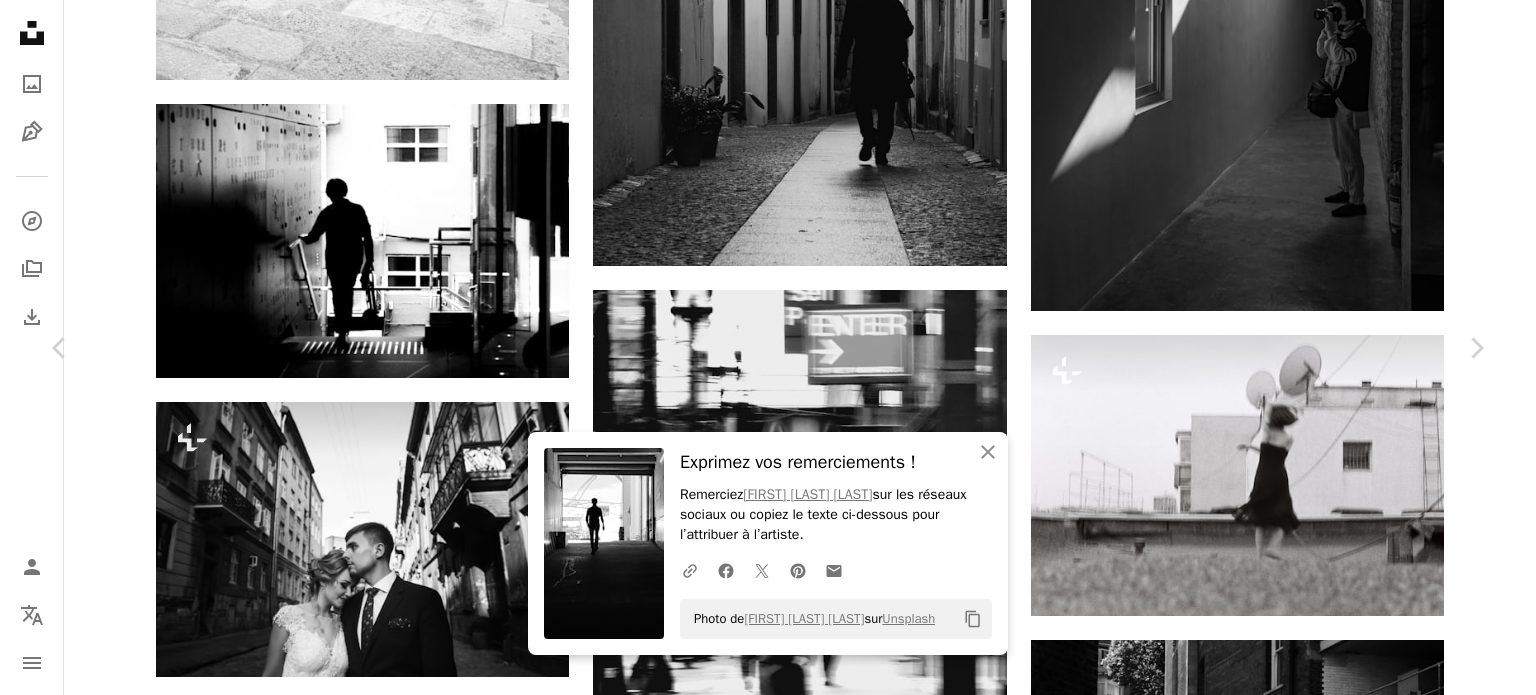 click on "Arrow pointing down" at bounding box center [918, 4959] 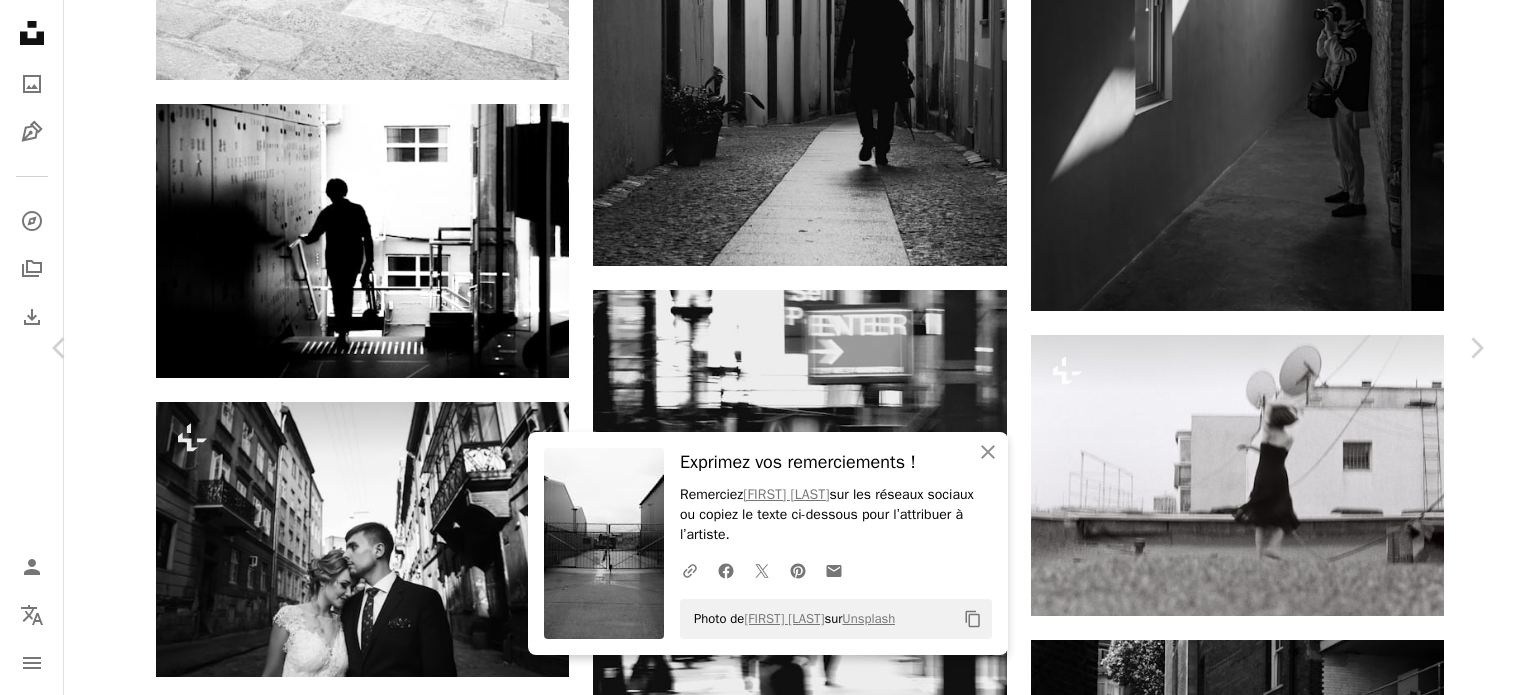 scroll, scrollTop: 6400, scrollLeft: 0, axis: vertical 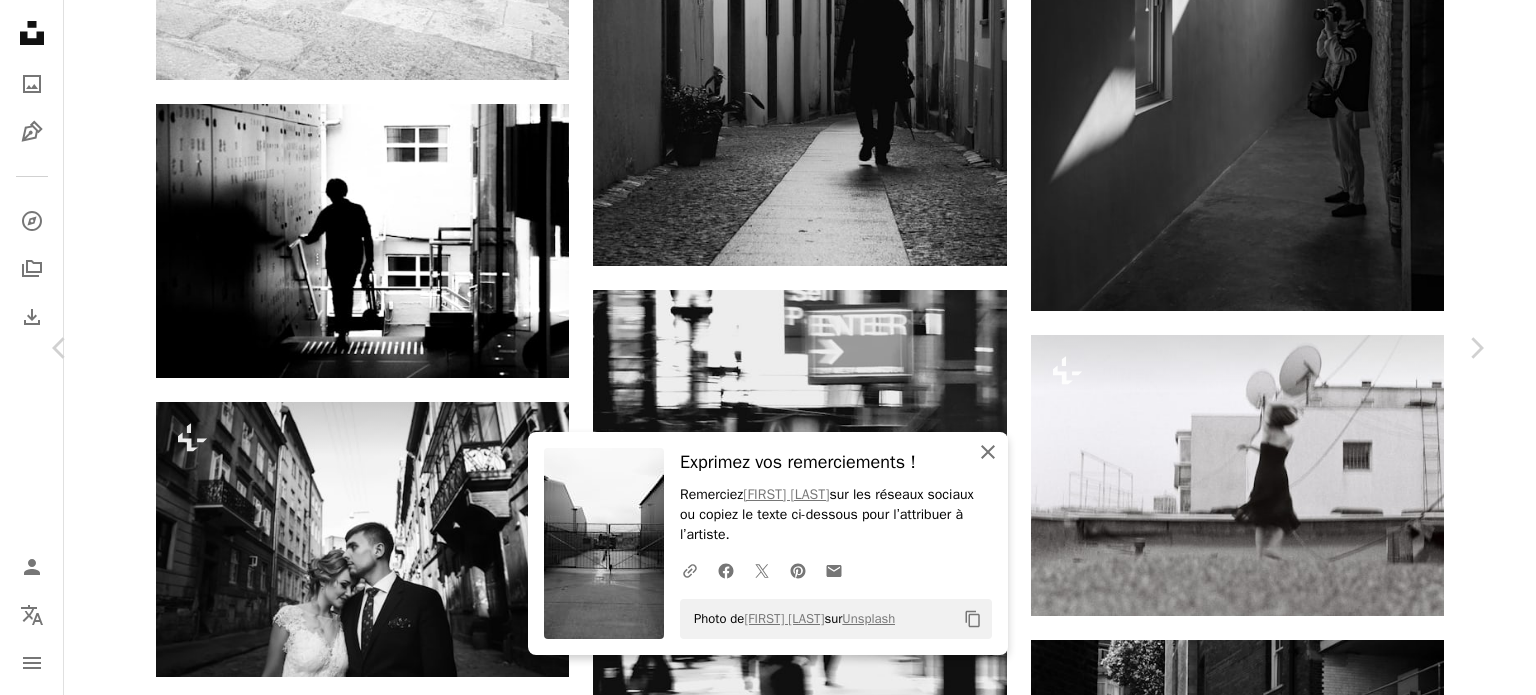 click on "An X shape" 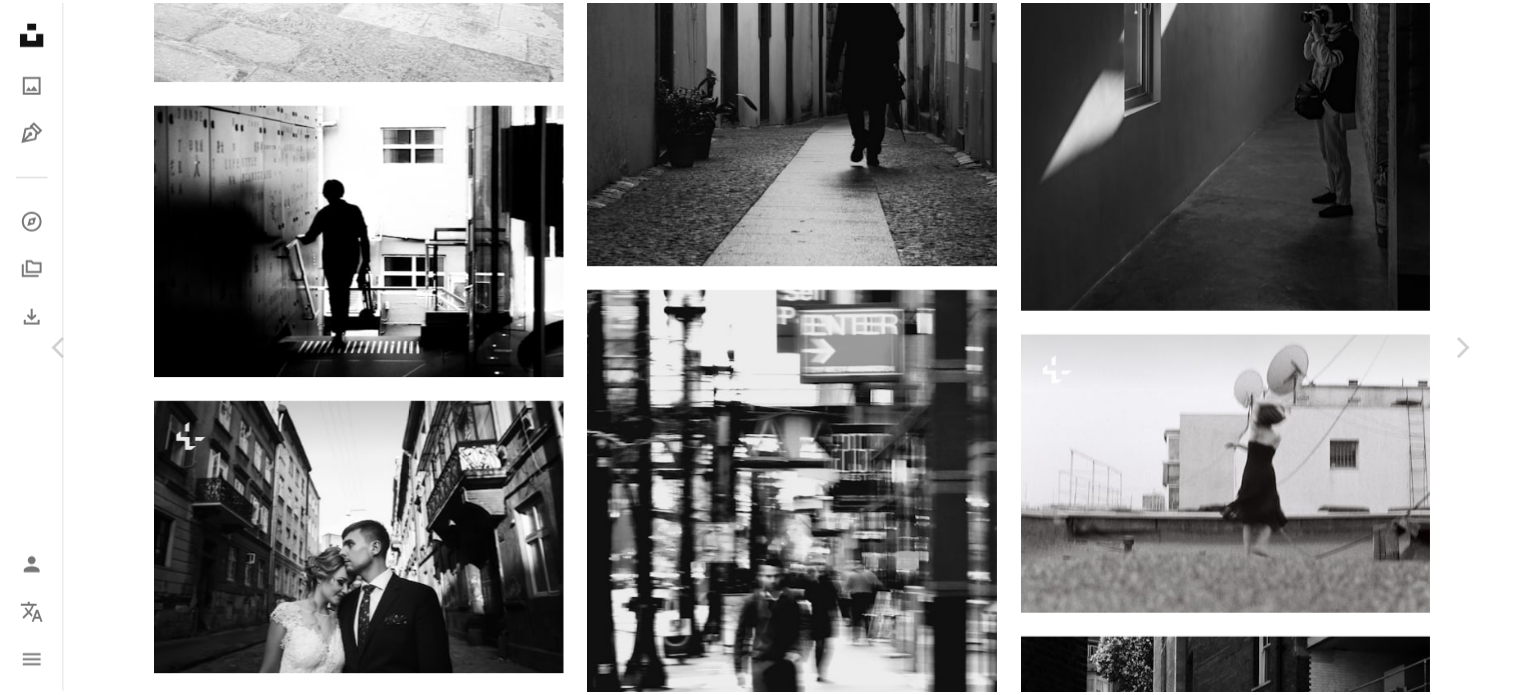 scroll, scrollTop: 6800, scrollLeft: 0, axis: vertical 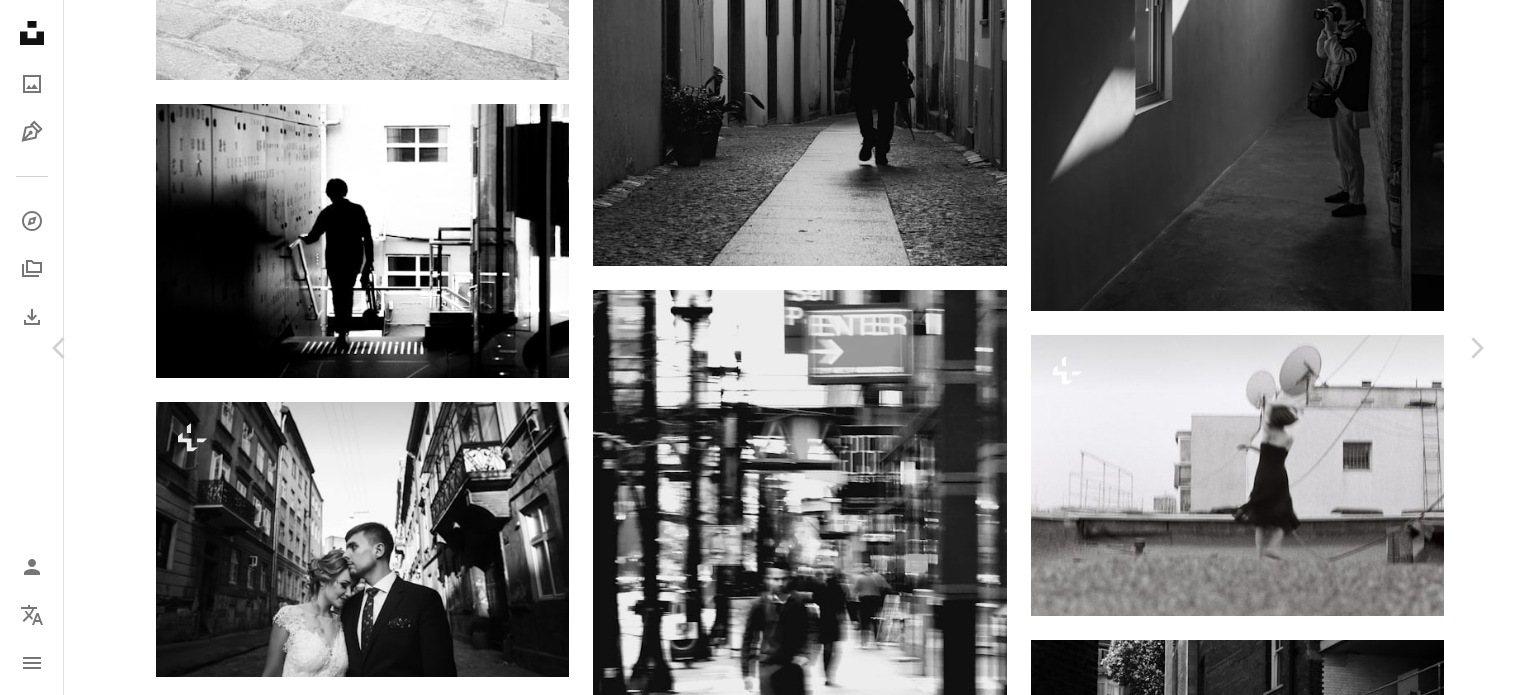 click on "An X shape" at bounding box center [20, 20] 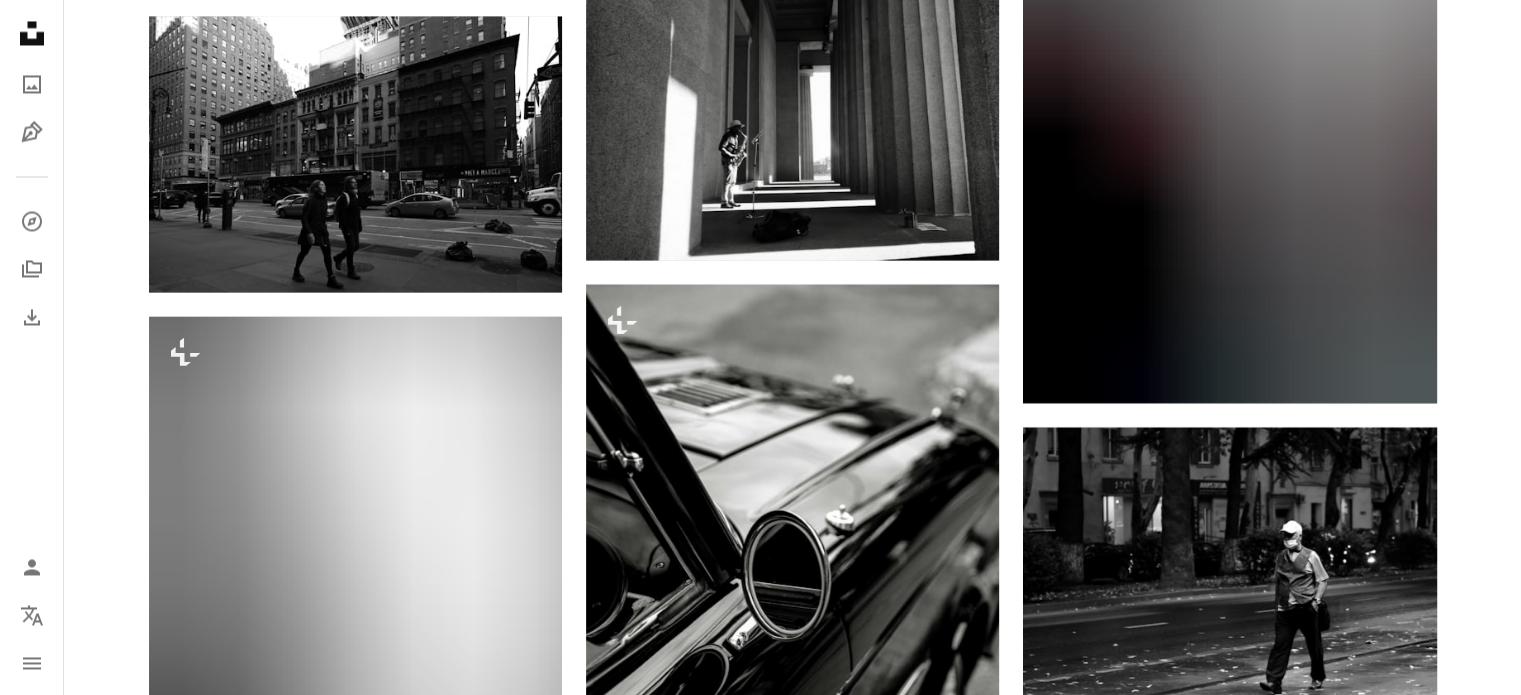 scroll, scrollTop: 95100, scrollLeft: 0, axis: vertical 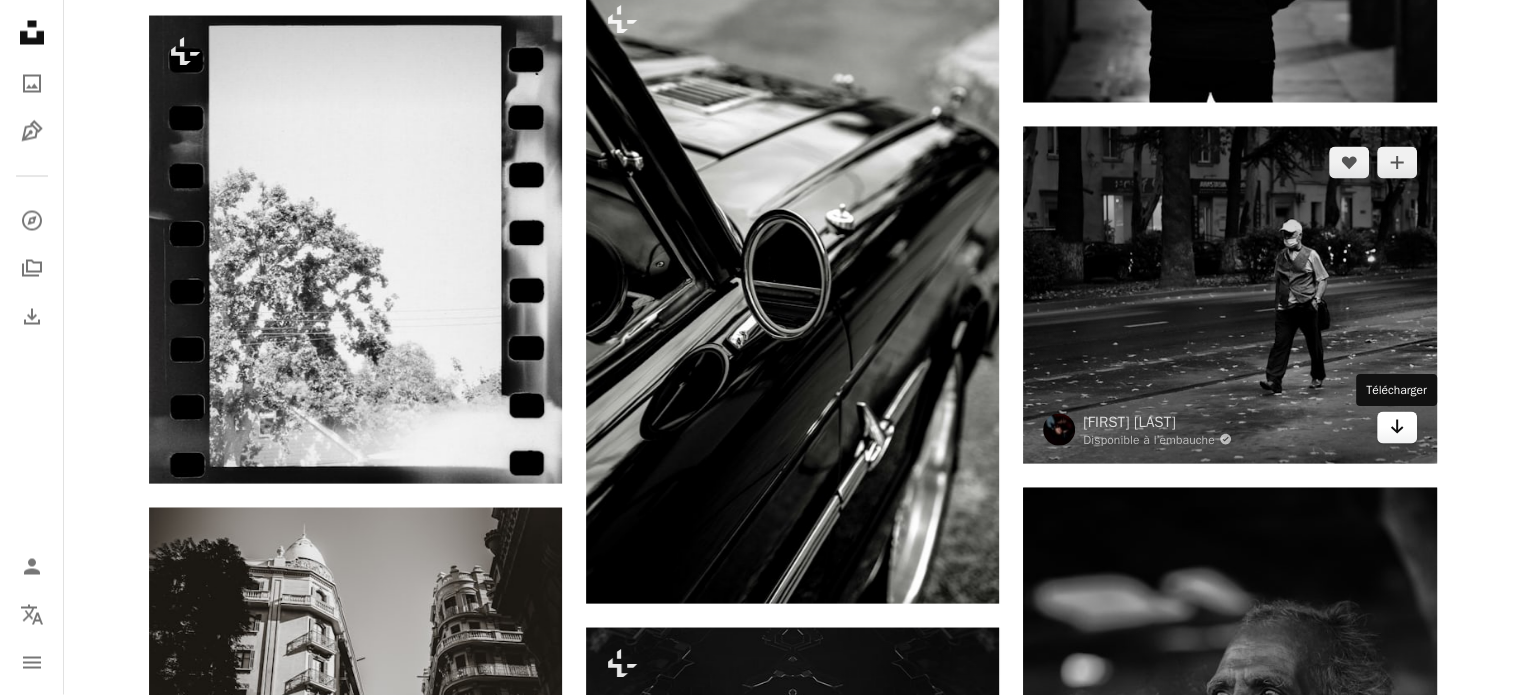 click on "Arrow pointing down" 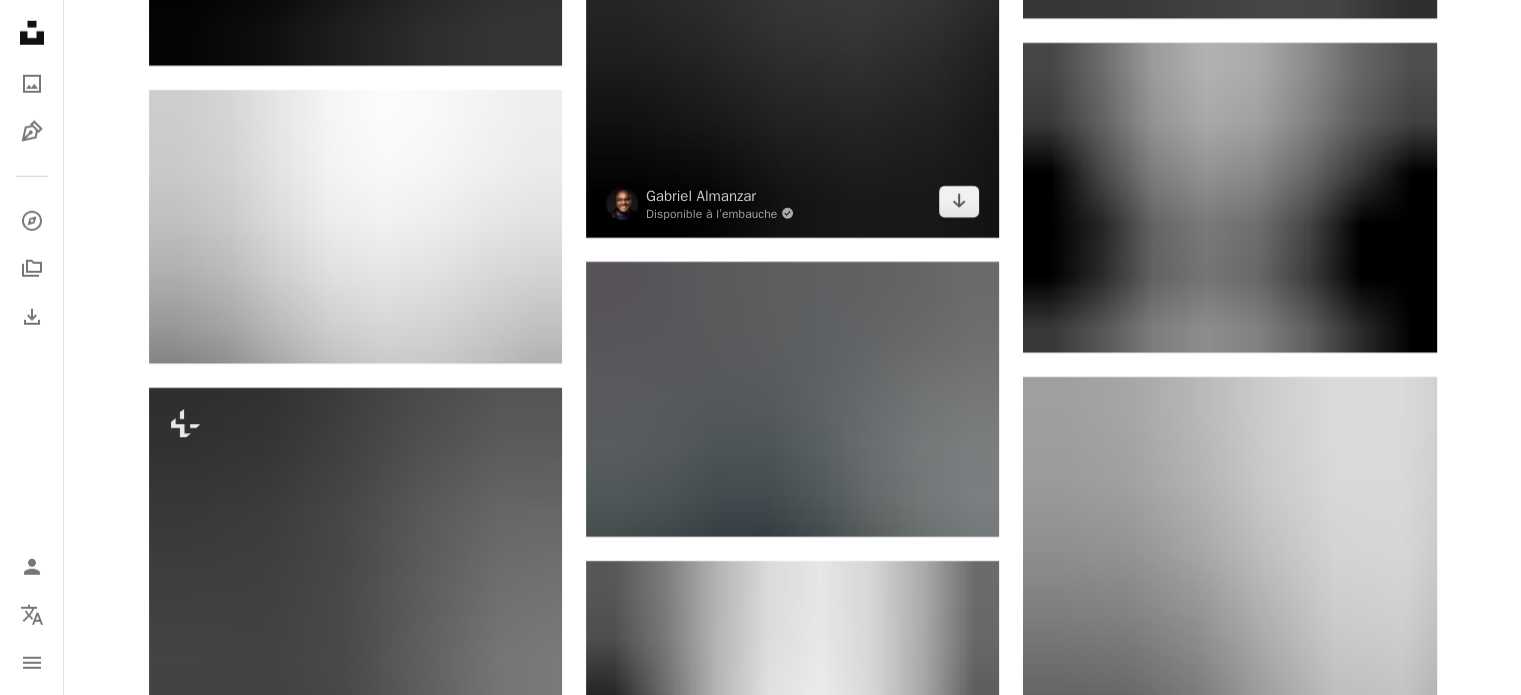 scroll, scrollTop: 97200, scrollLeft: 0, axis: vertical 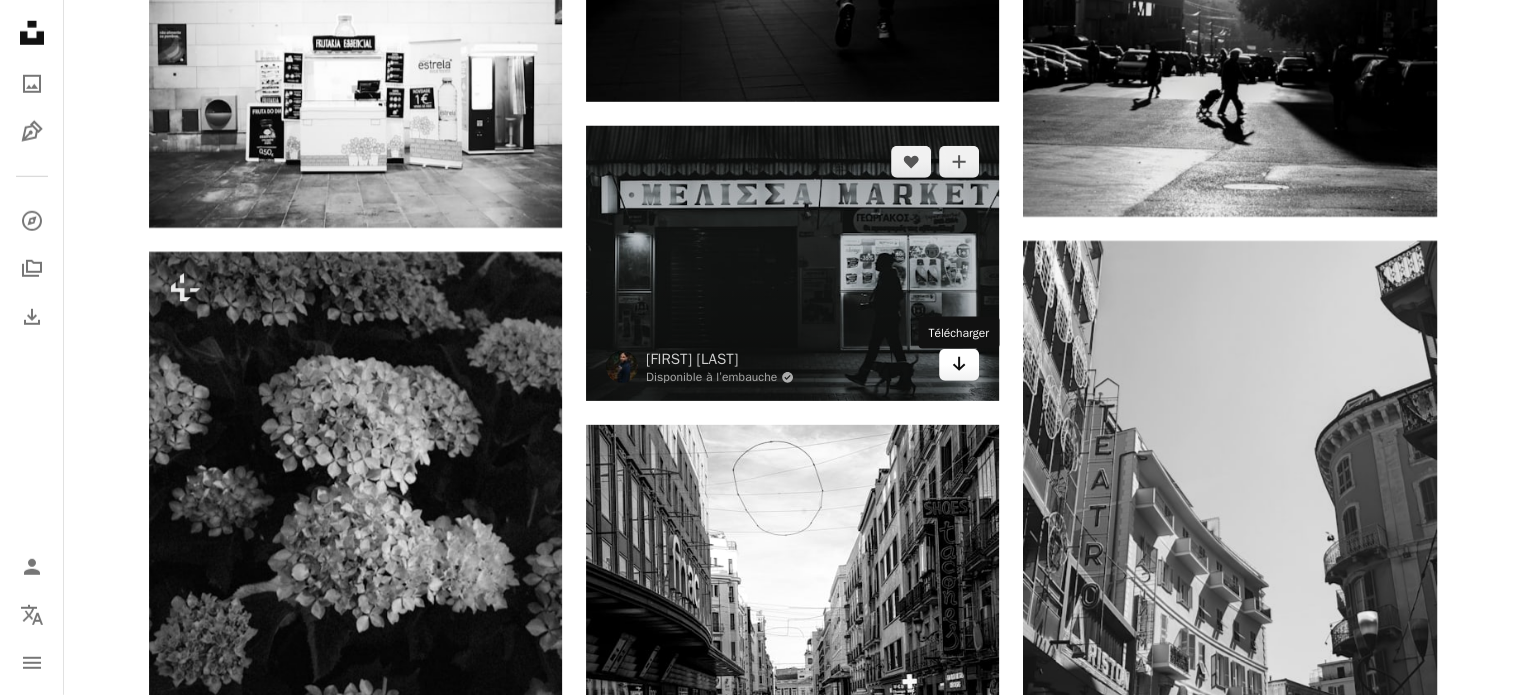 click 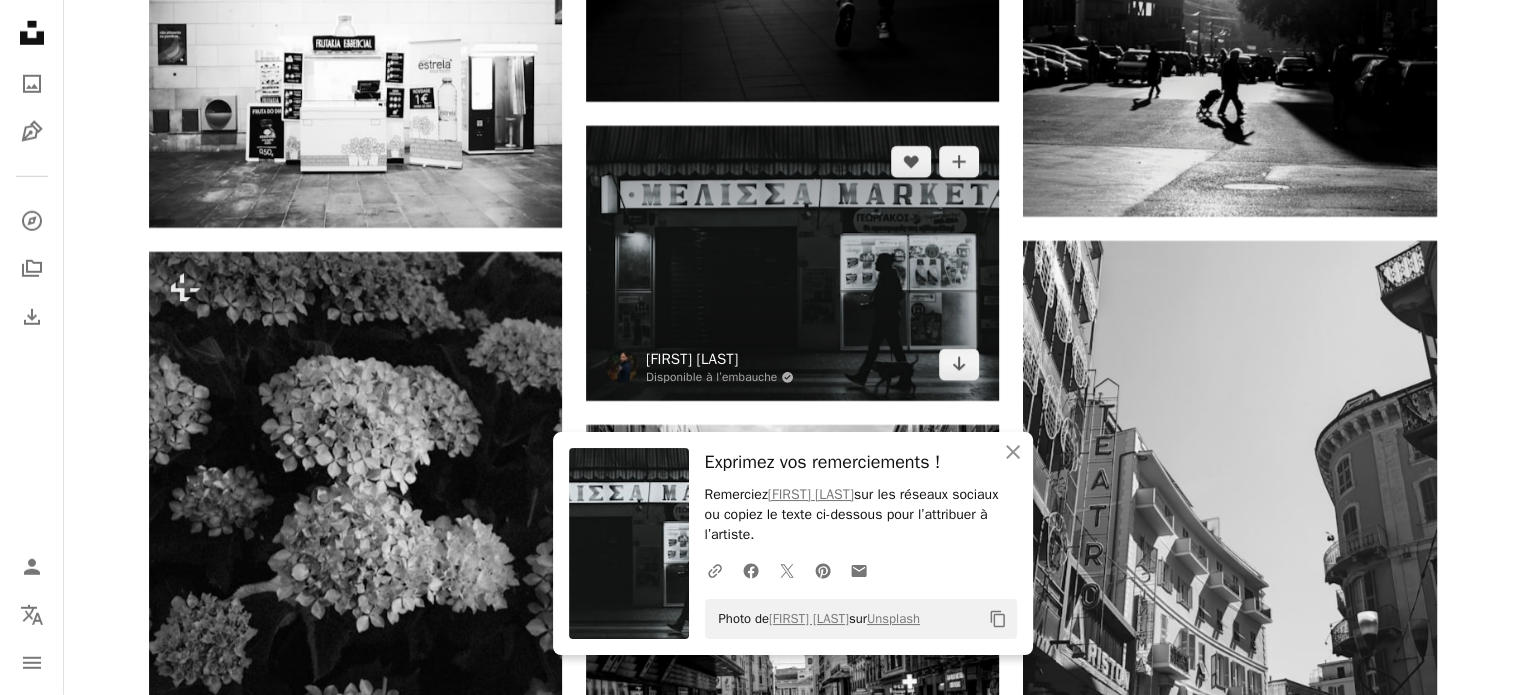 click on "[FIRST] [LAST]" at bounding box center [720, 359] 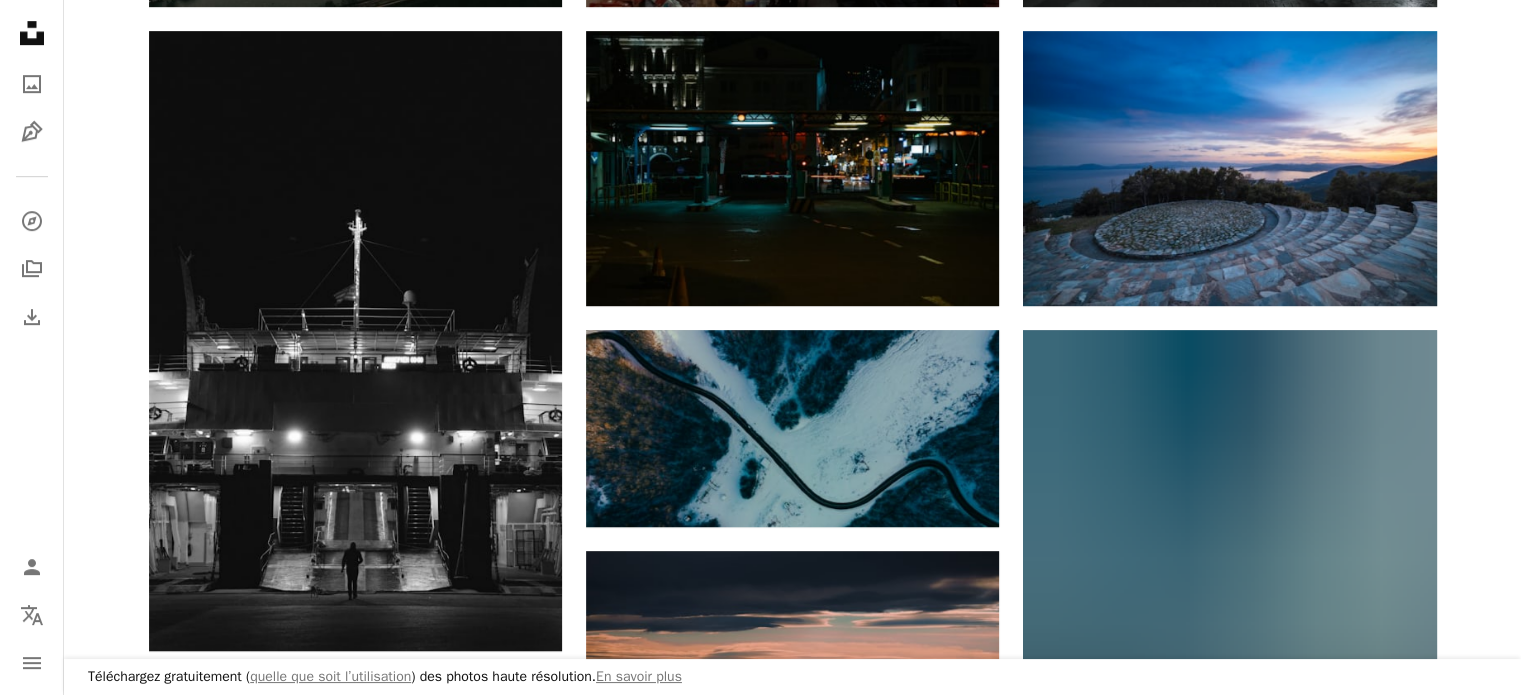 scroll, scrollTop: 1200, scrollLeft: 0, axis: vertical 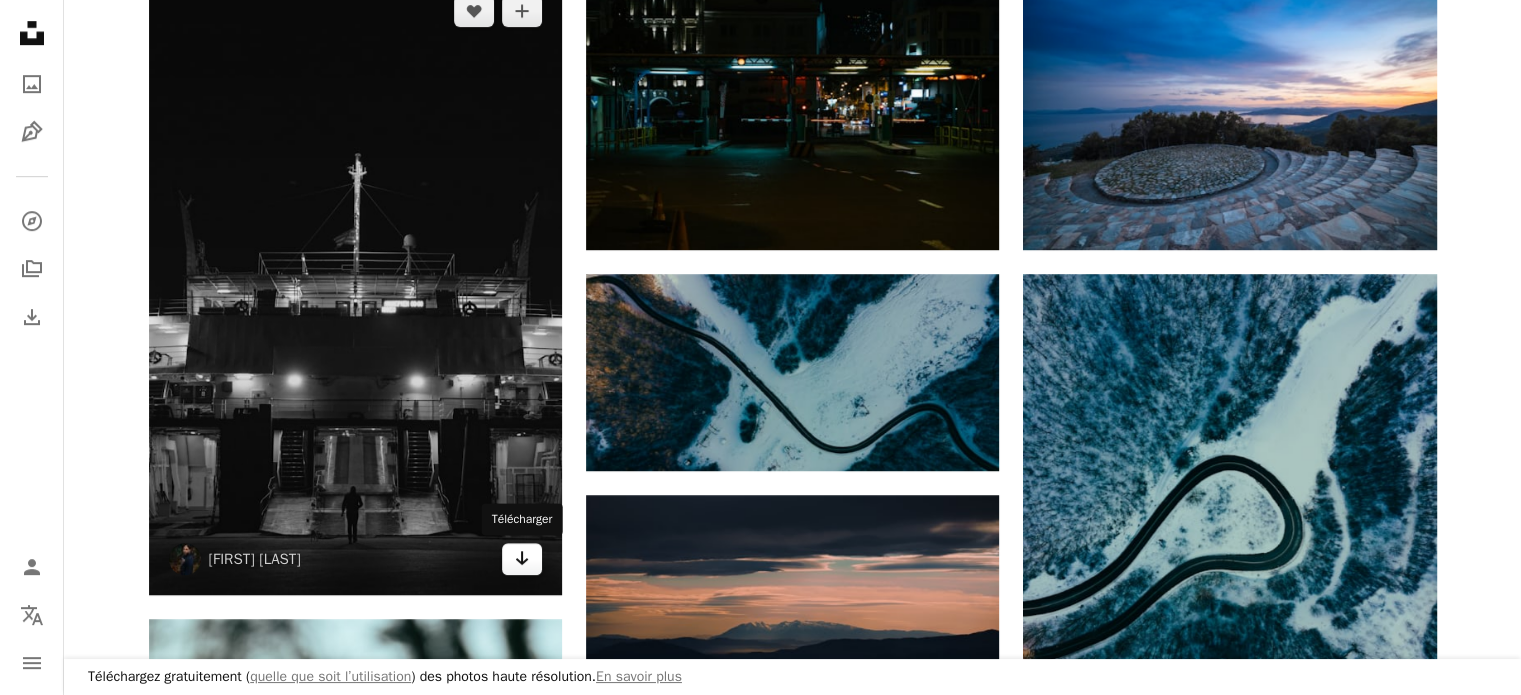 click on "Arrow pointing down" 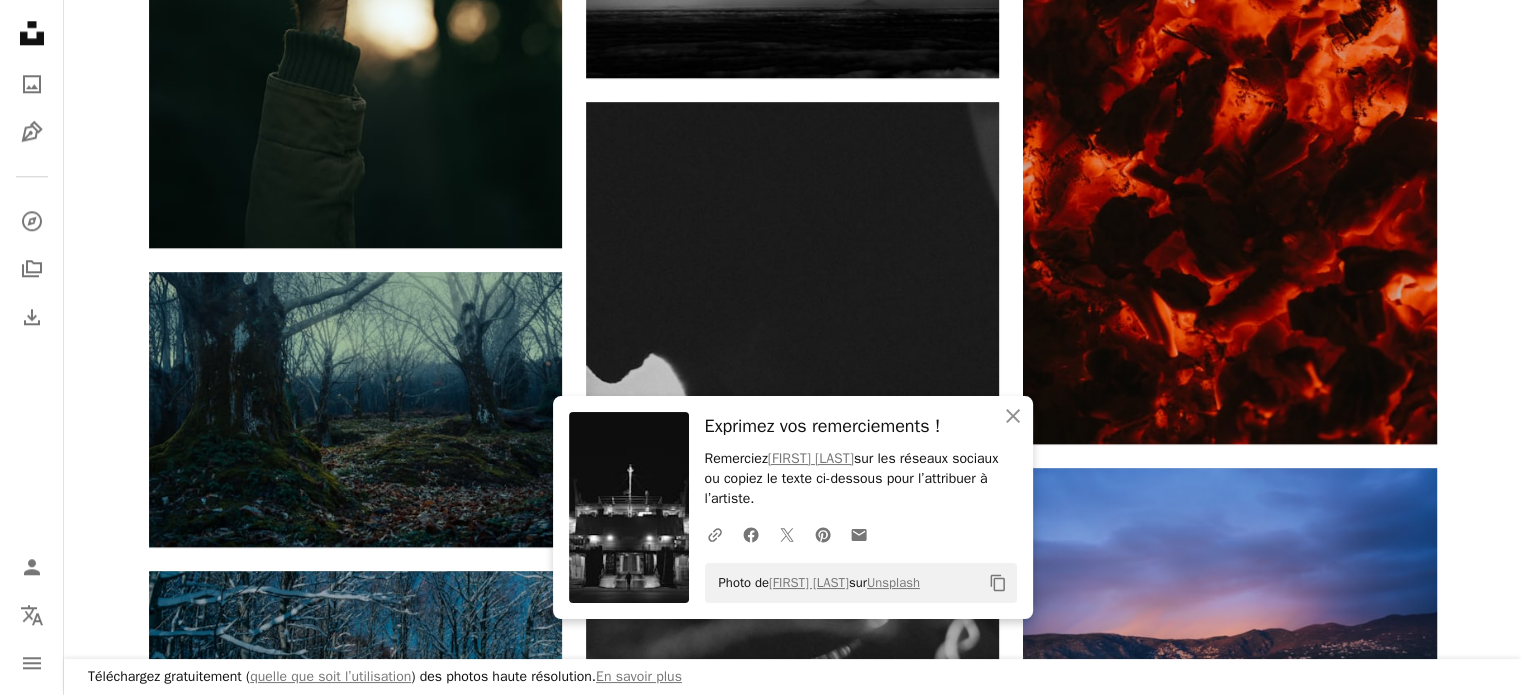 scroll, scrollTop: 2200, scrollLeft: 0, axis: vertical 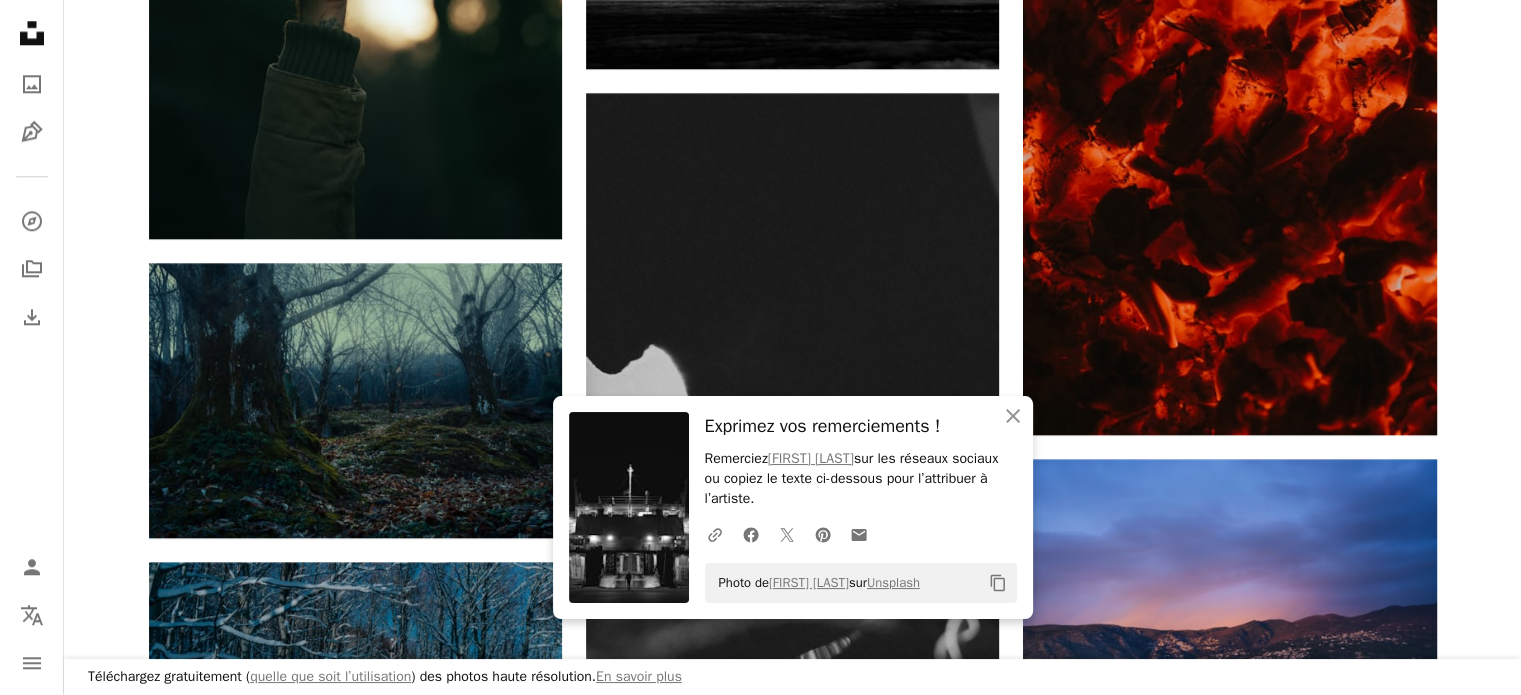 click on "[FIRST] [LAST]" at bounding box center [792, -394] 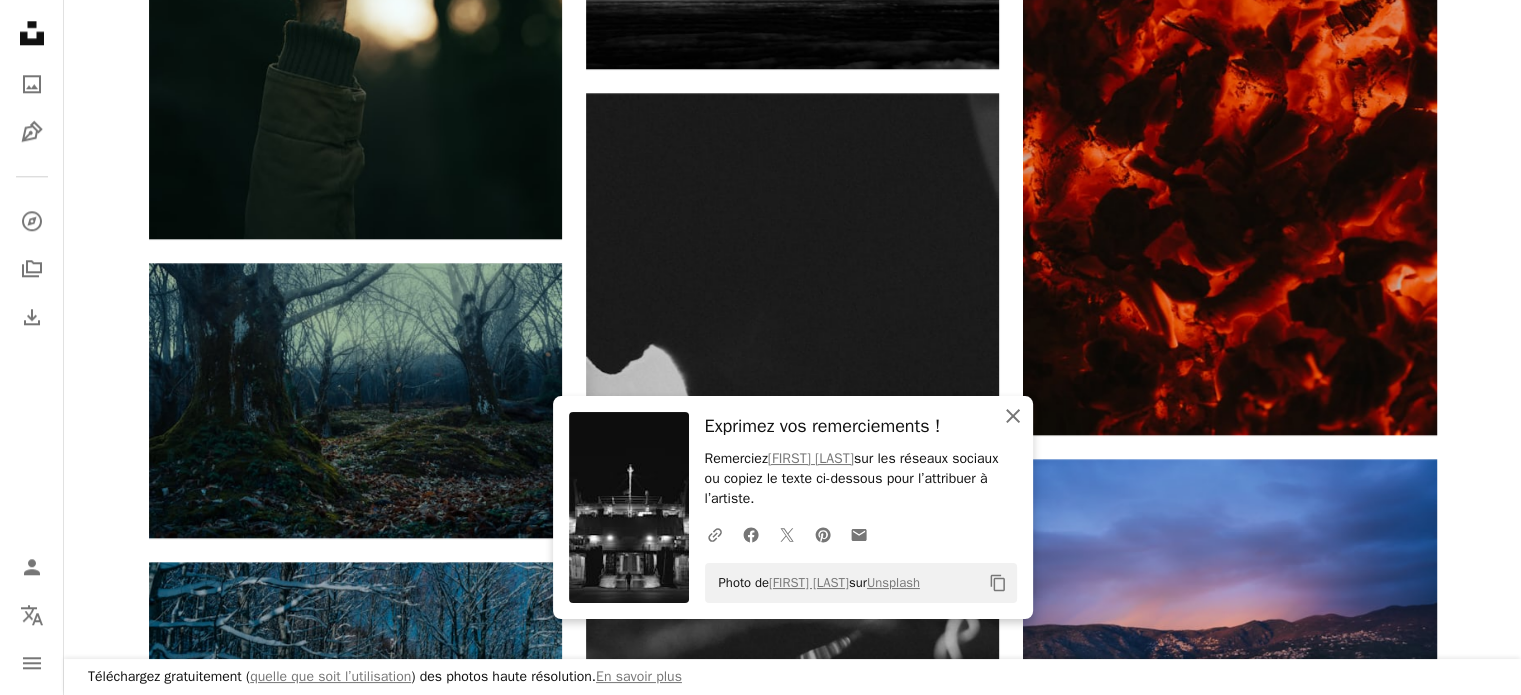 click on "An X shape" 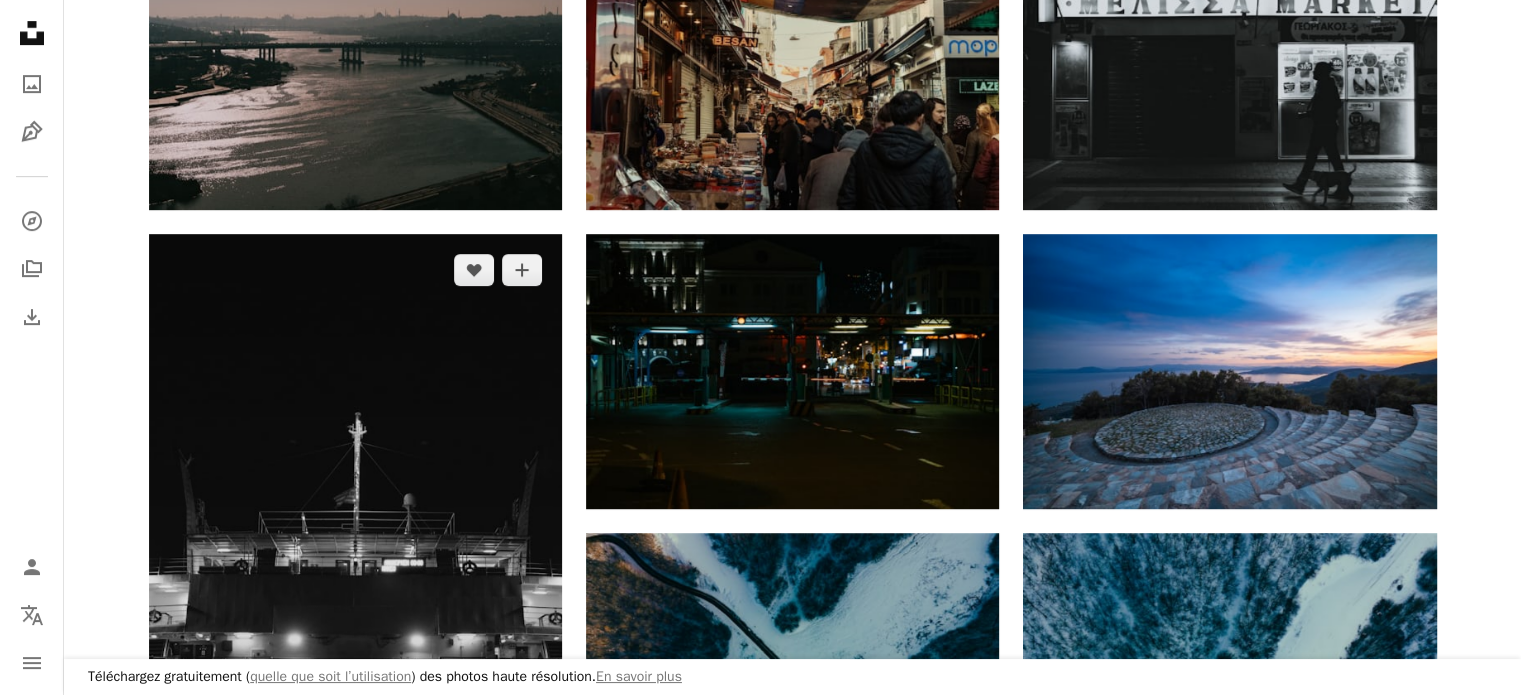 scroll, scrollTop: 800, scrollLeft: 0, axis: vertical 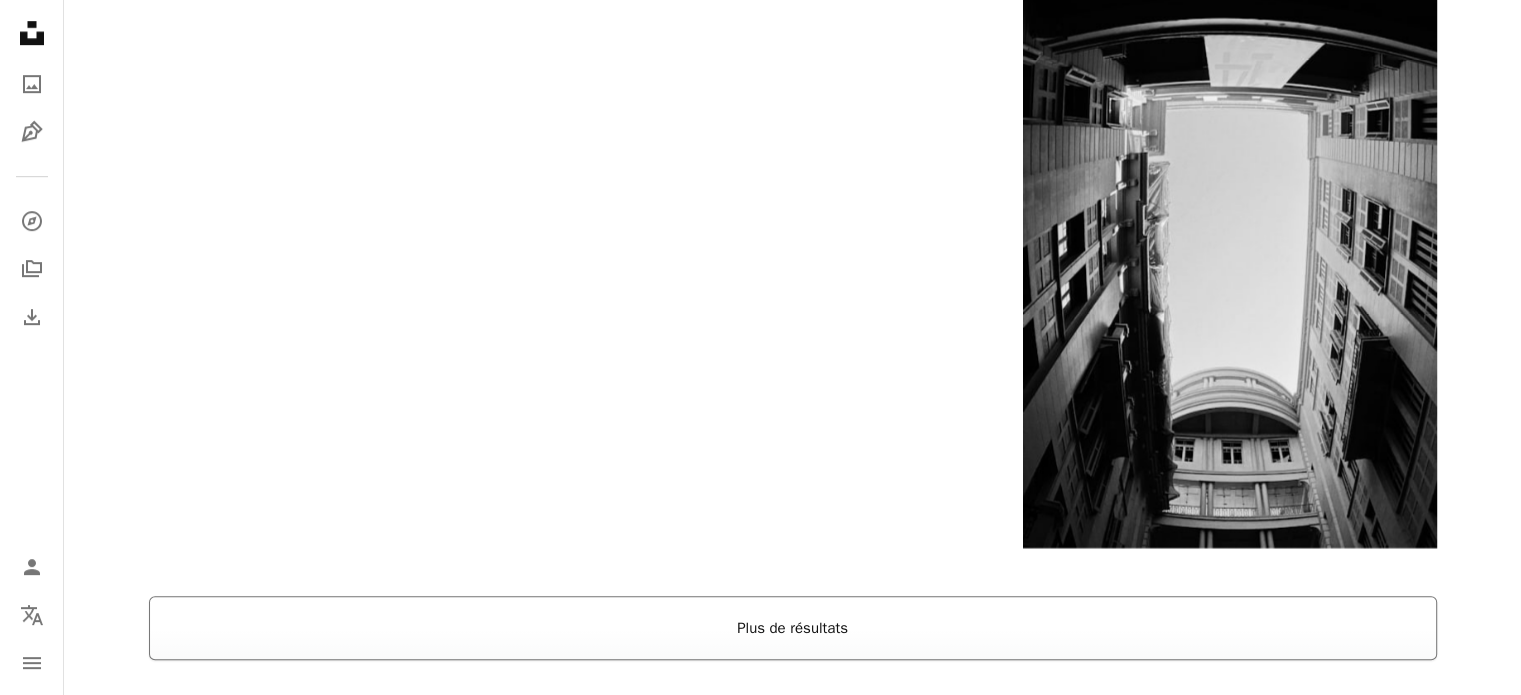 click on "Plus de résultats" at bounding box center (793, 628) 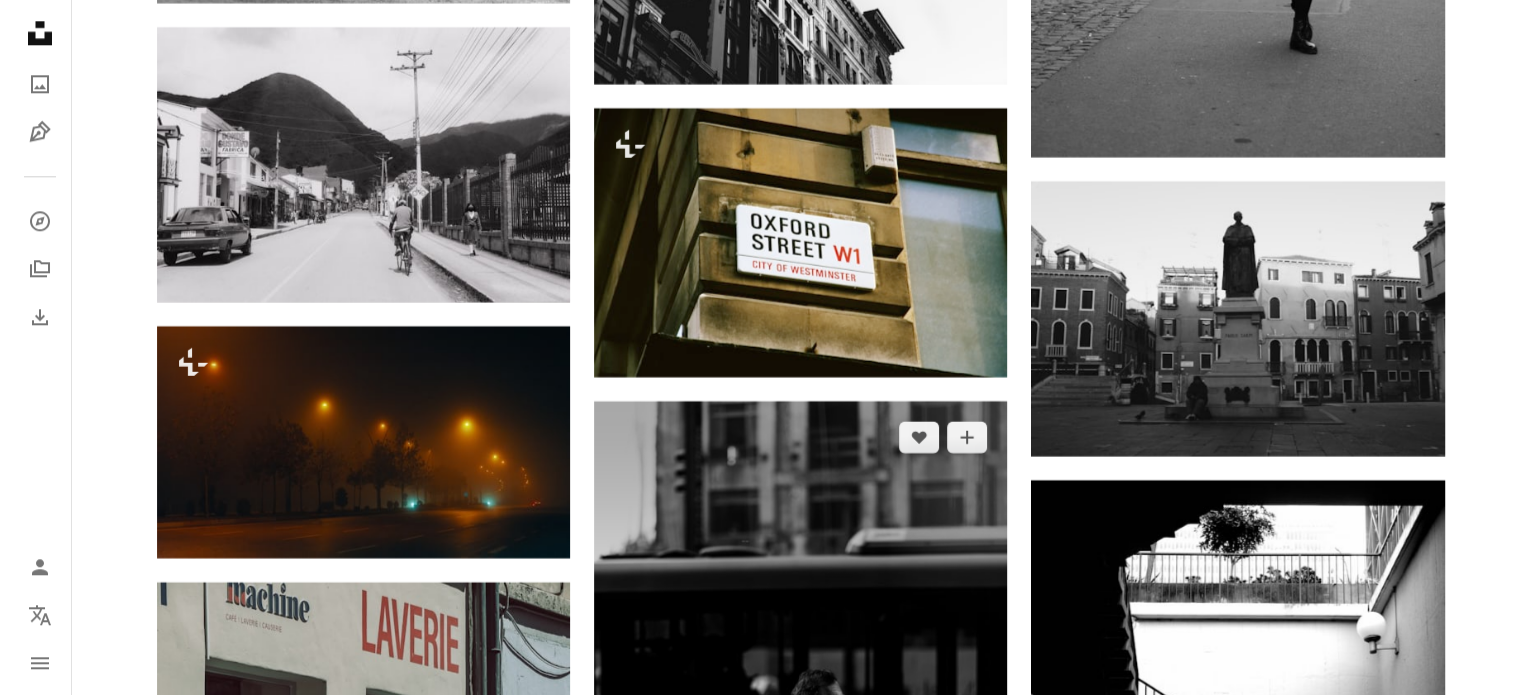 scroll, scrollTop: 101100, scrollLeft: 0, axis: vertical 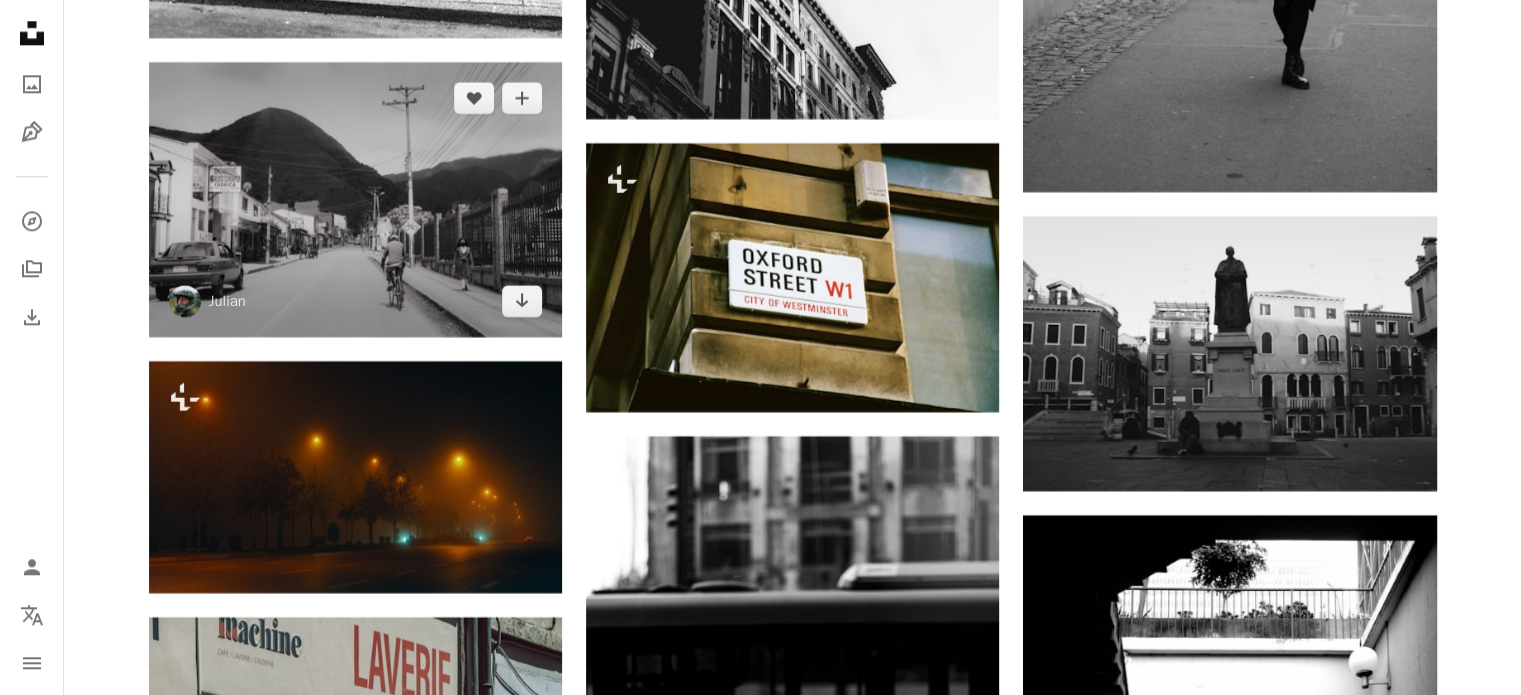 click at bounding box center [355, 199] 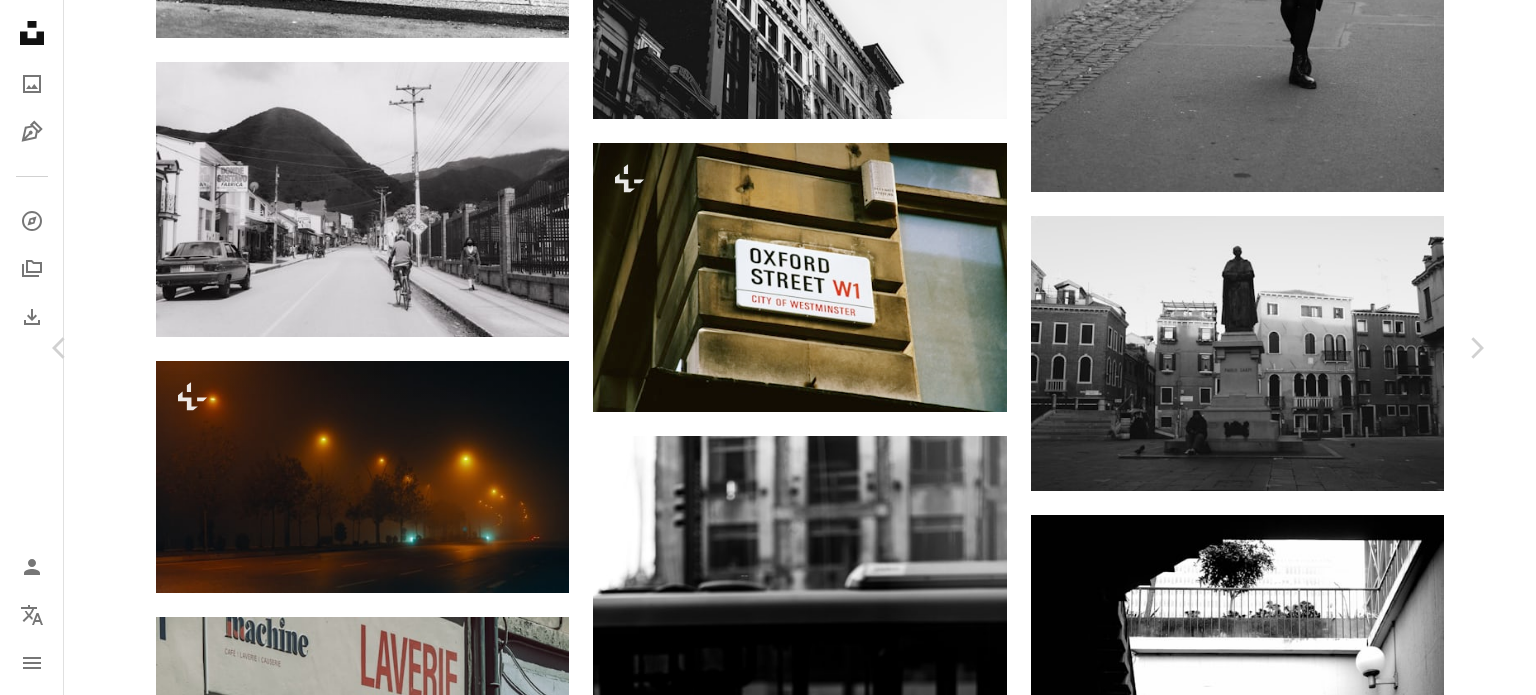 scroll, scrollTop: 0, scrollLeft: 0, axis: both 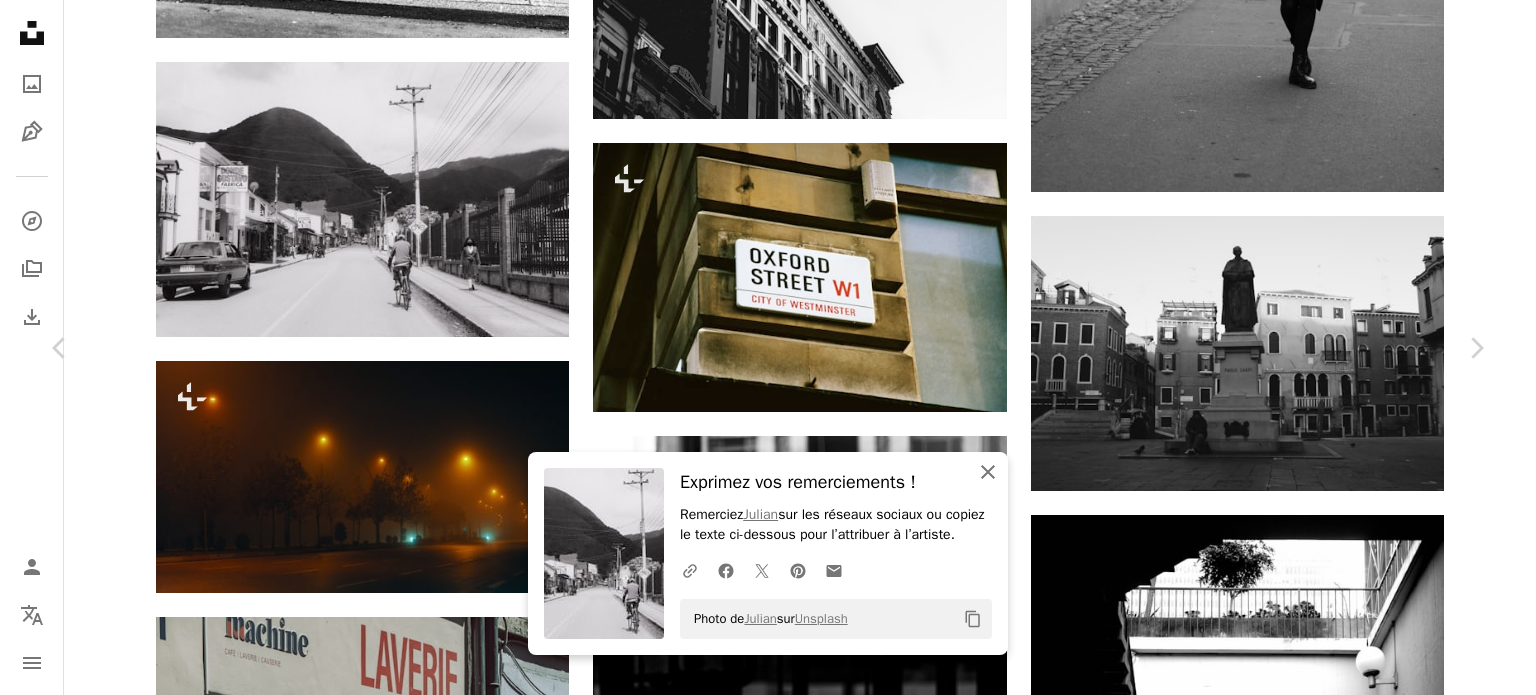 click 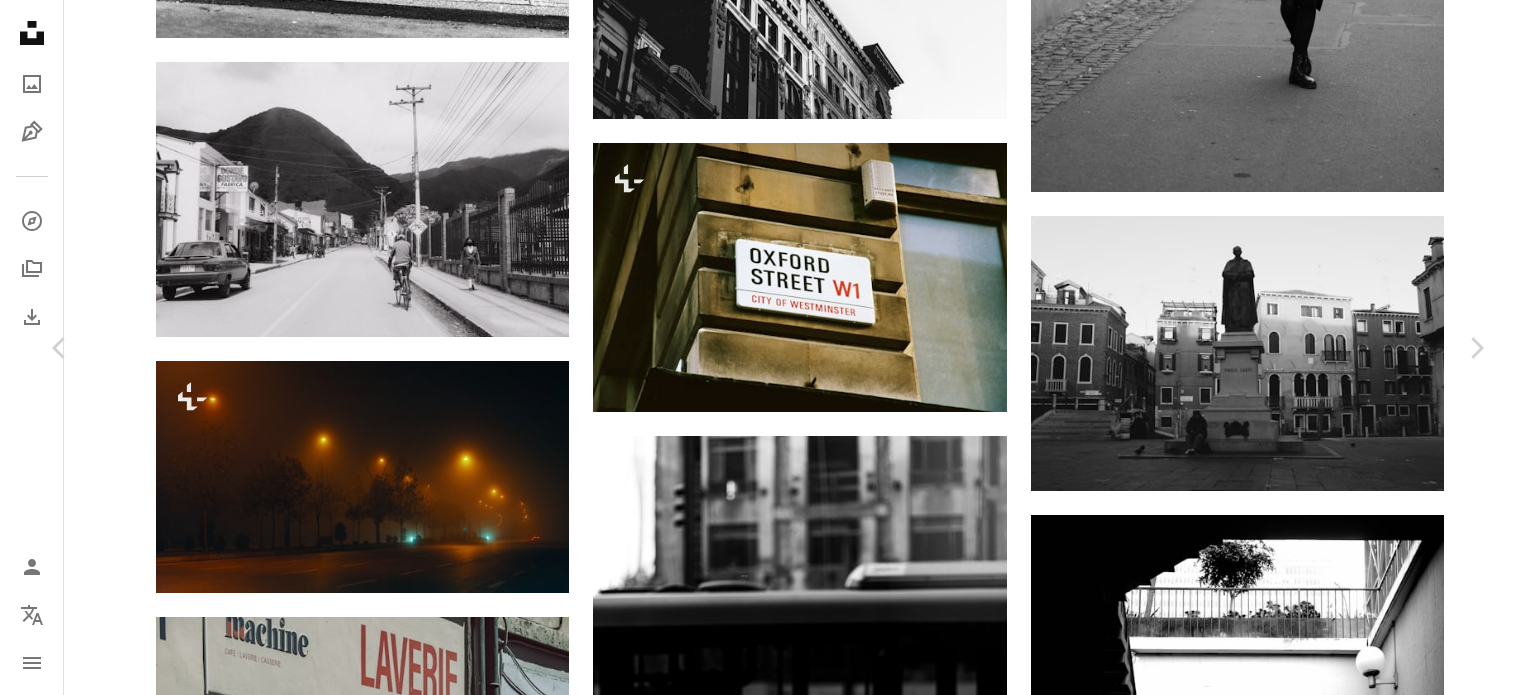 click at bounding box center [603, 6253] 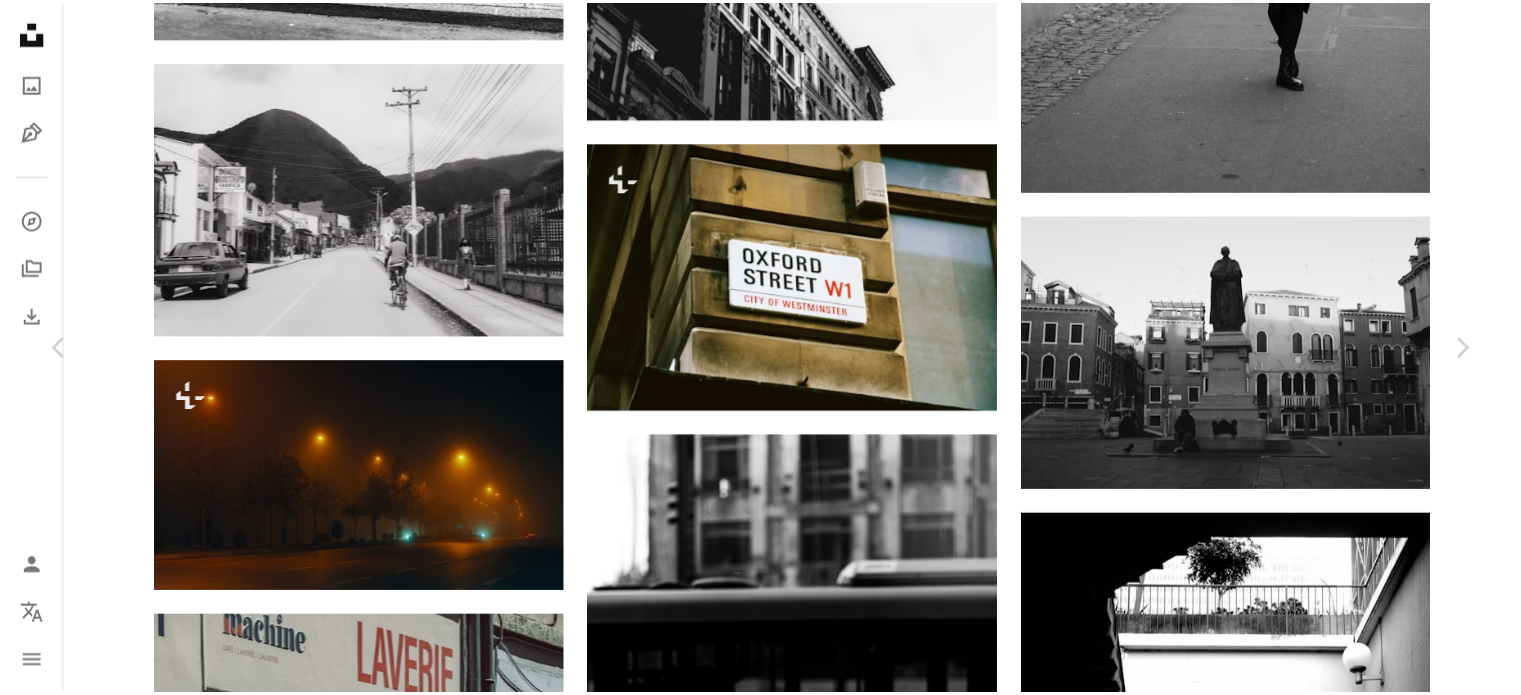 scroll, scrollTop: 2700, scrollLeft: 0, axis: vertical 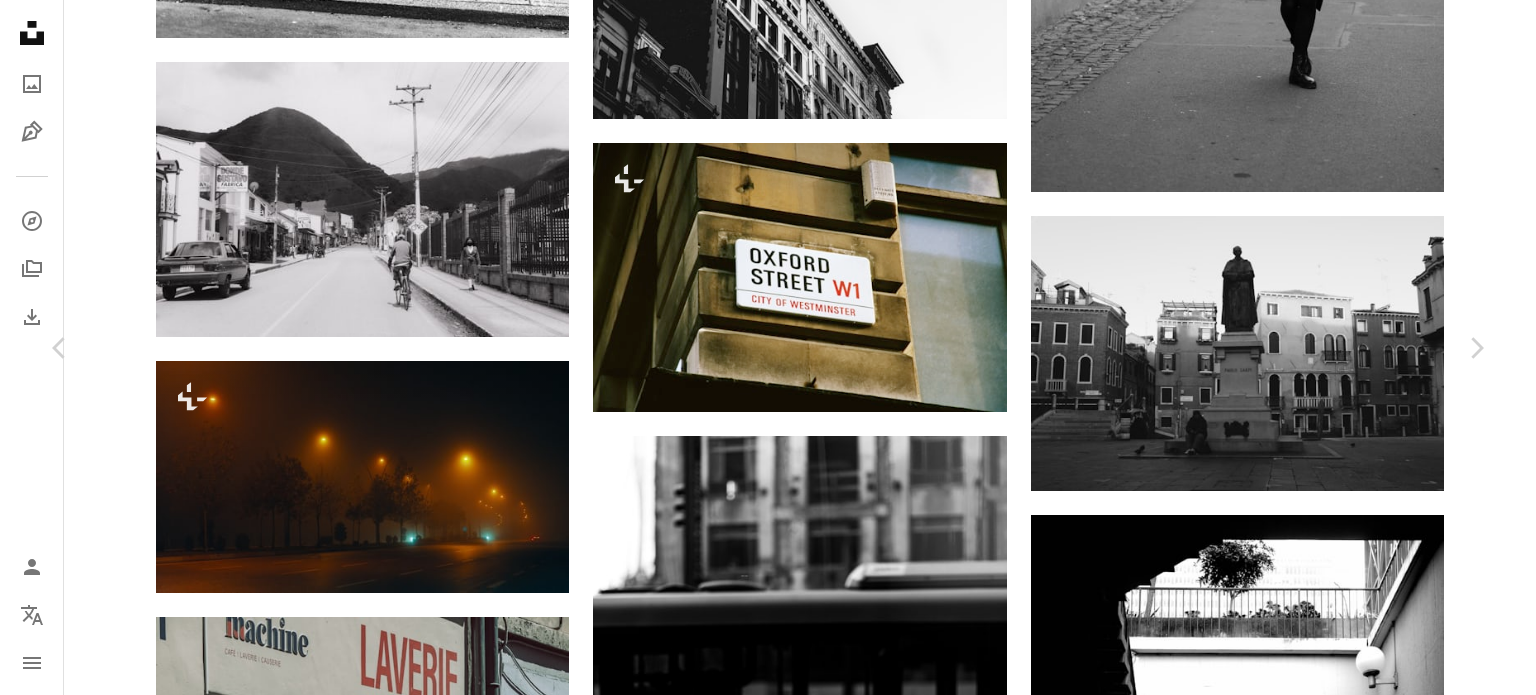 click on "An X shape" at bounding box center (20, 20) 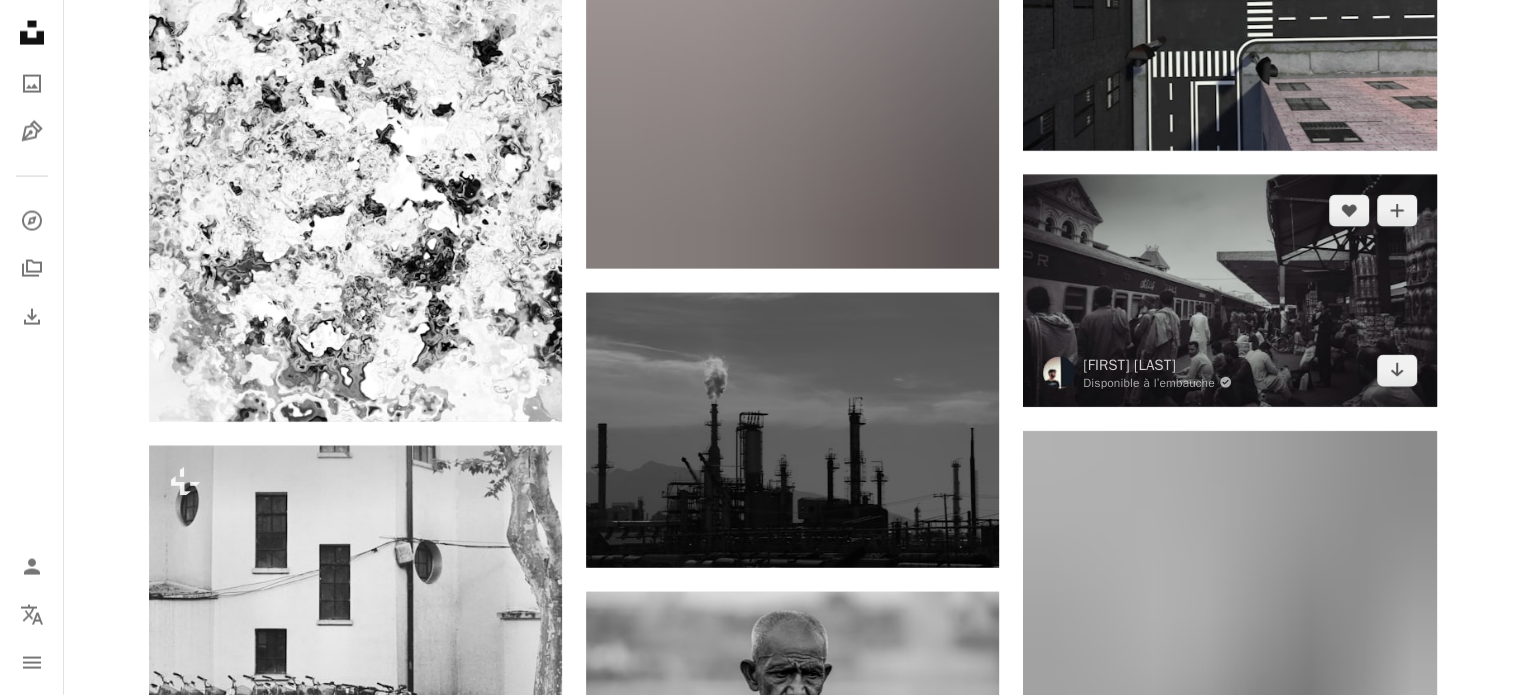 scroll, scrollTop: 110600, scrollLeft: 0, axis: vertical 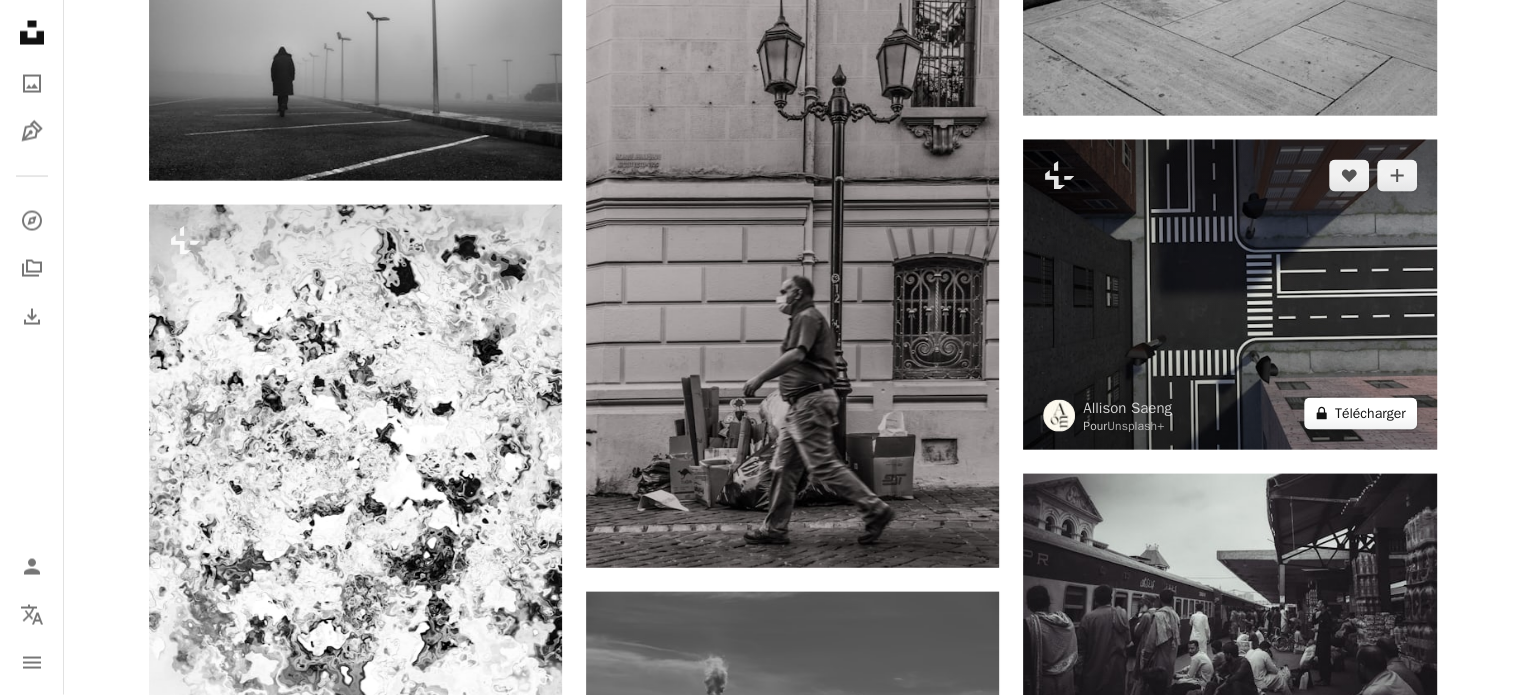 click on "A lock Télécharger" at bounding box center [1360, 414] 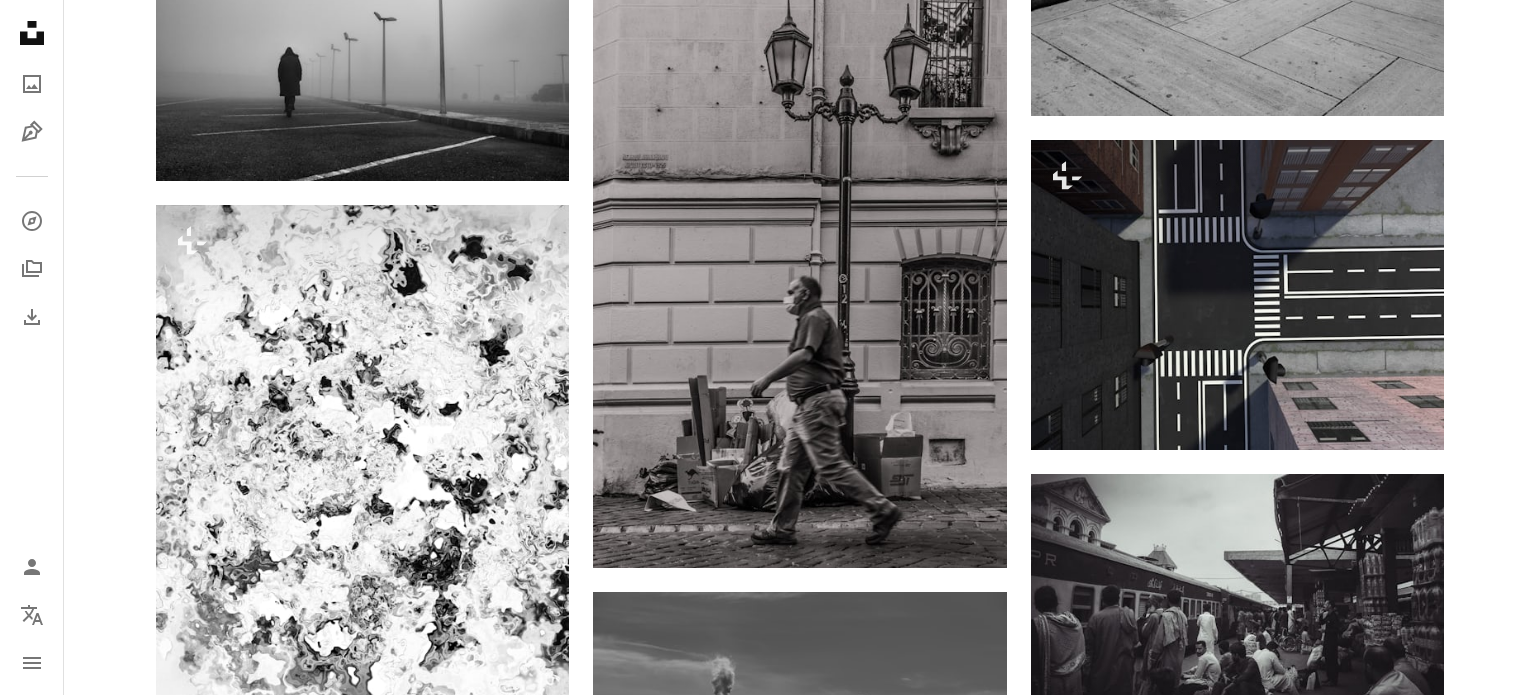 click on "An X shape" at bounding box center (20, 20) 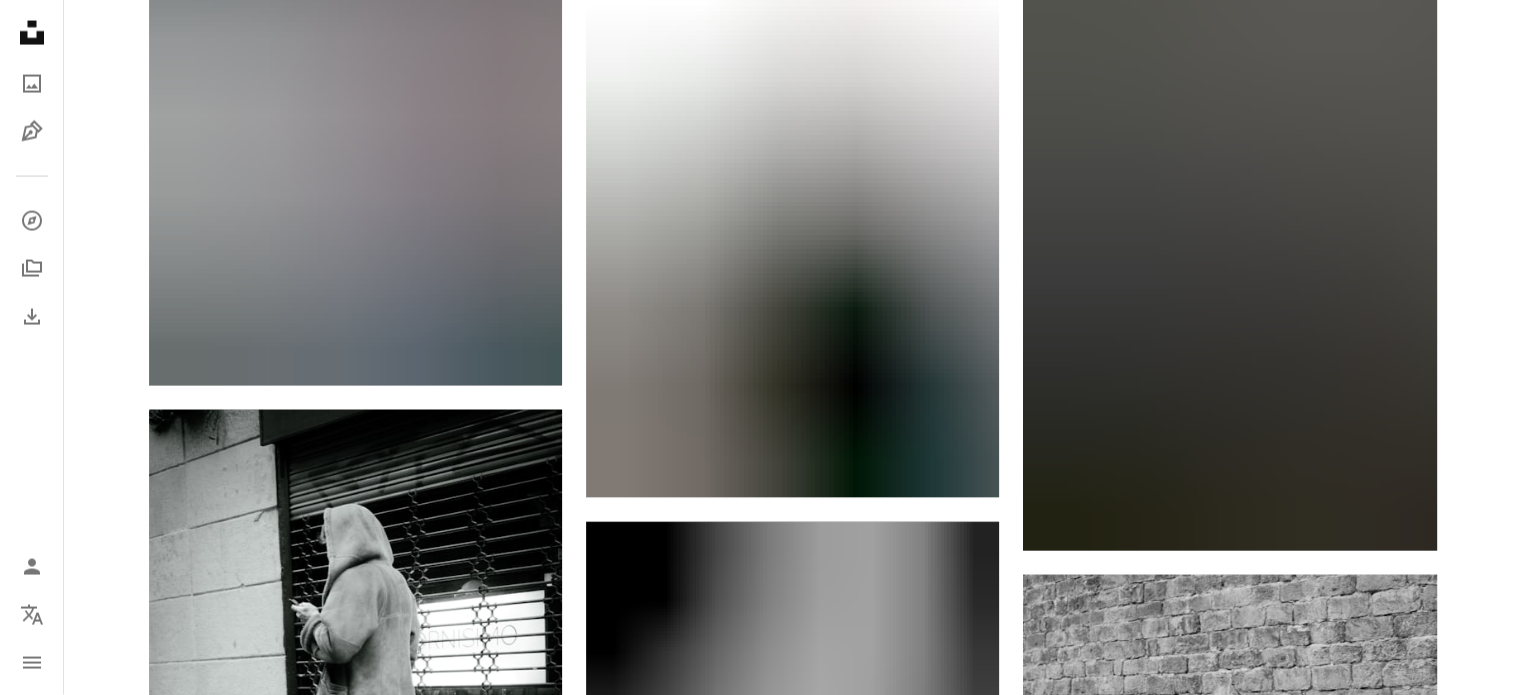 scroll, scrollTop: 126000, scrollLeft: 0, axis: vertical 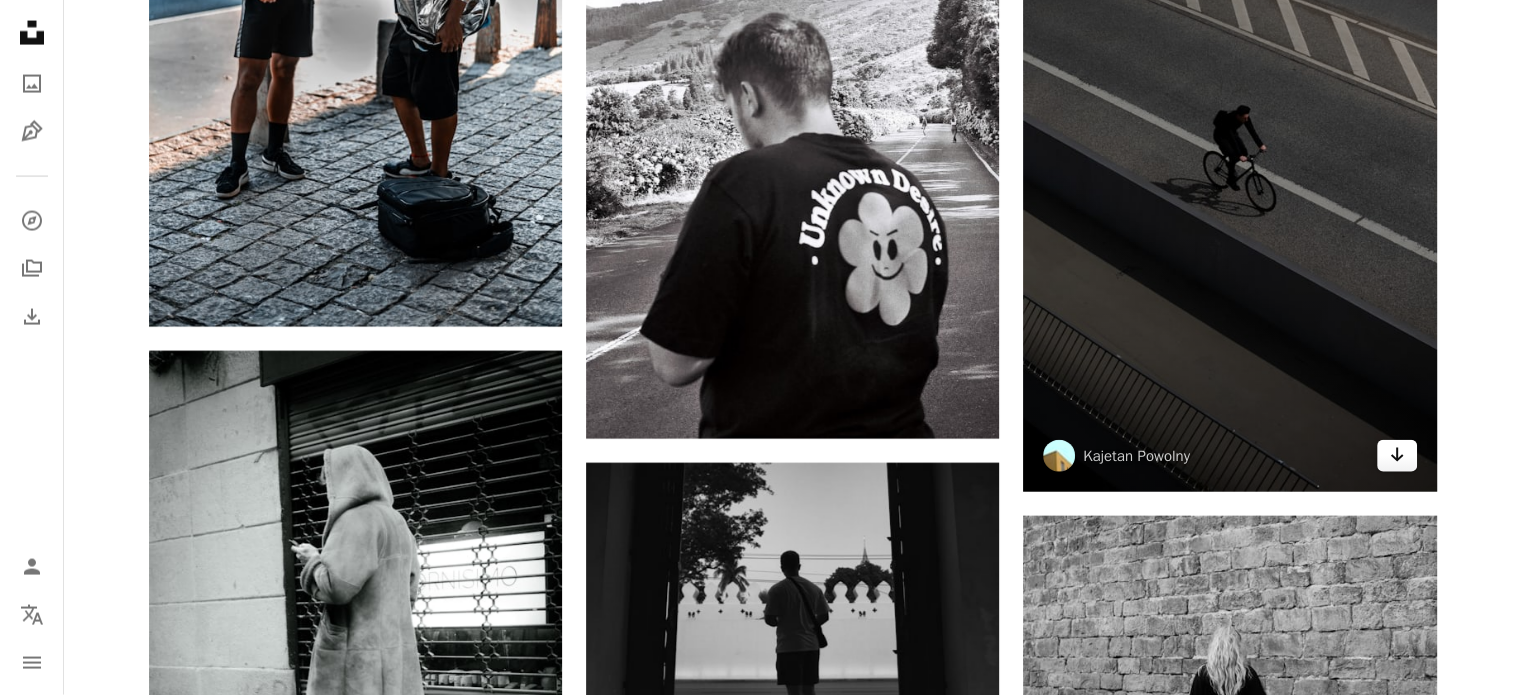 click on "Arrow pointing down" 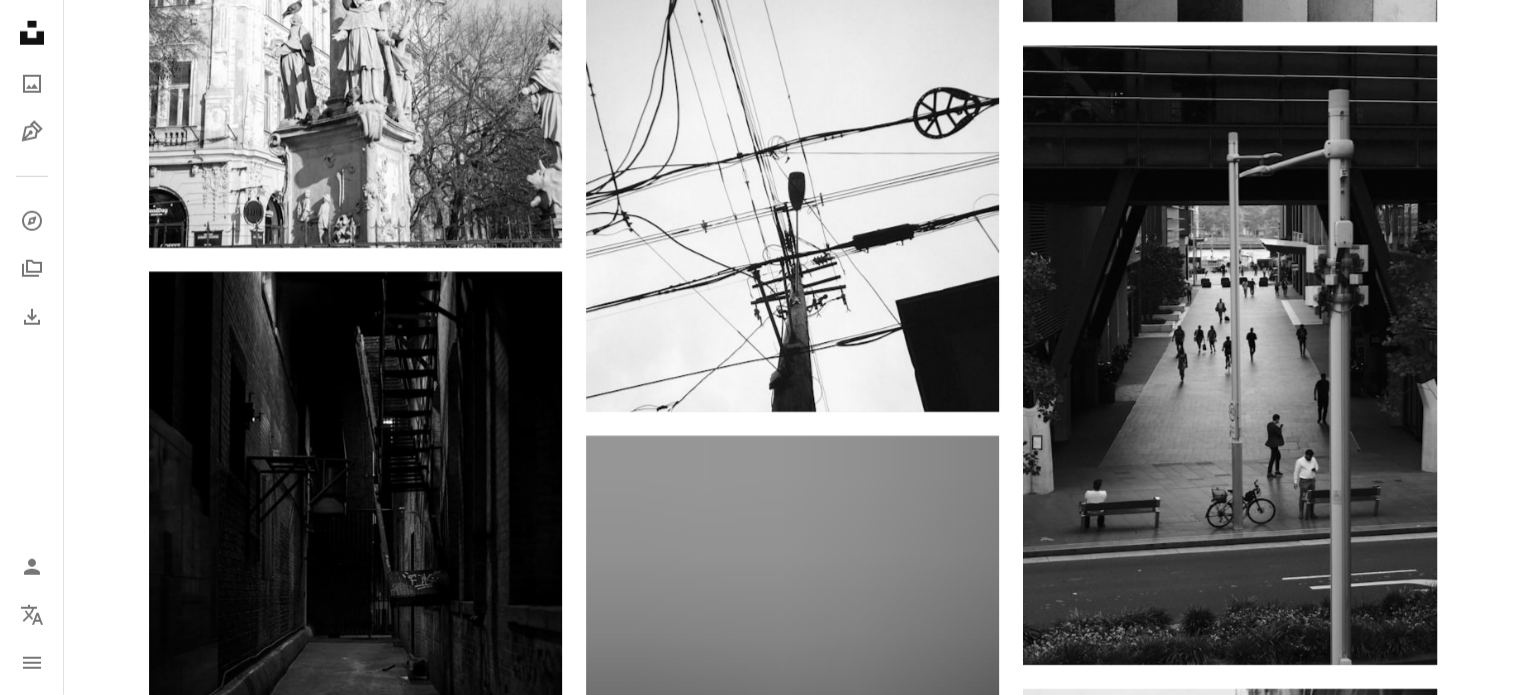 scroll, scrollTop: 127400, scrollLeft: 0, axis: vertical 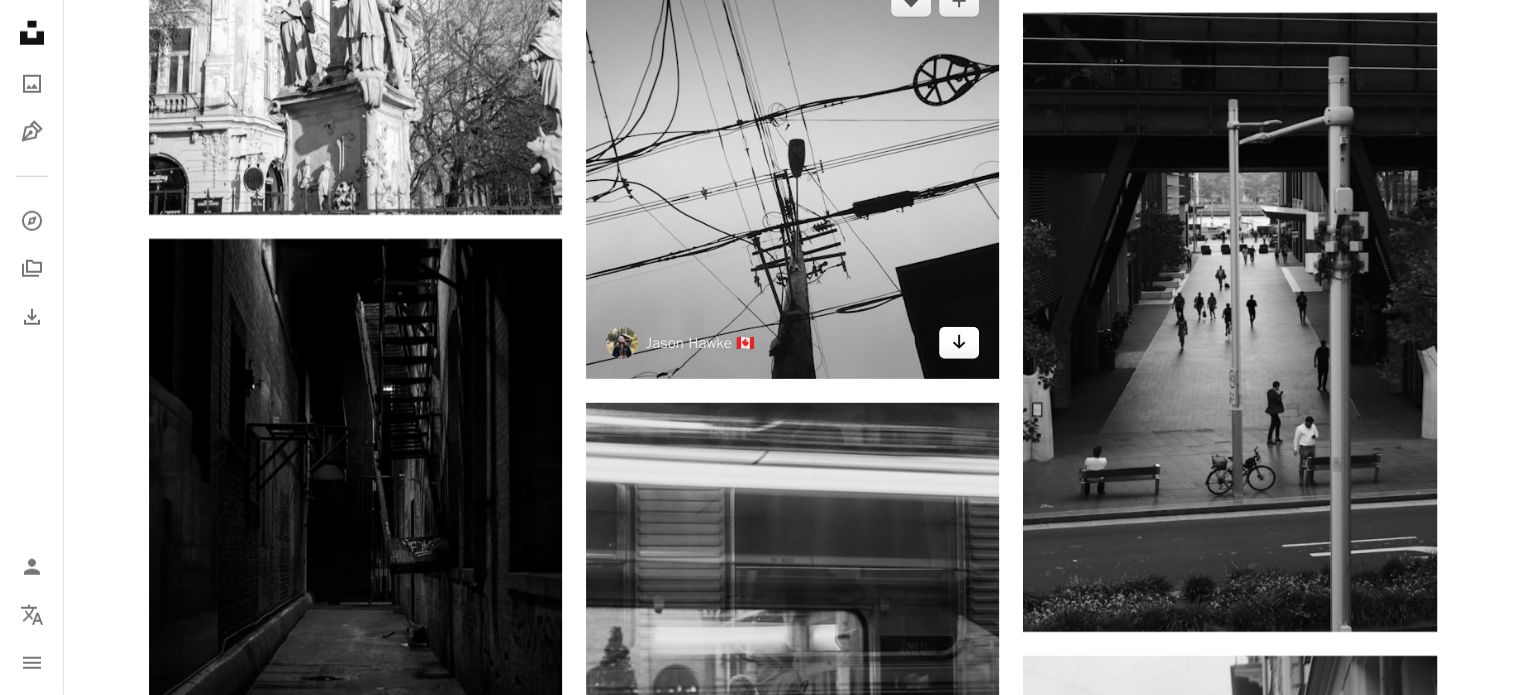 click 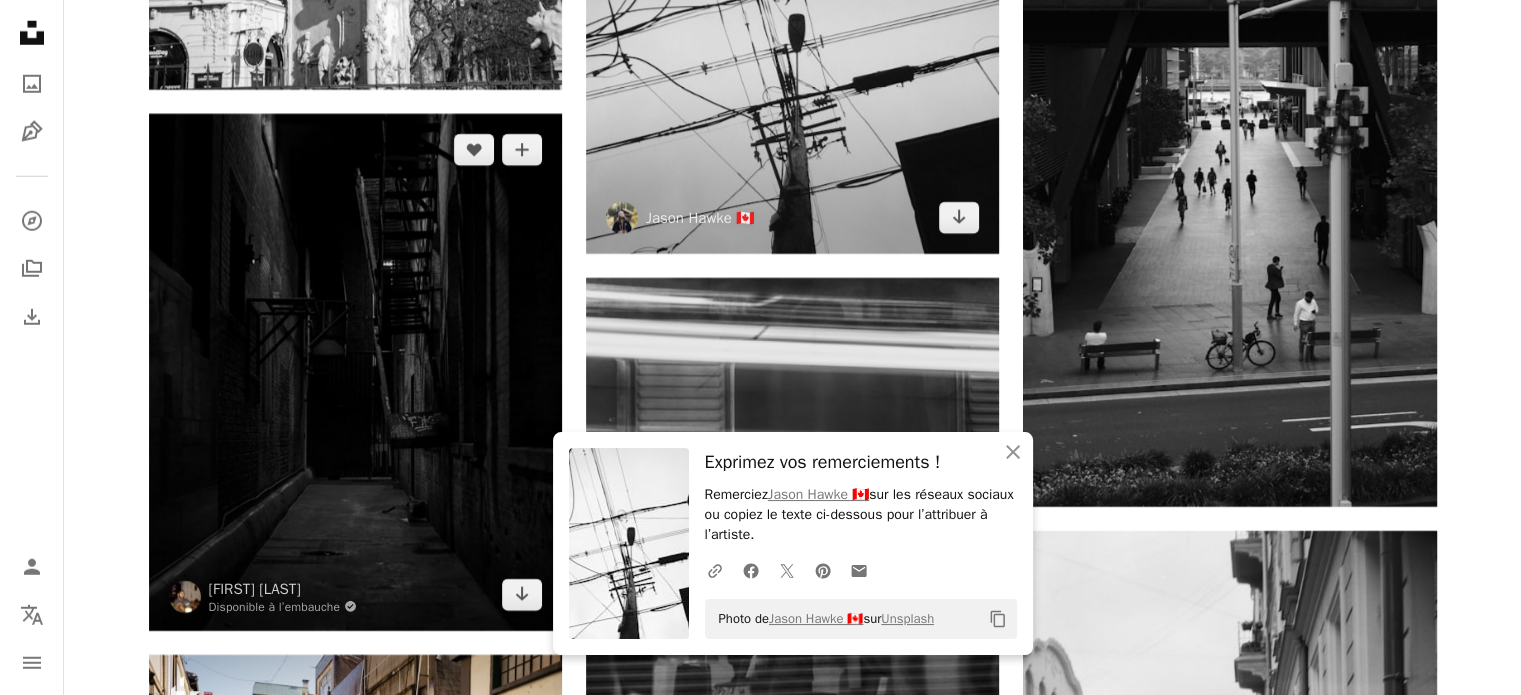 scroll, scrollTop: 127700, scrollLeft: 0, axis: vertical 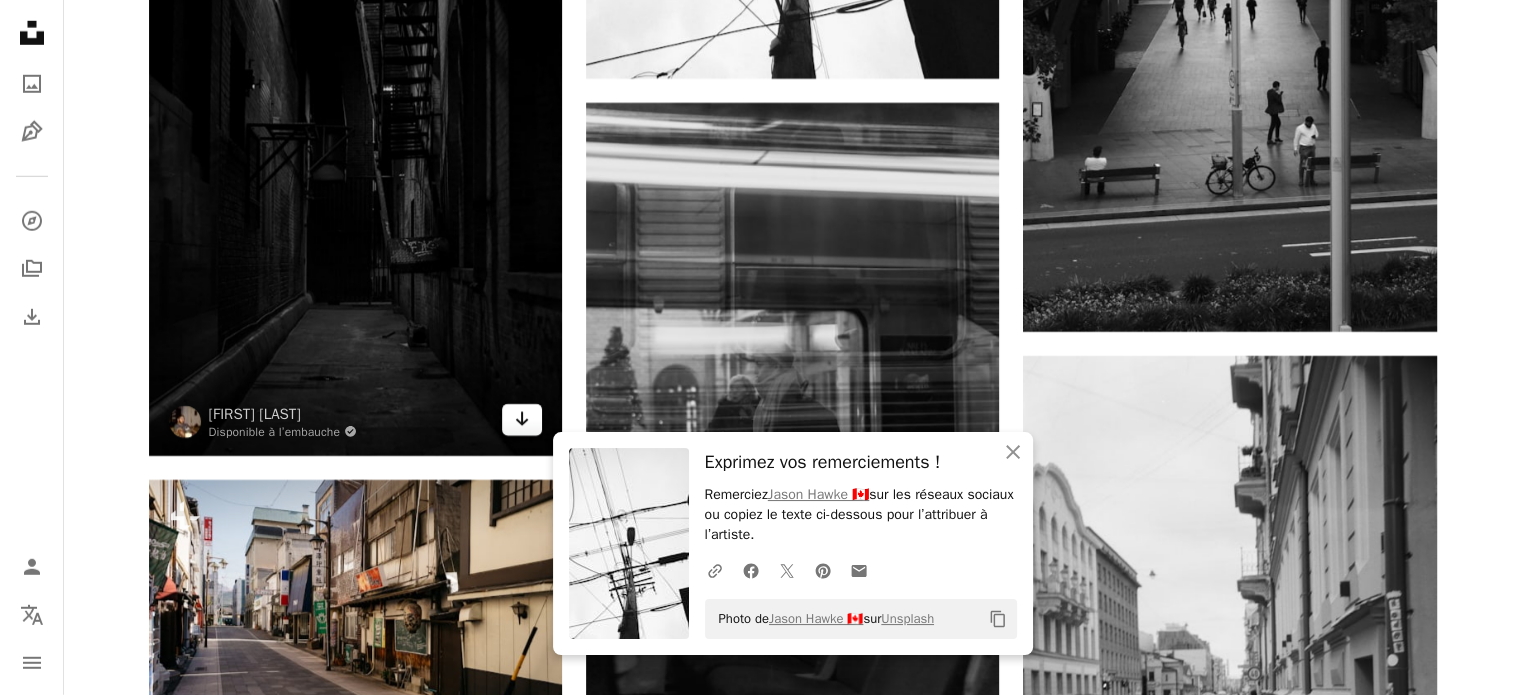 click on "Arrow pointing down" 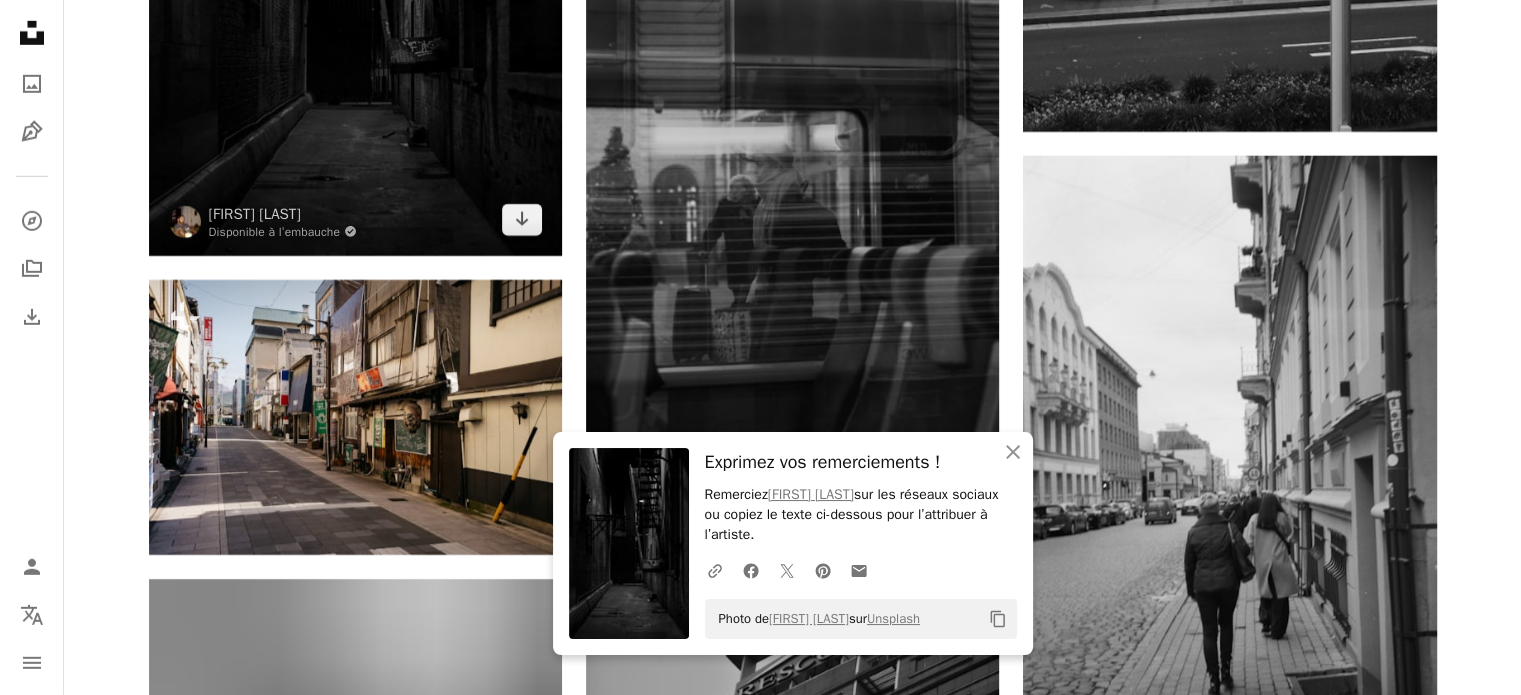 scroll, scrollTop: 128000, scrollLeft: 0, axis: vertical 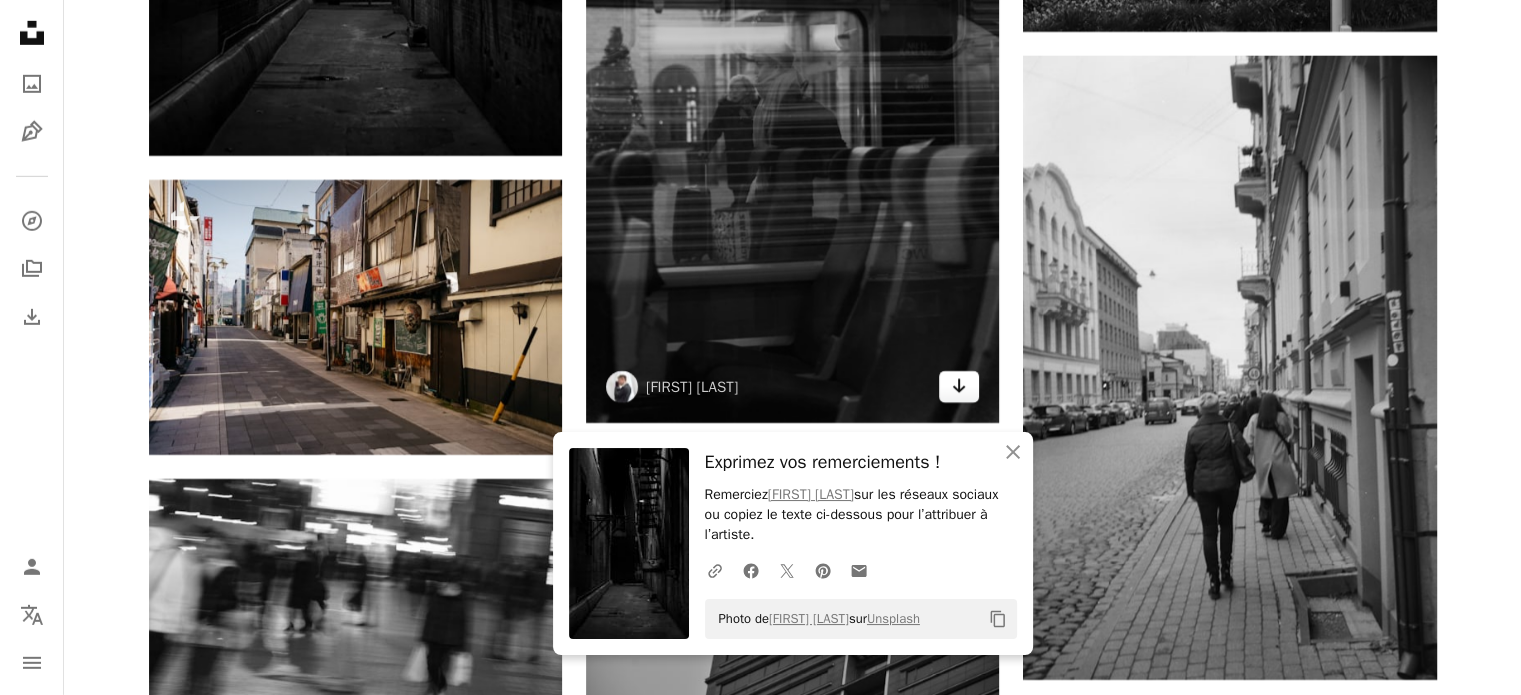 click on "Arrow pointing down" 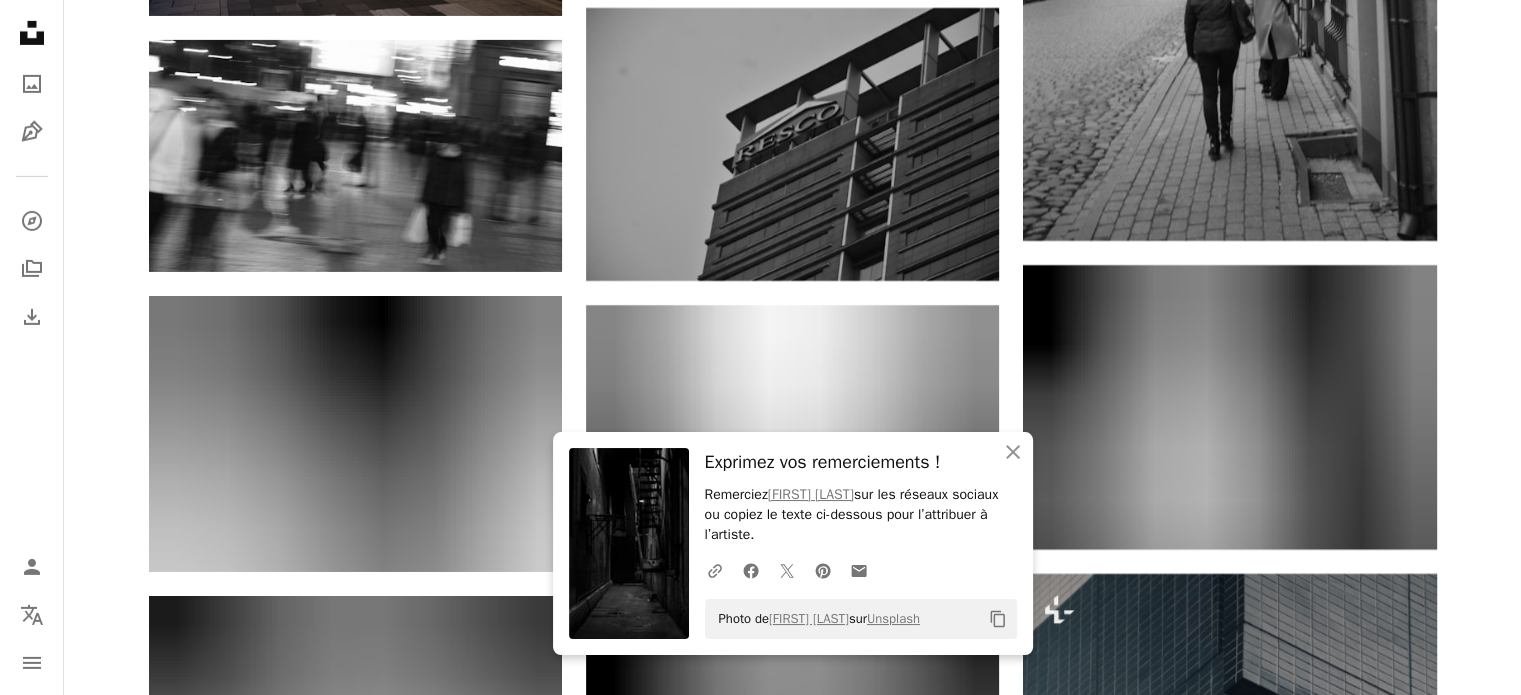 scroll, scrollTop: 128500, scrollLeft: 0, axis: vertical 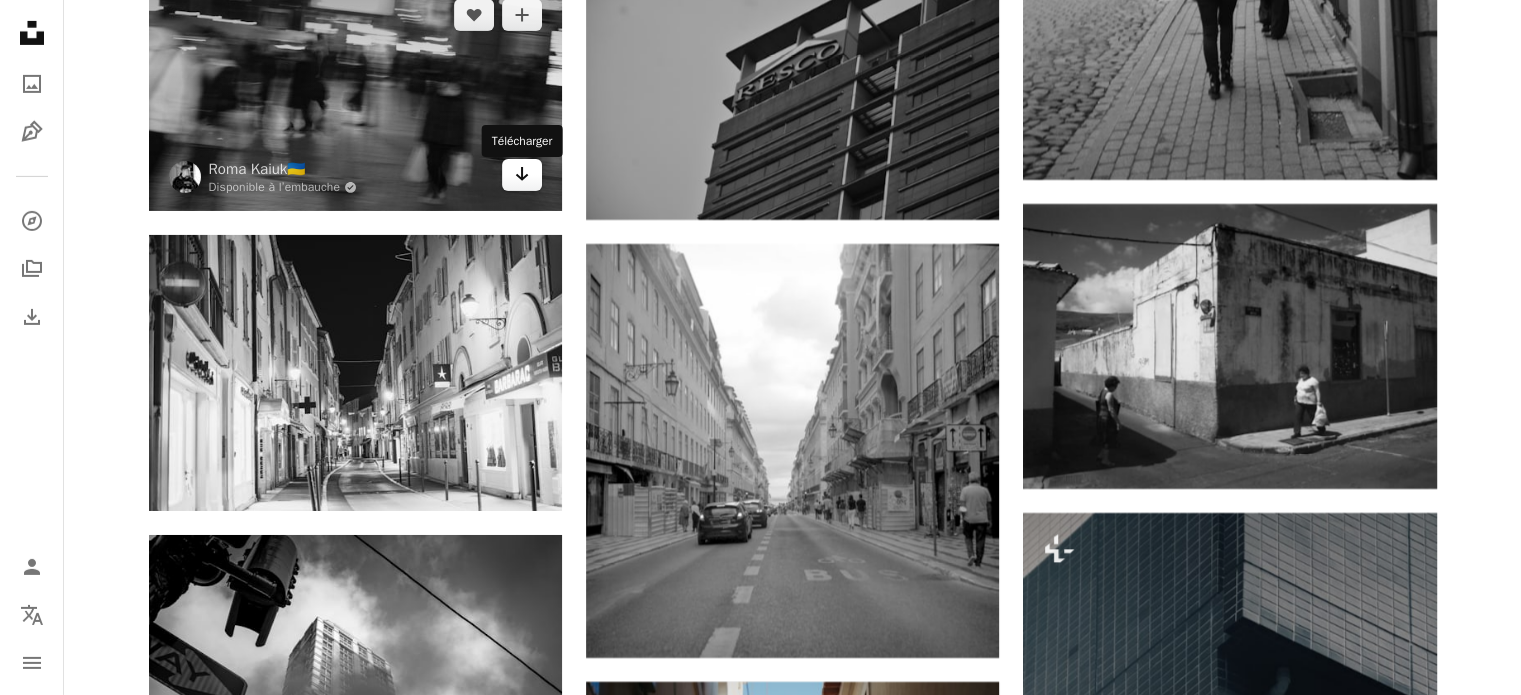 click on "Arrow pointing down" 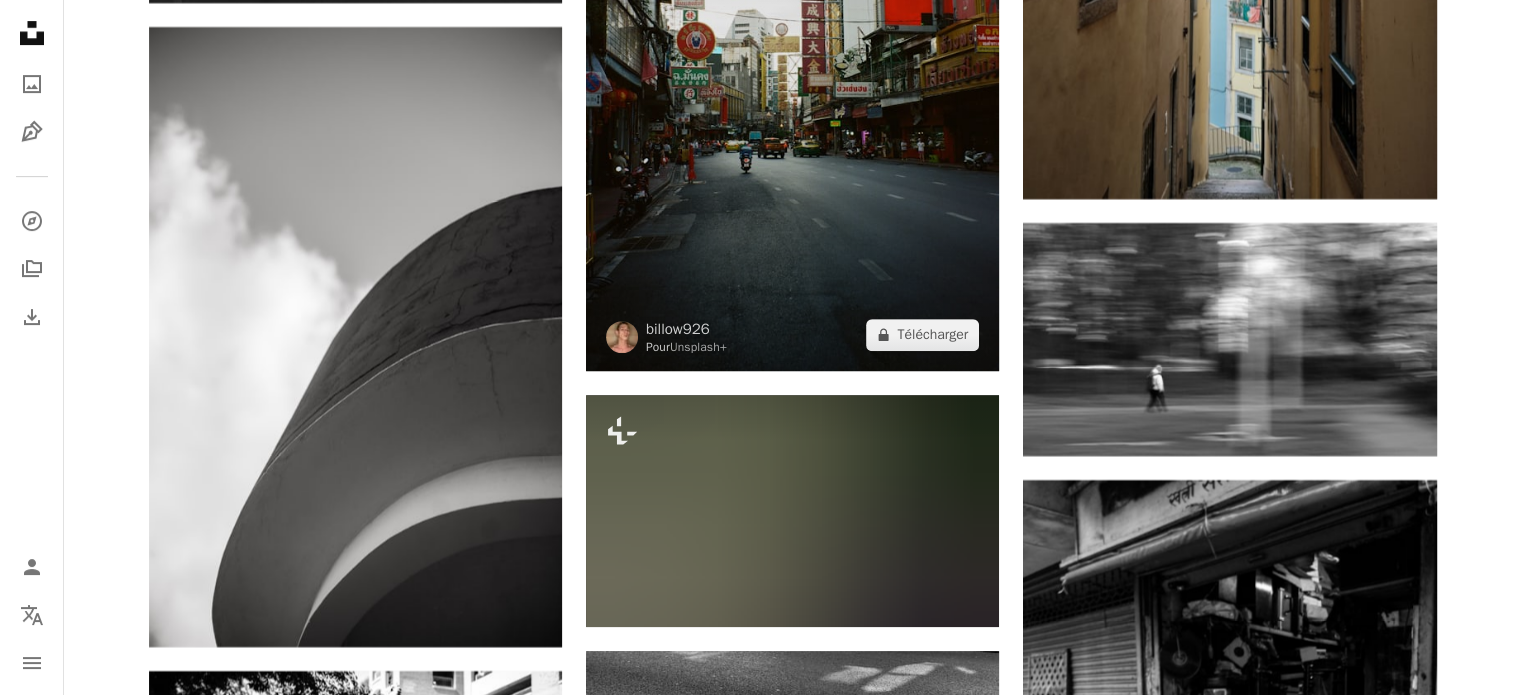 scroll, scrollTop: 130100, scrollLeft: 0, axis: vertical 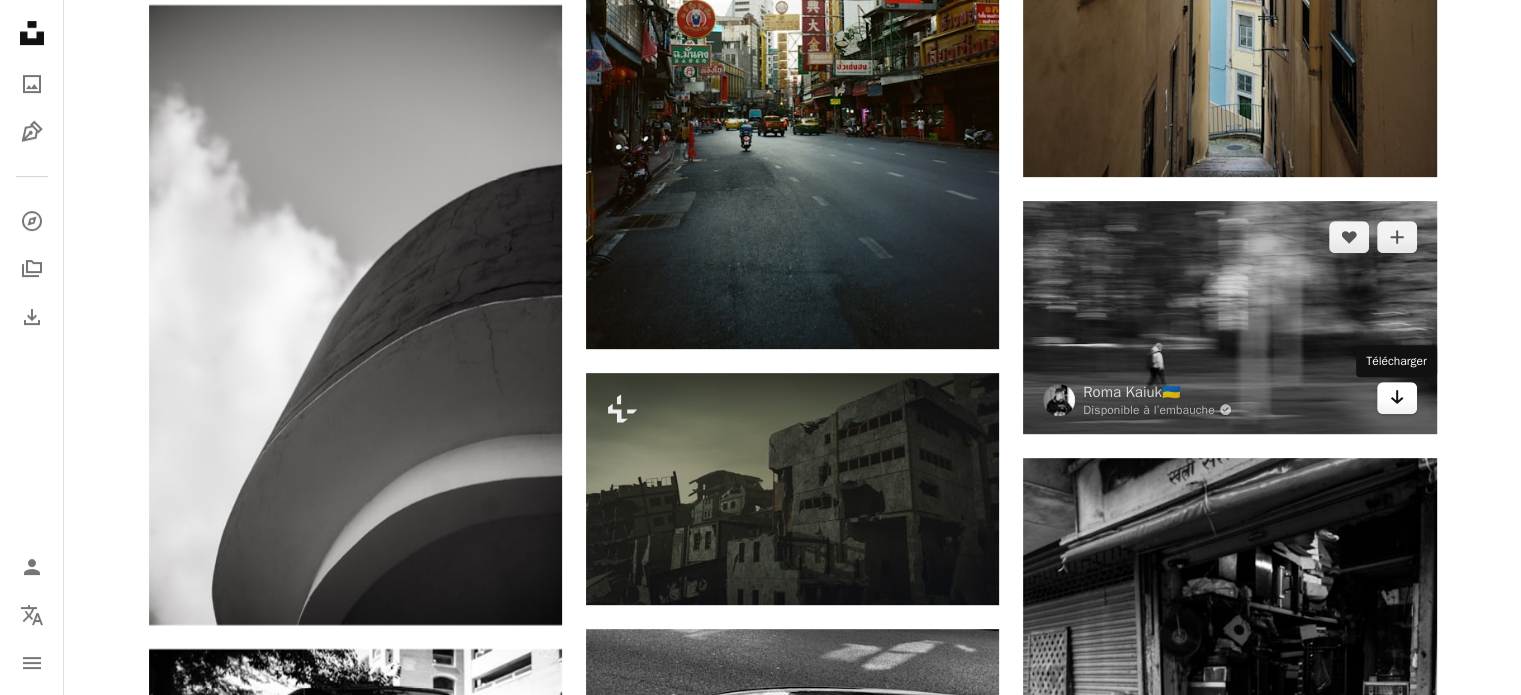 click on "Arrow pointing down" at bounding box center [1397, 398] 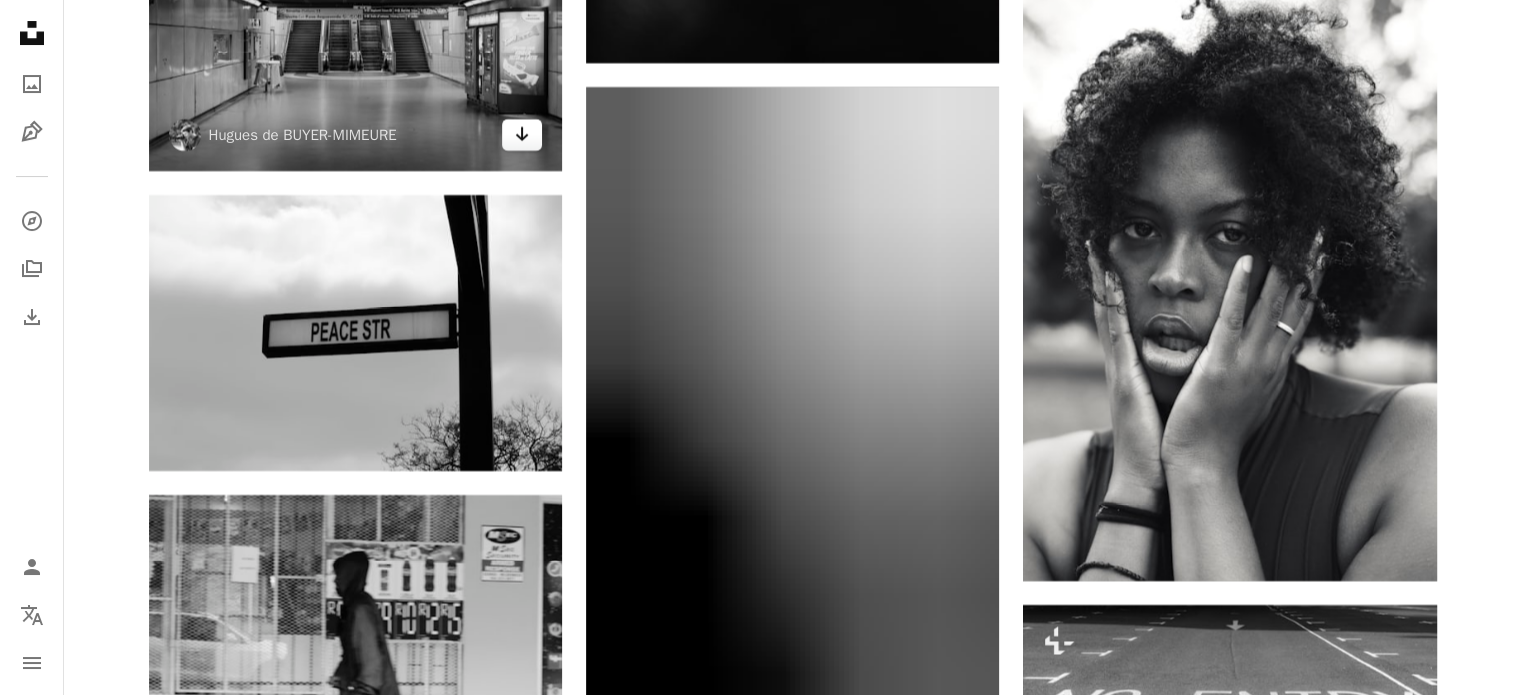 scroll, scrollTop: 137100, scrollLeft: 0, axis: vertical 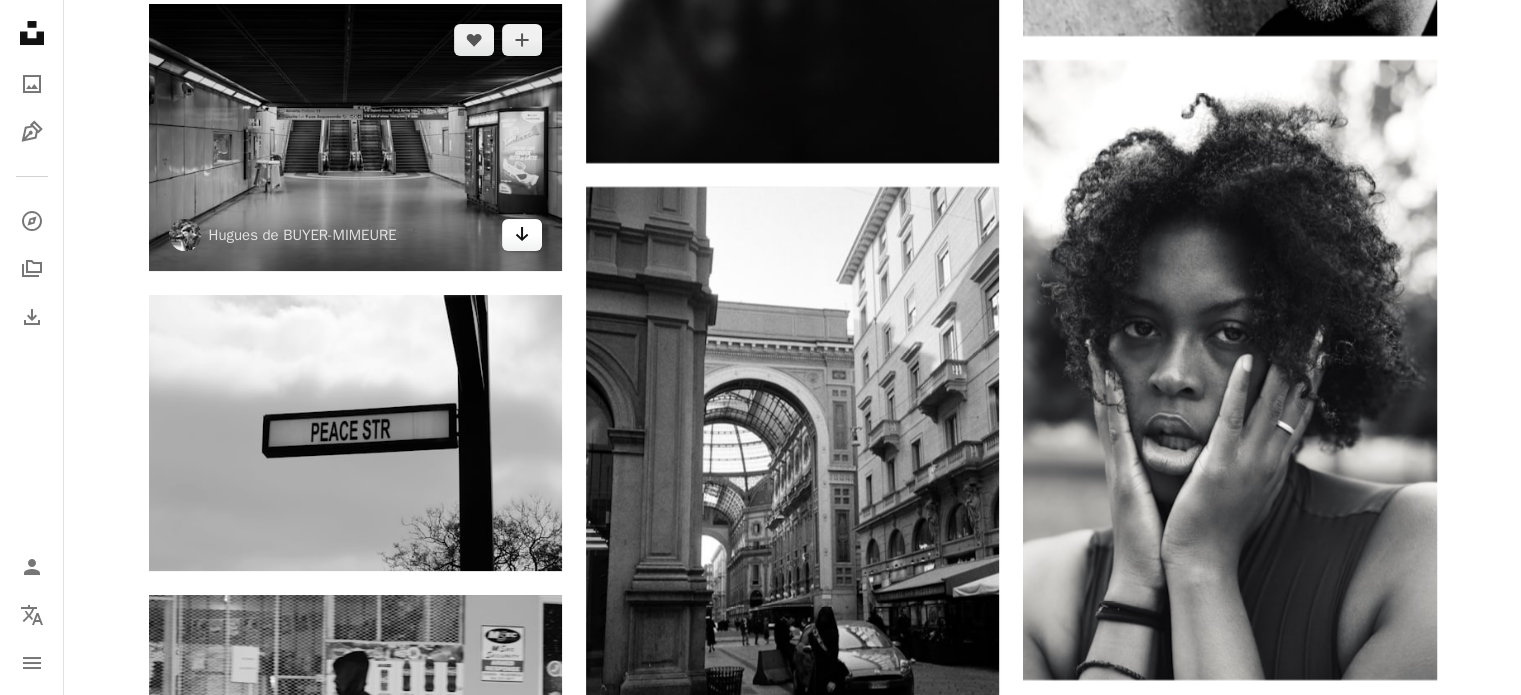 click on "Arrow pointing down" at bounding box center [522, 235] 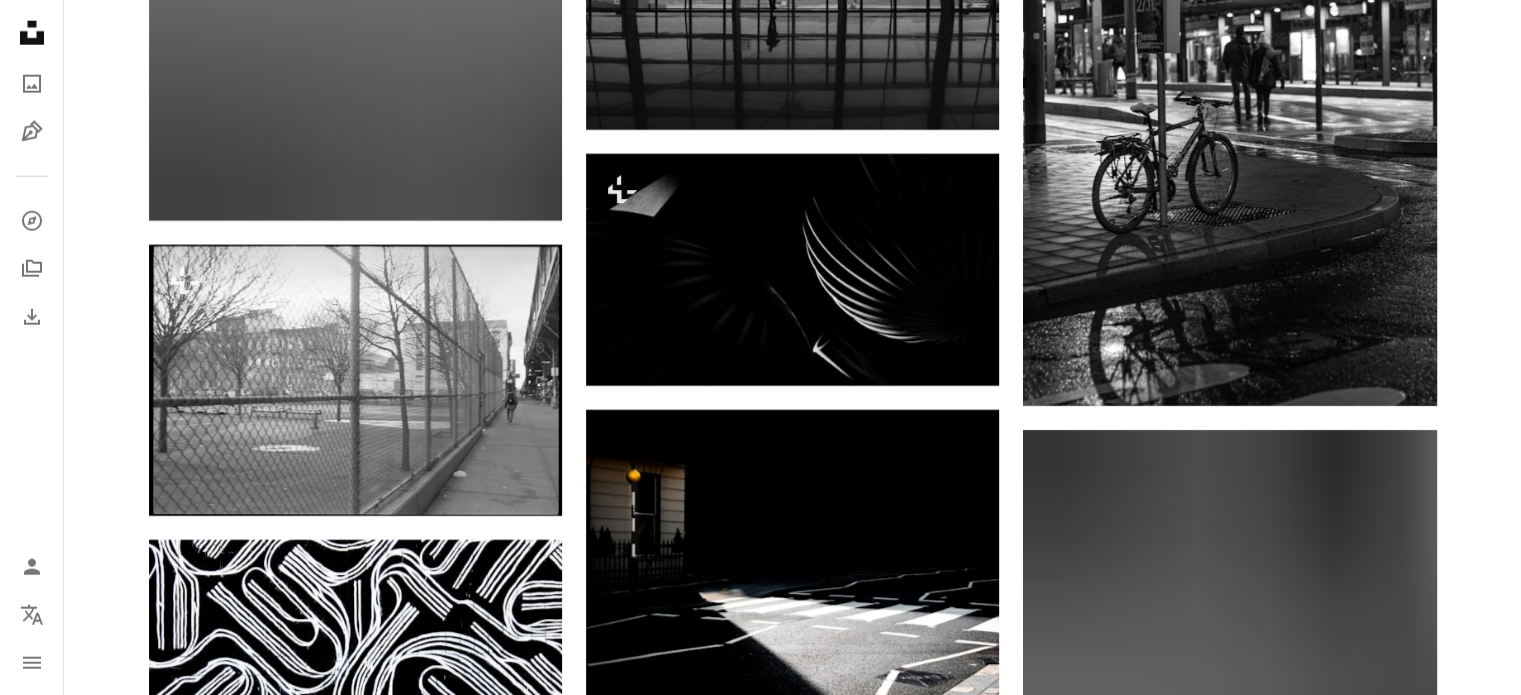 scroll, scrollTop: 149900, scrollLeft: 0, axis: vertical 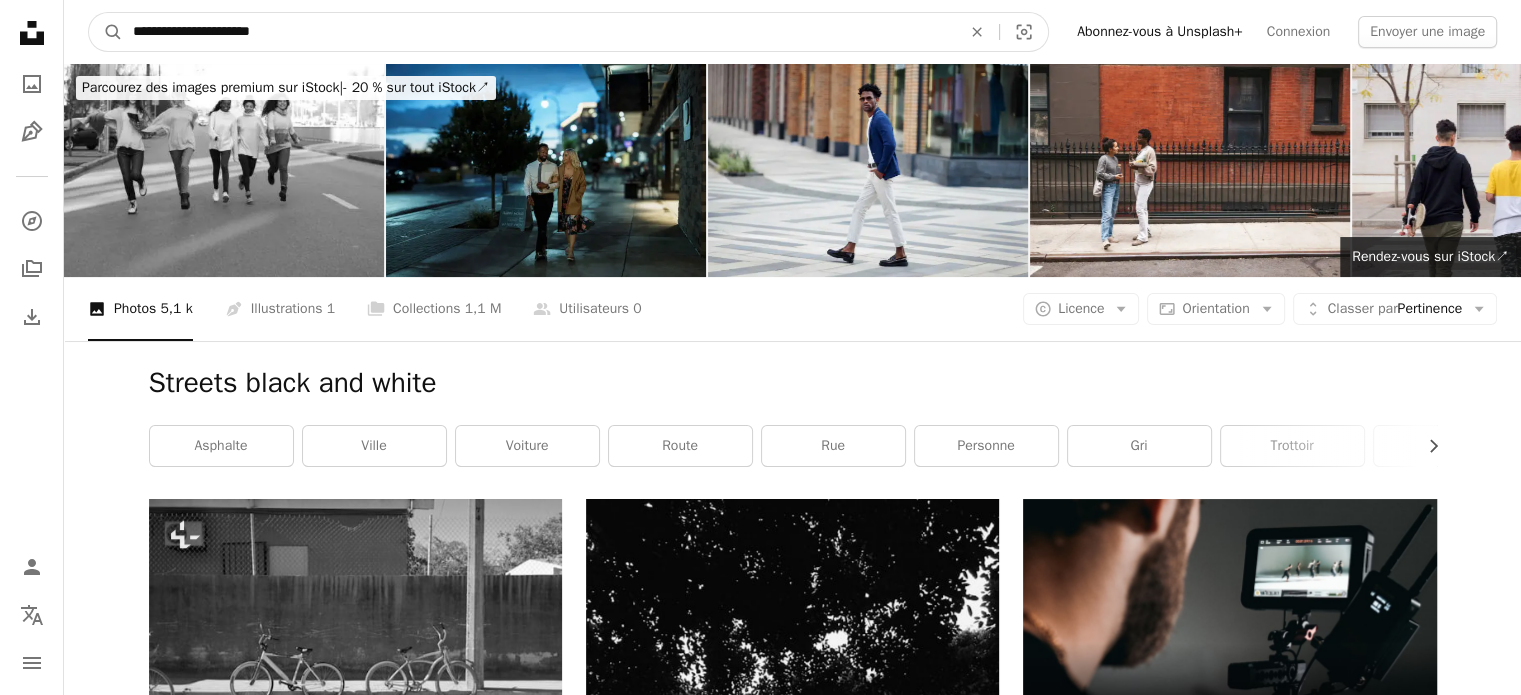 click on "**********" at bounding box center (539, 32) 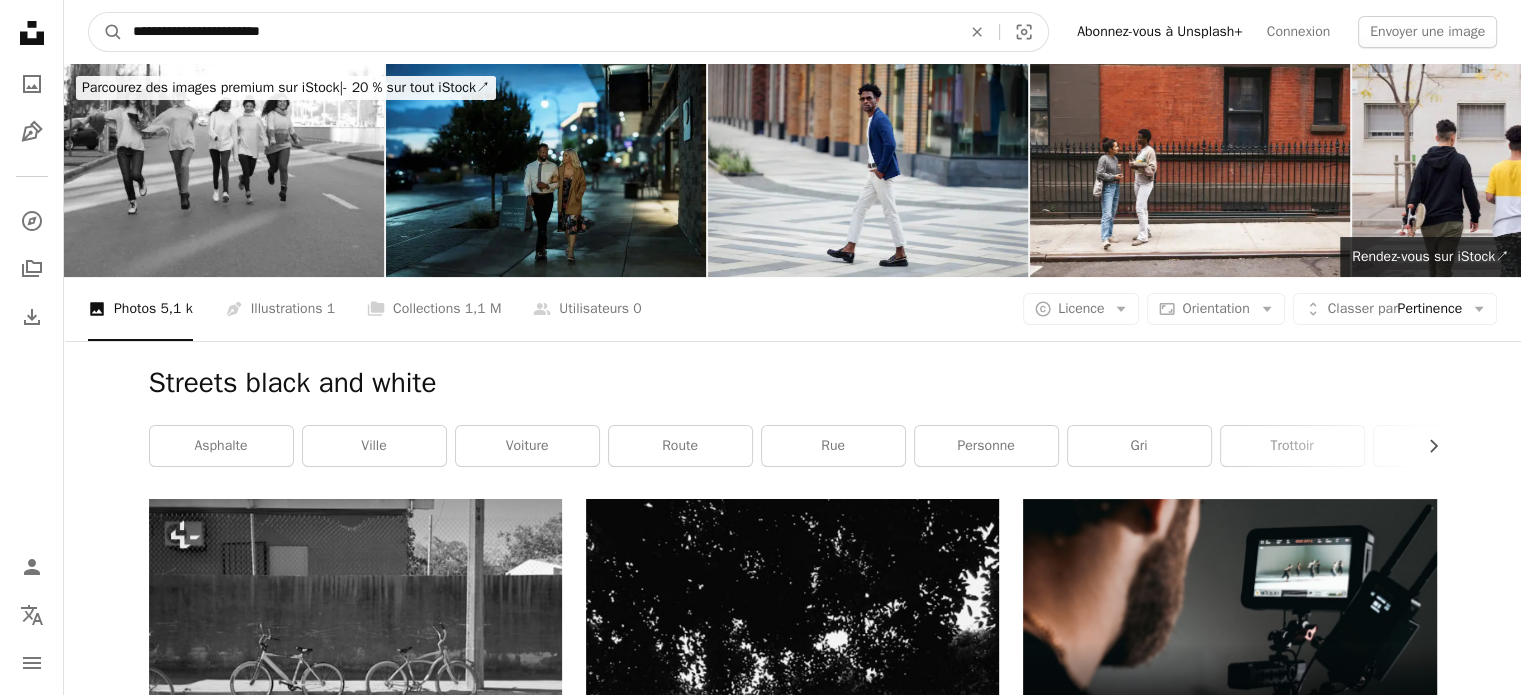 type on "**********" 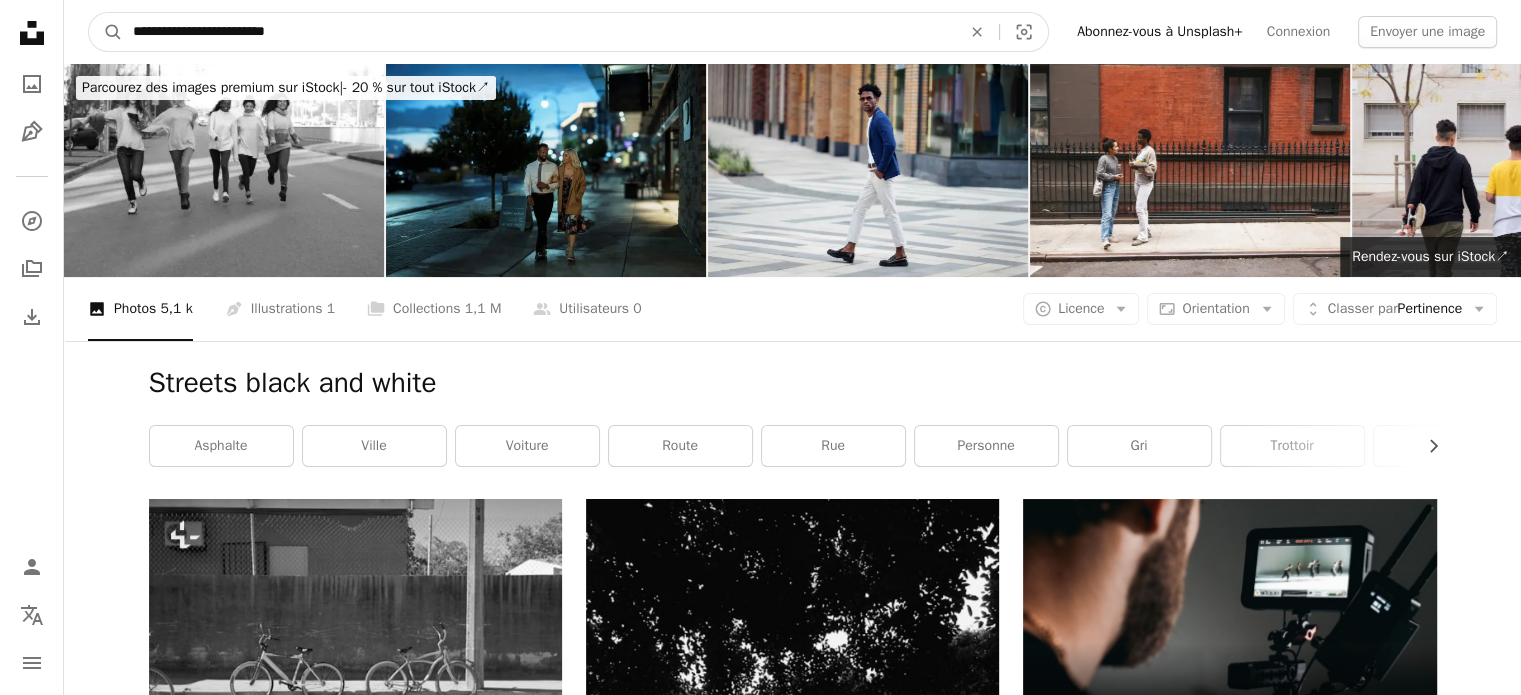 click on "A magnifying glass" at bounding box center [106, 32] 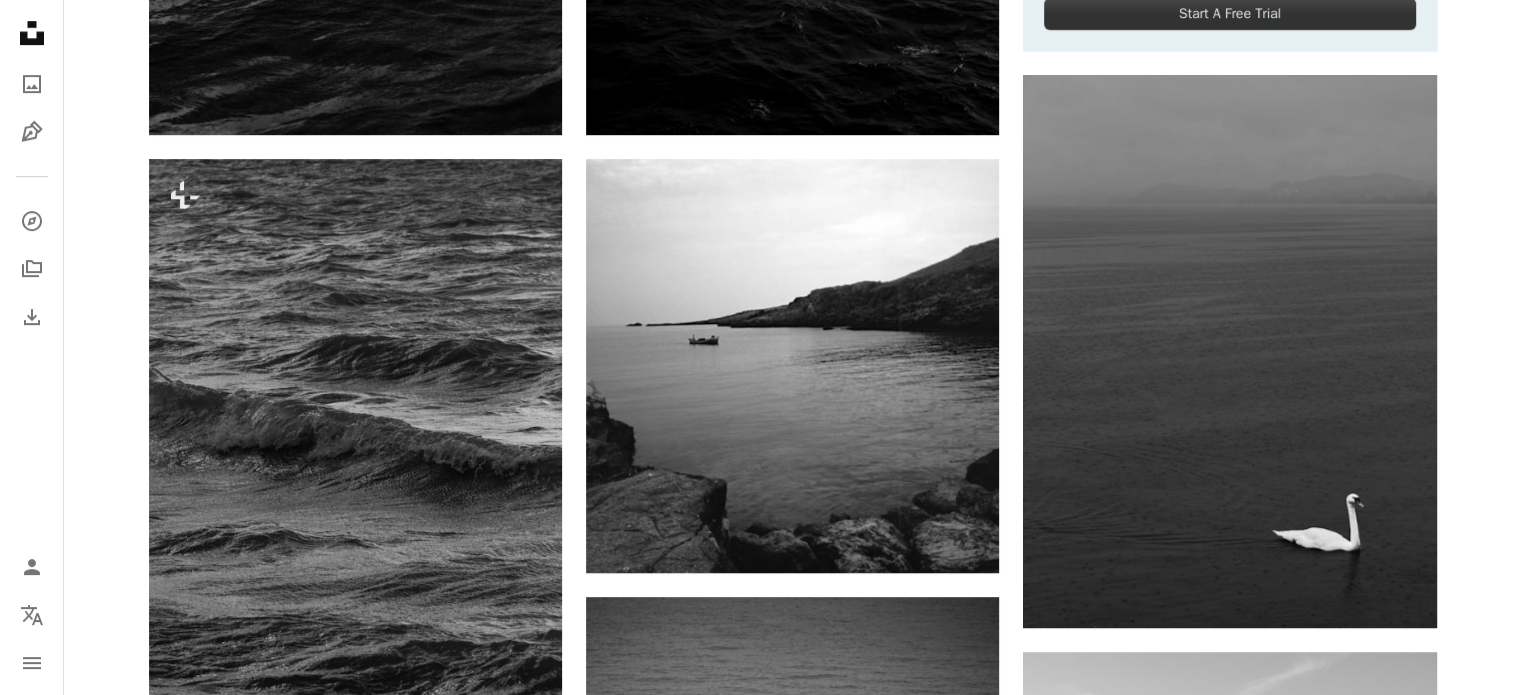scroll, scrollTop: 1000, scrollLeft: 0, axis: vertical 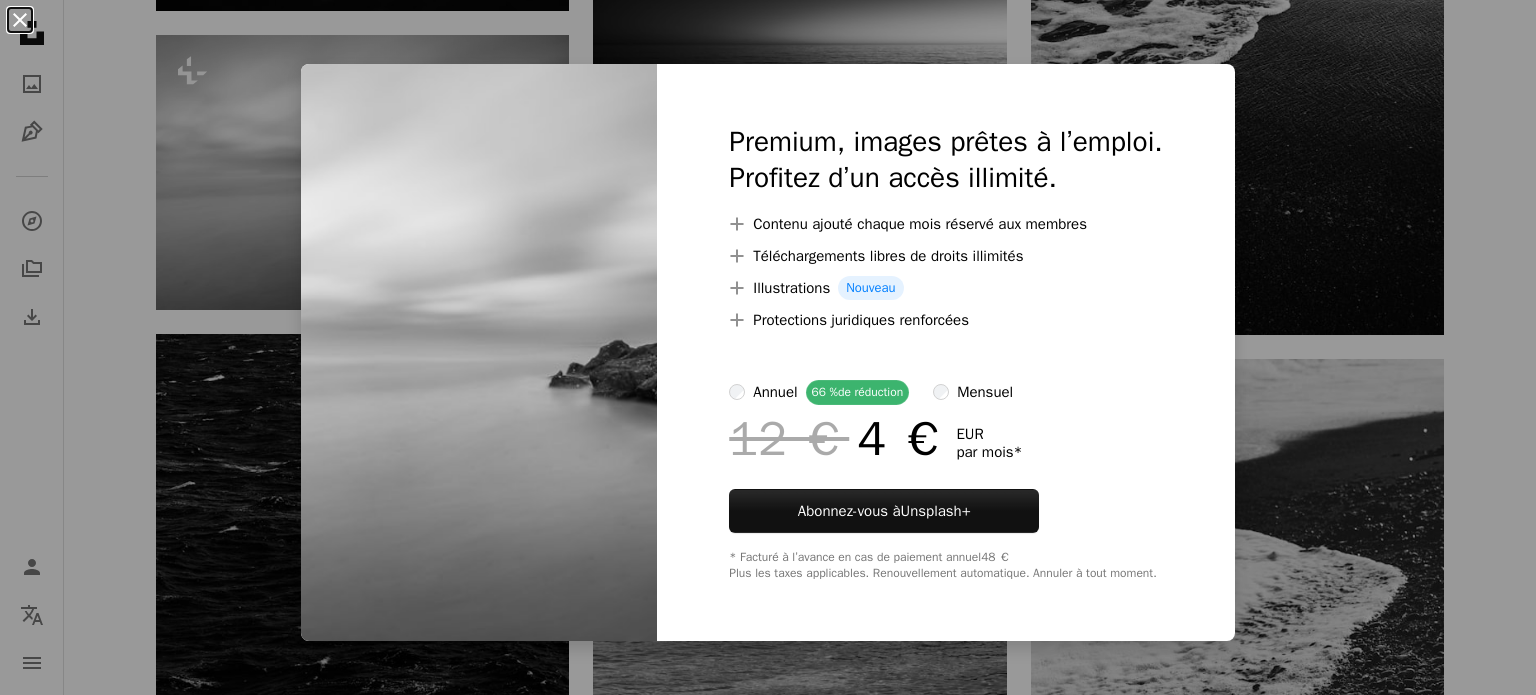 click on "An X shape" at bounding box center [20, 20] 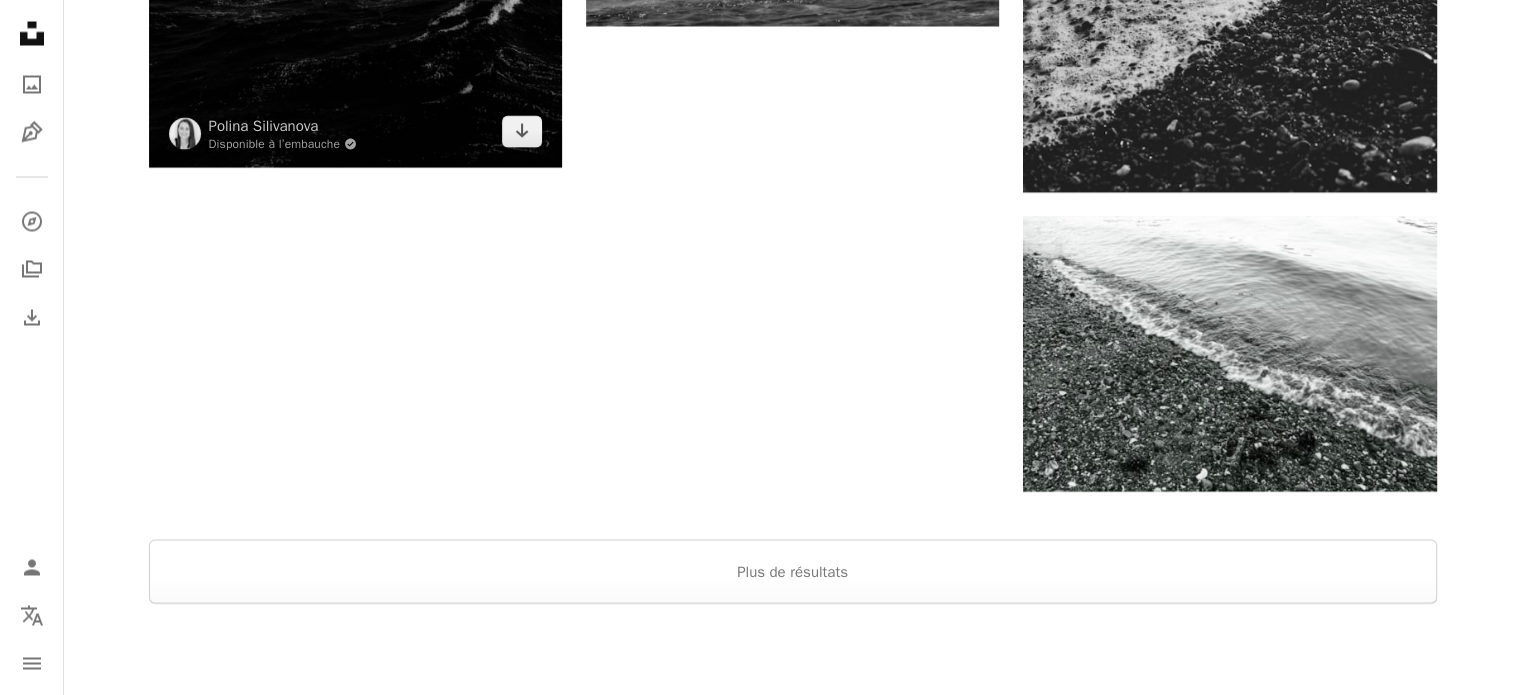 scroll, scrollTop: 3900, scrollLeft: 0, axis: vertical 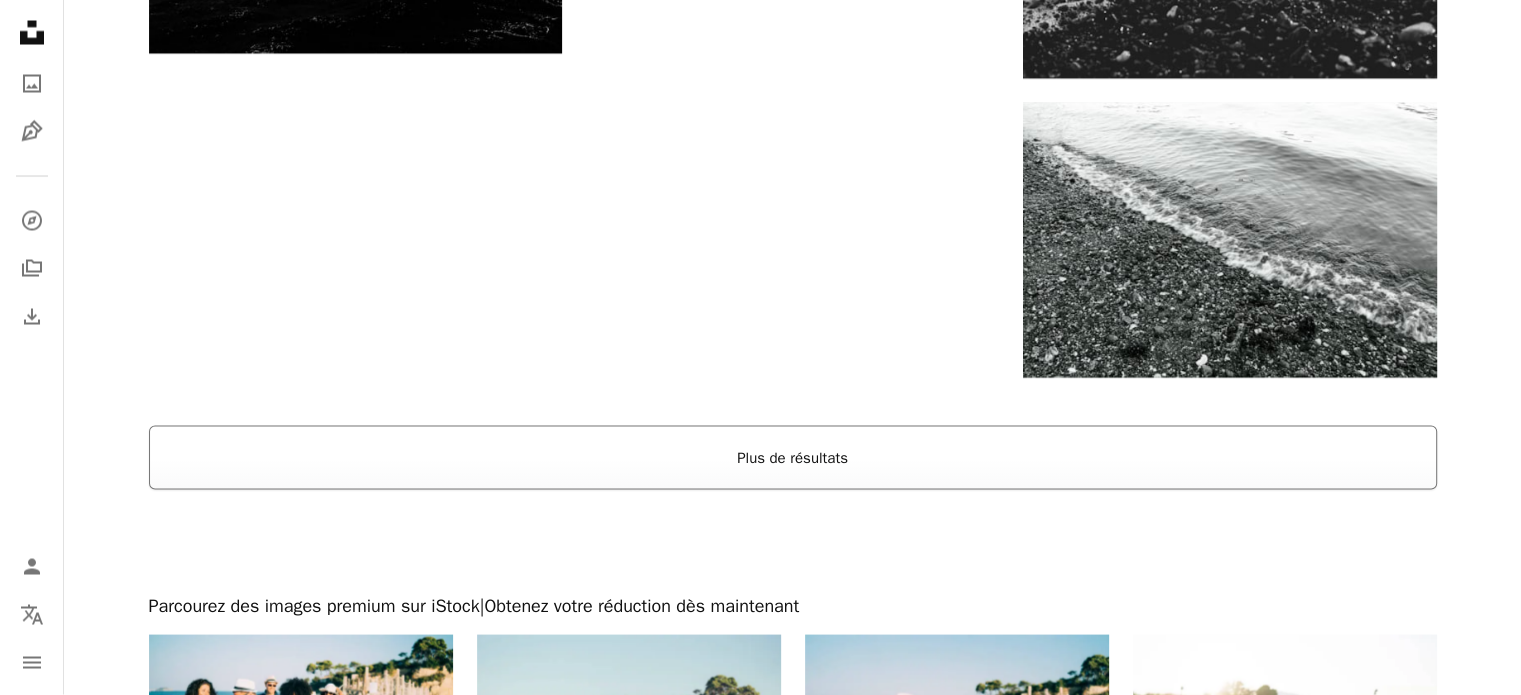 click on "Plus de résultats" at bounding box center (793, 458) 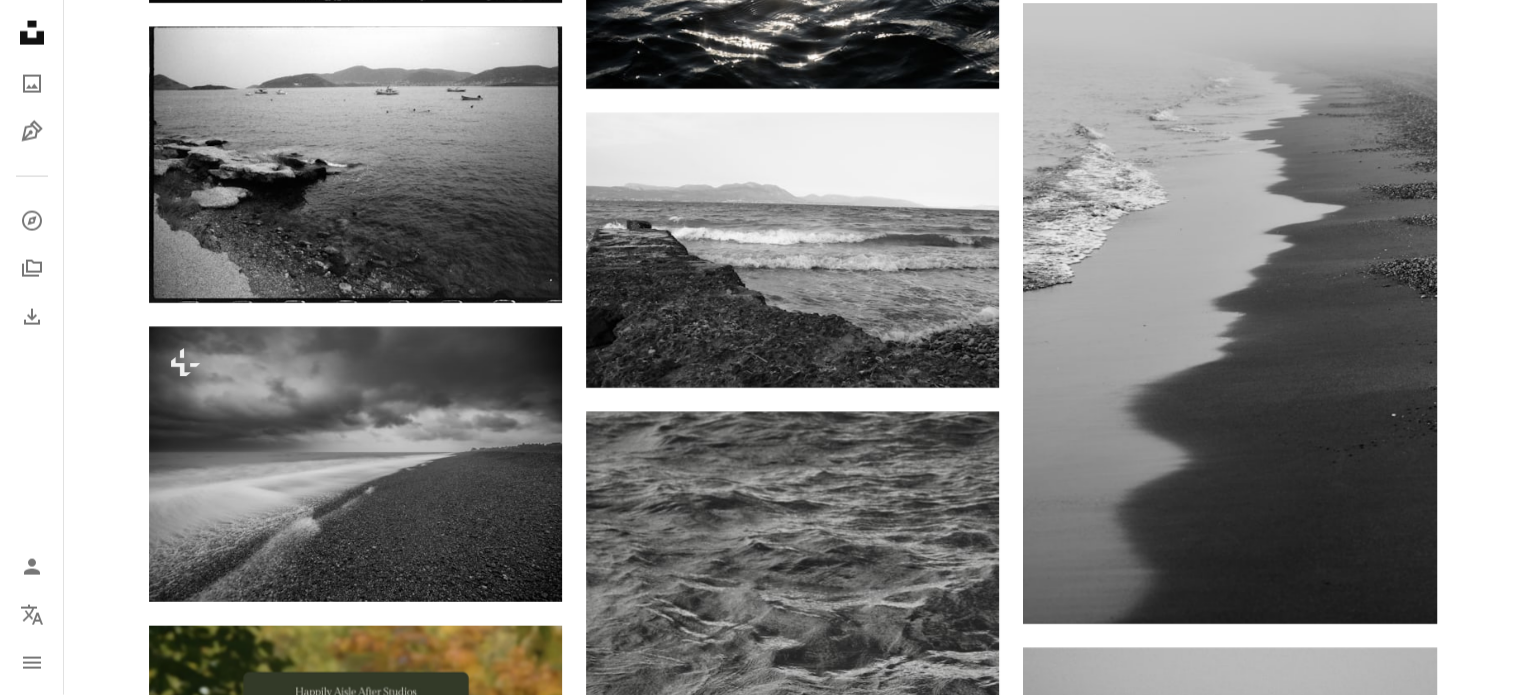 scroll, scrollTop: 4600, scrollLeft: 0, axis: vertical 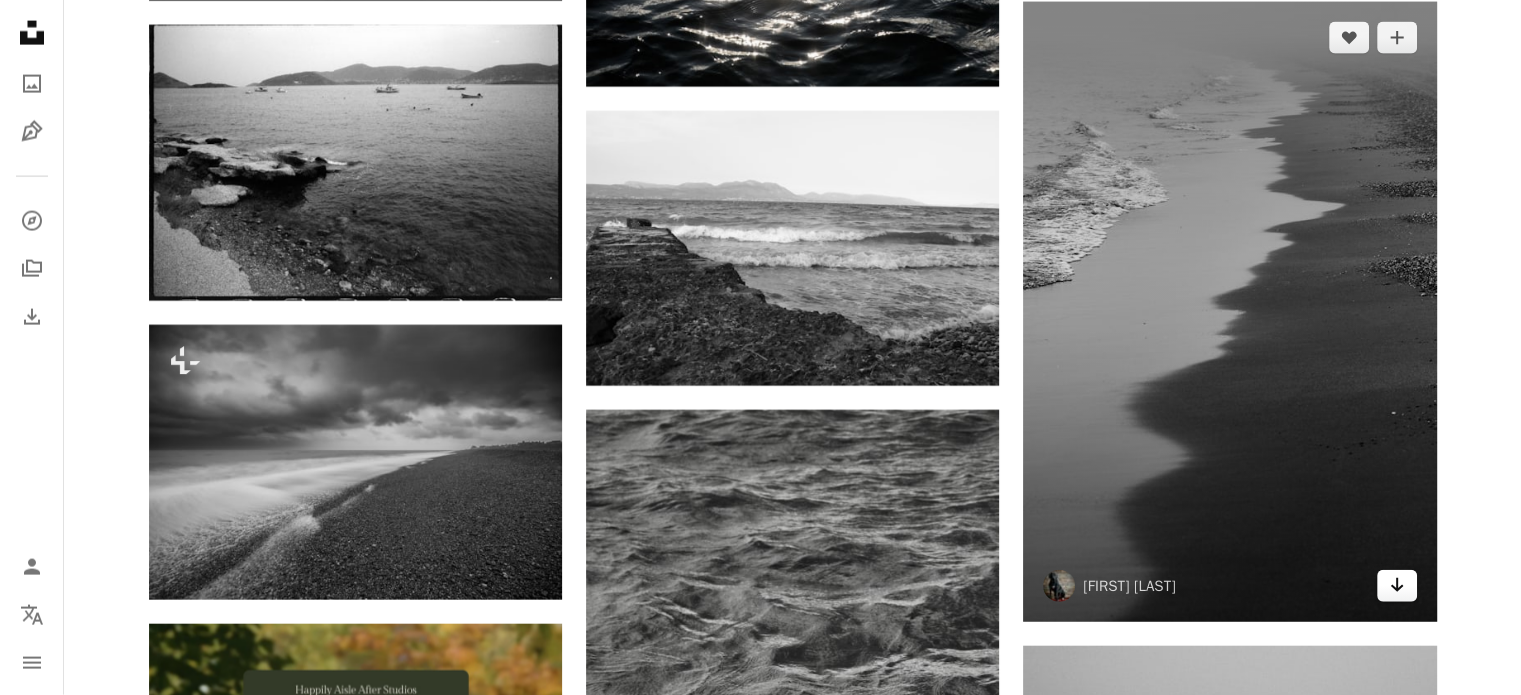 click 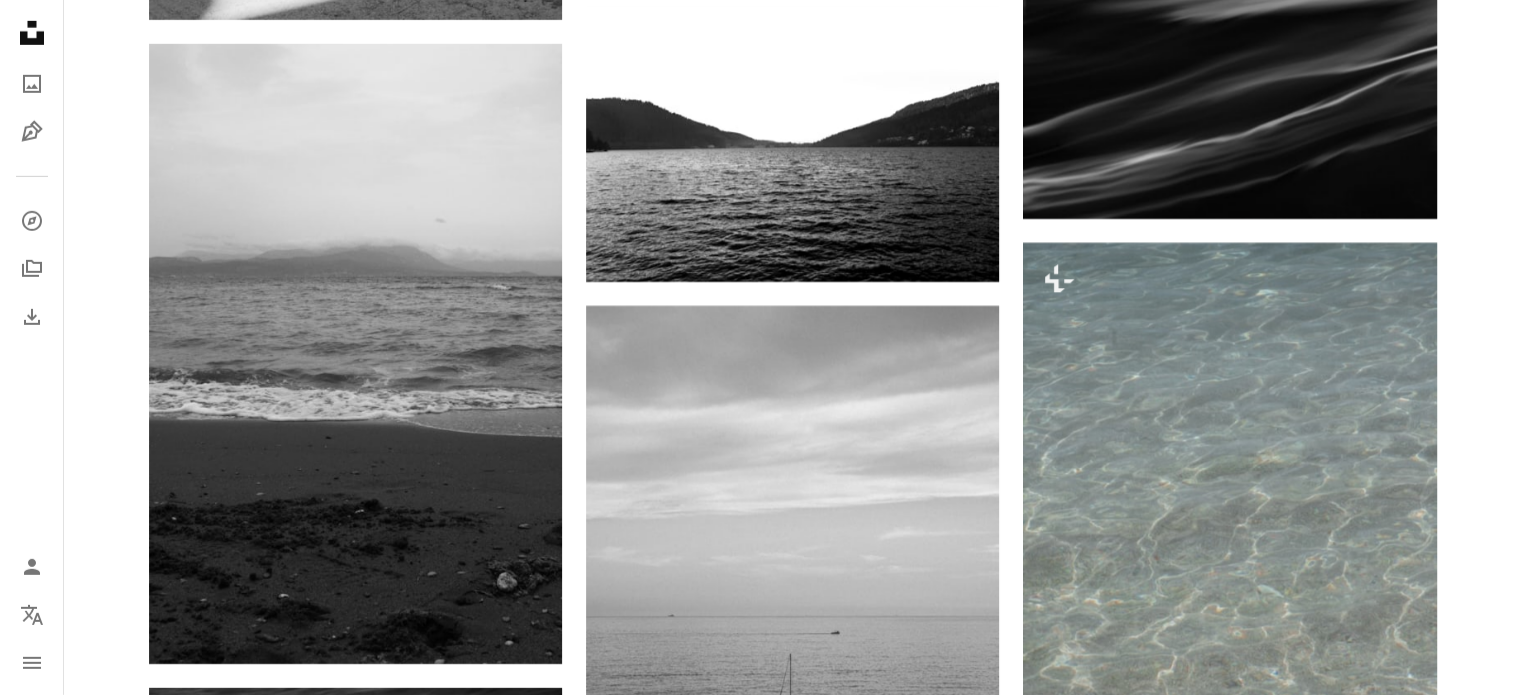 scroll, scrollTop: 6400, scrollLeft: 0, axis: vertical 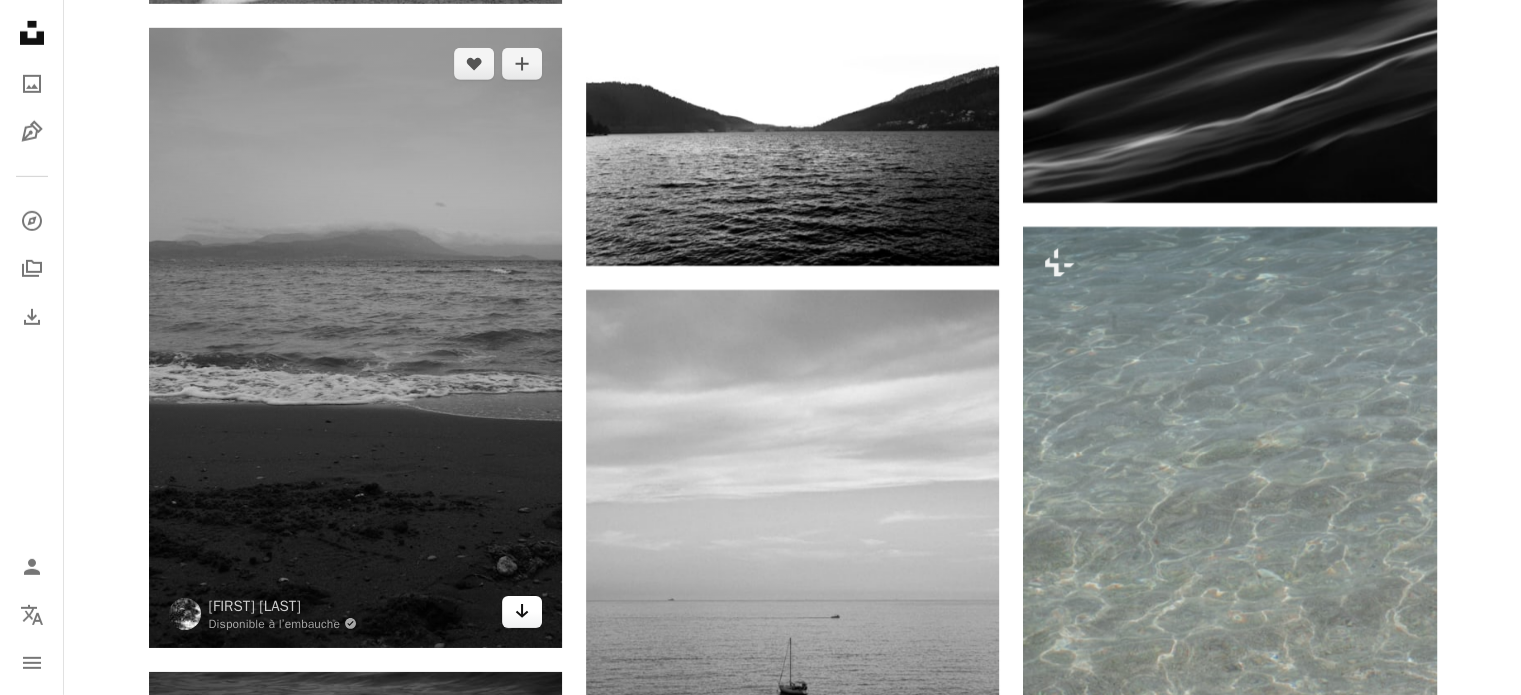 click on "Arrow pointing down" 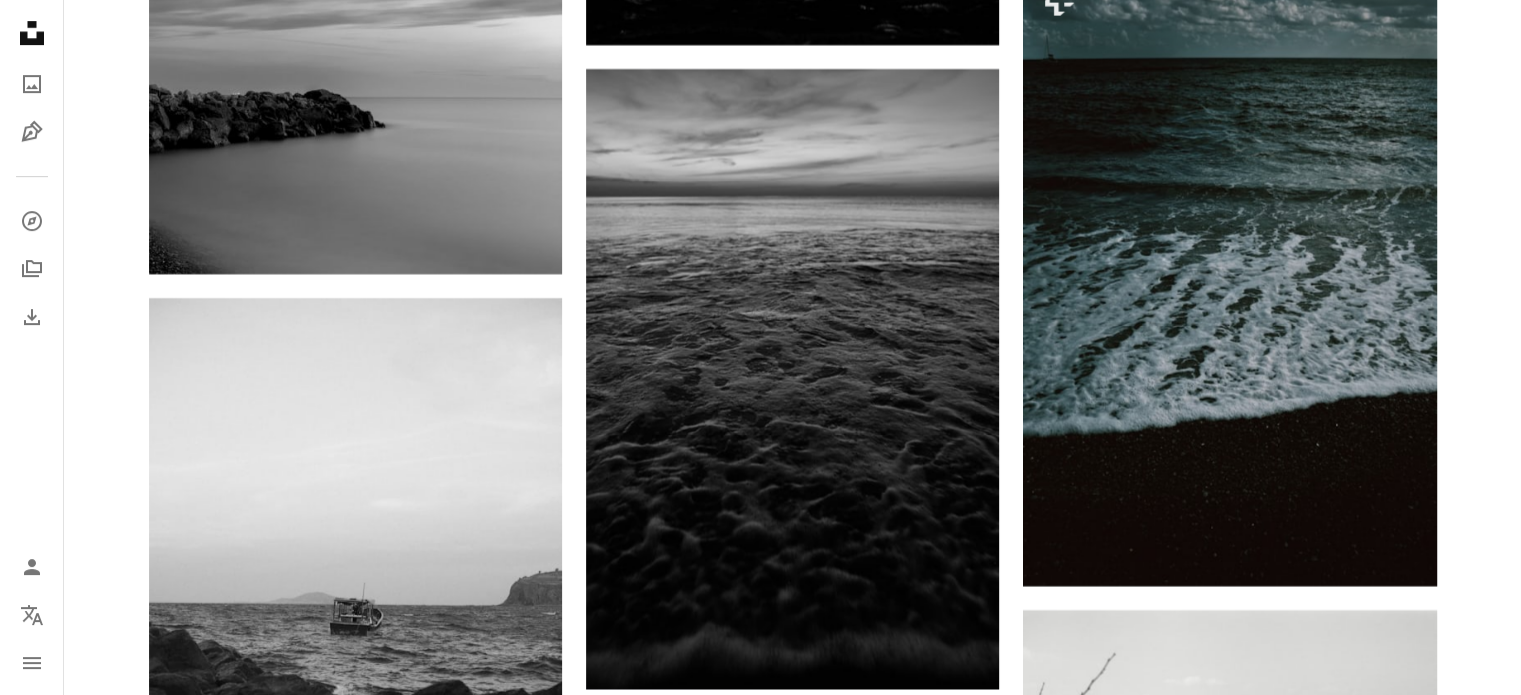 scroll, scrollTop: 8600, scrollLeft: 0, axis: vertical 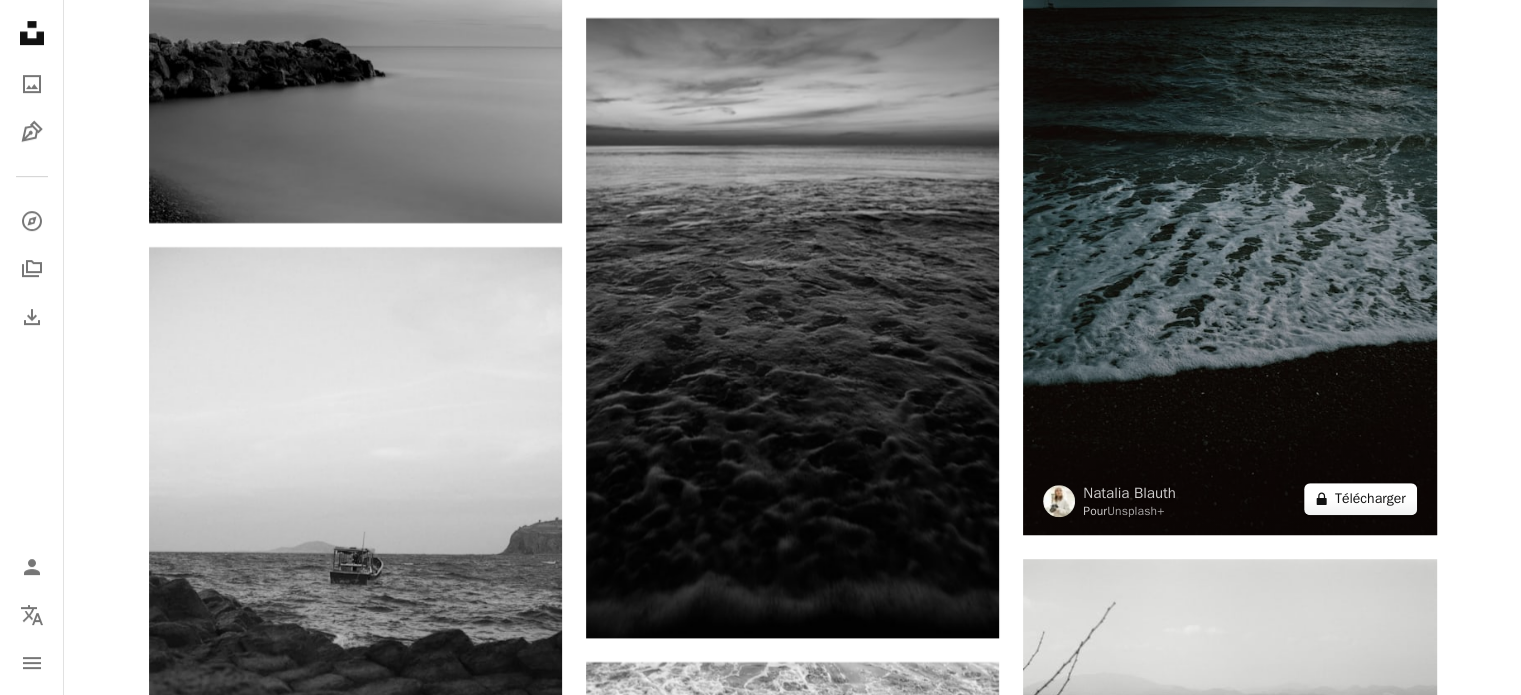 click on "A lock Télécharger" at bounding box center [1360, 499] 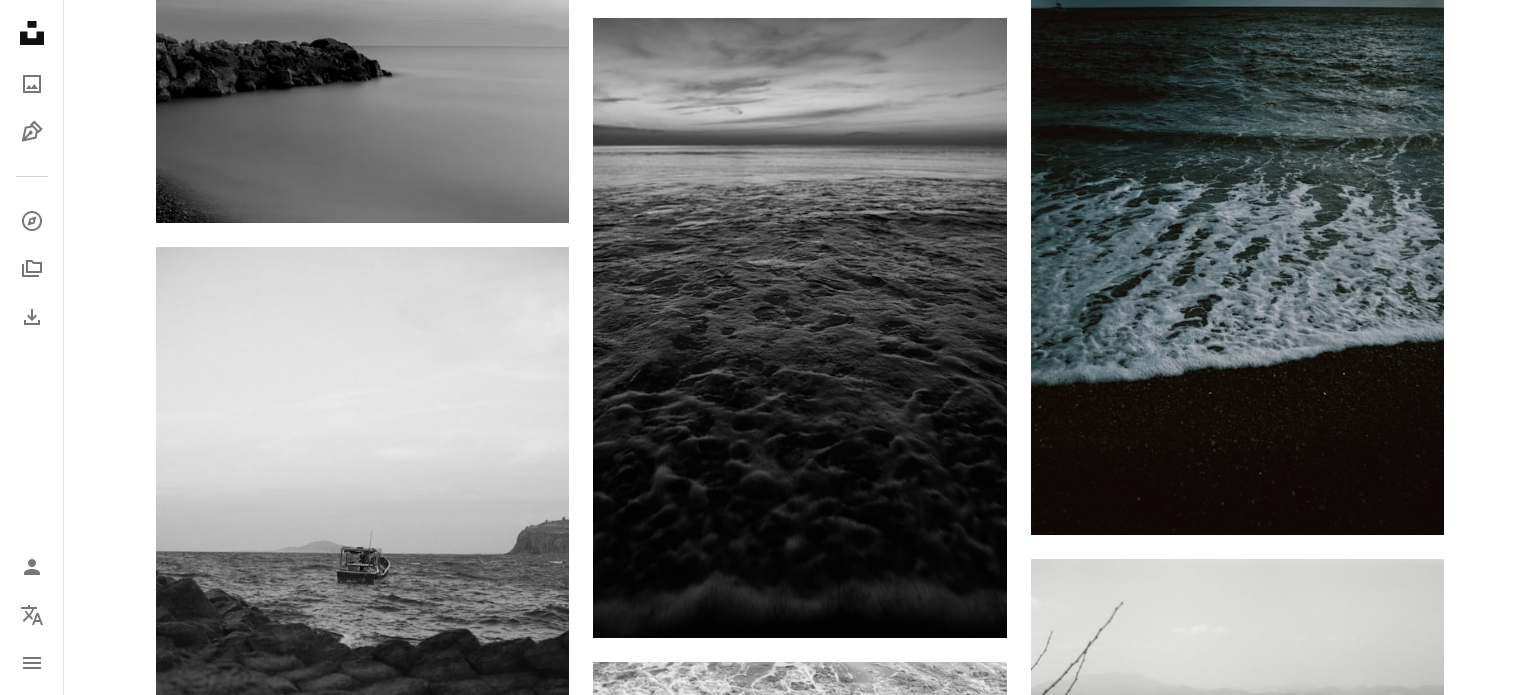 click on "An X shape" at bounding box center [20, 20] 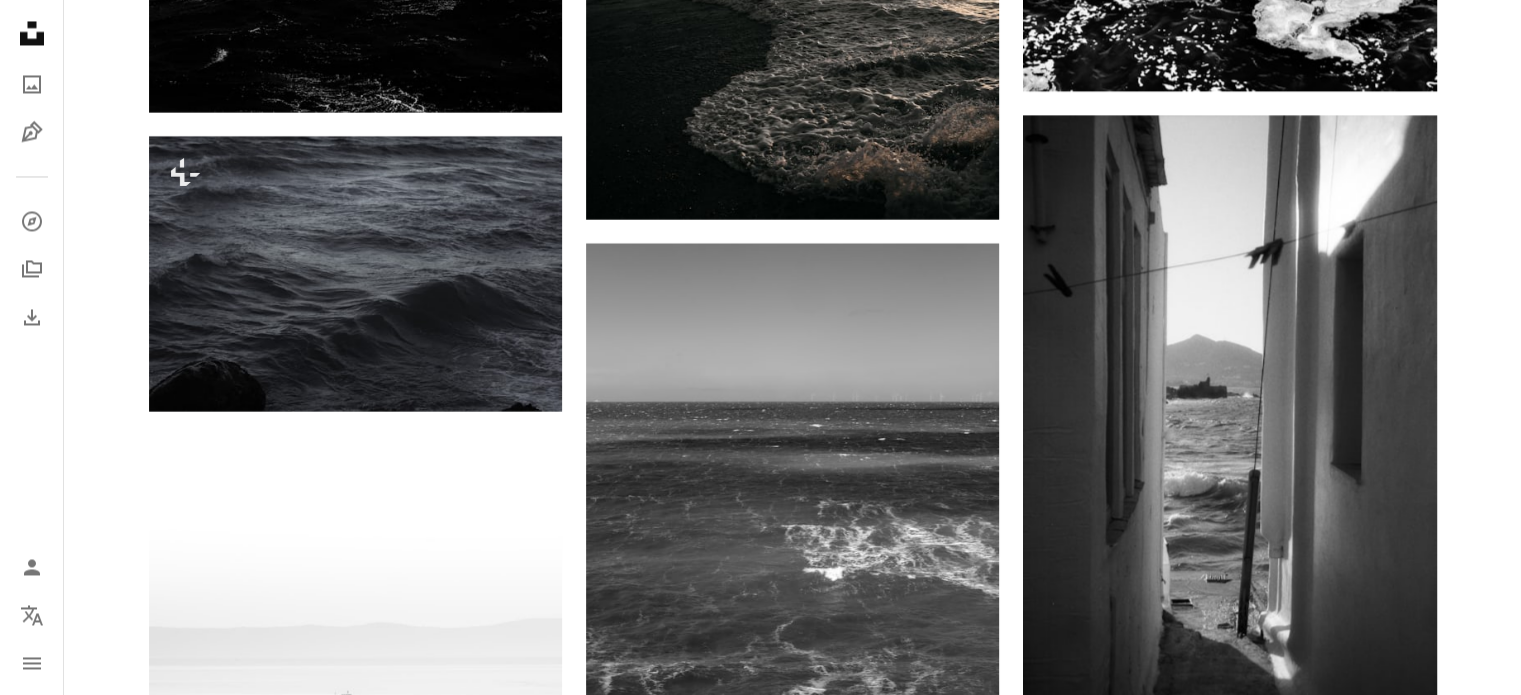 scroll, scrollTop: 11300, scrollLeft: 0, axis: vertical 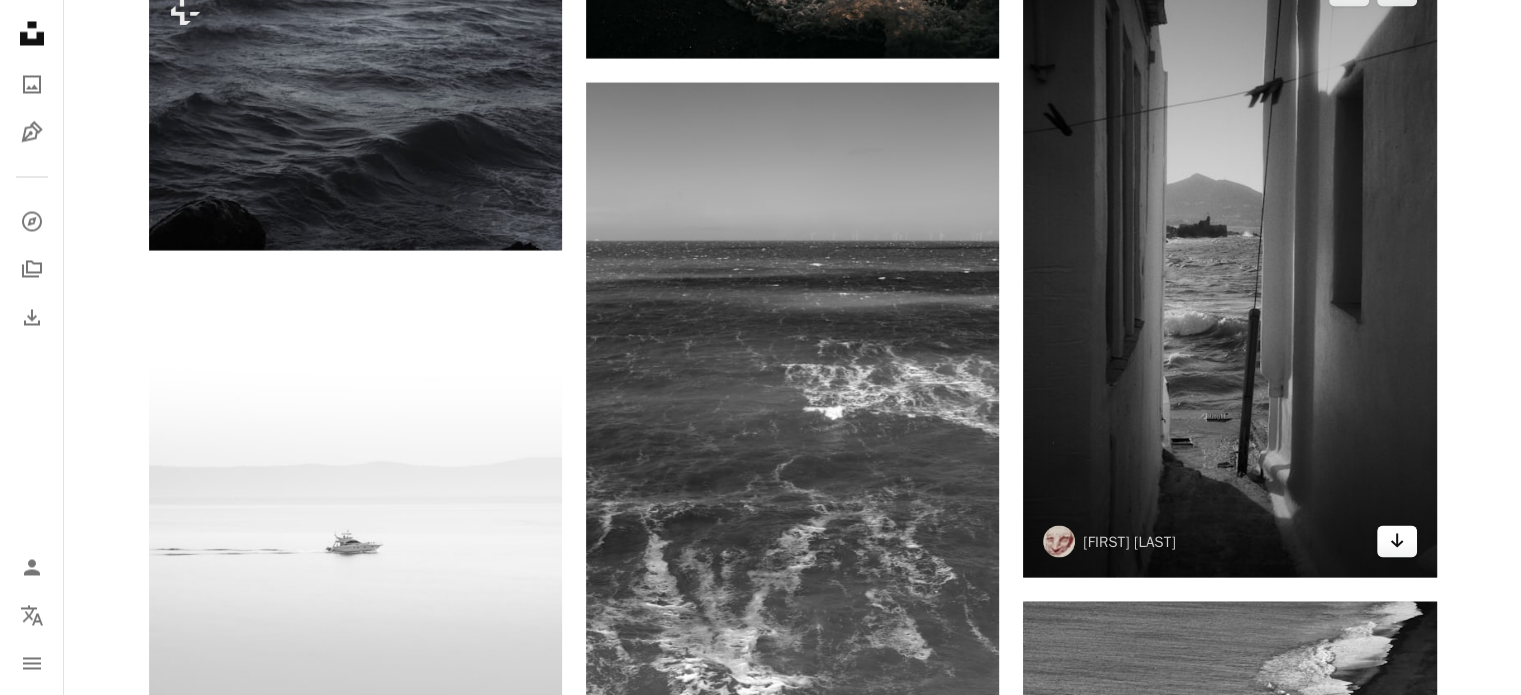 click on "Arrow pointing down" 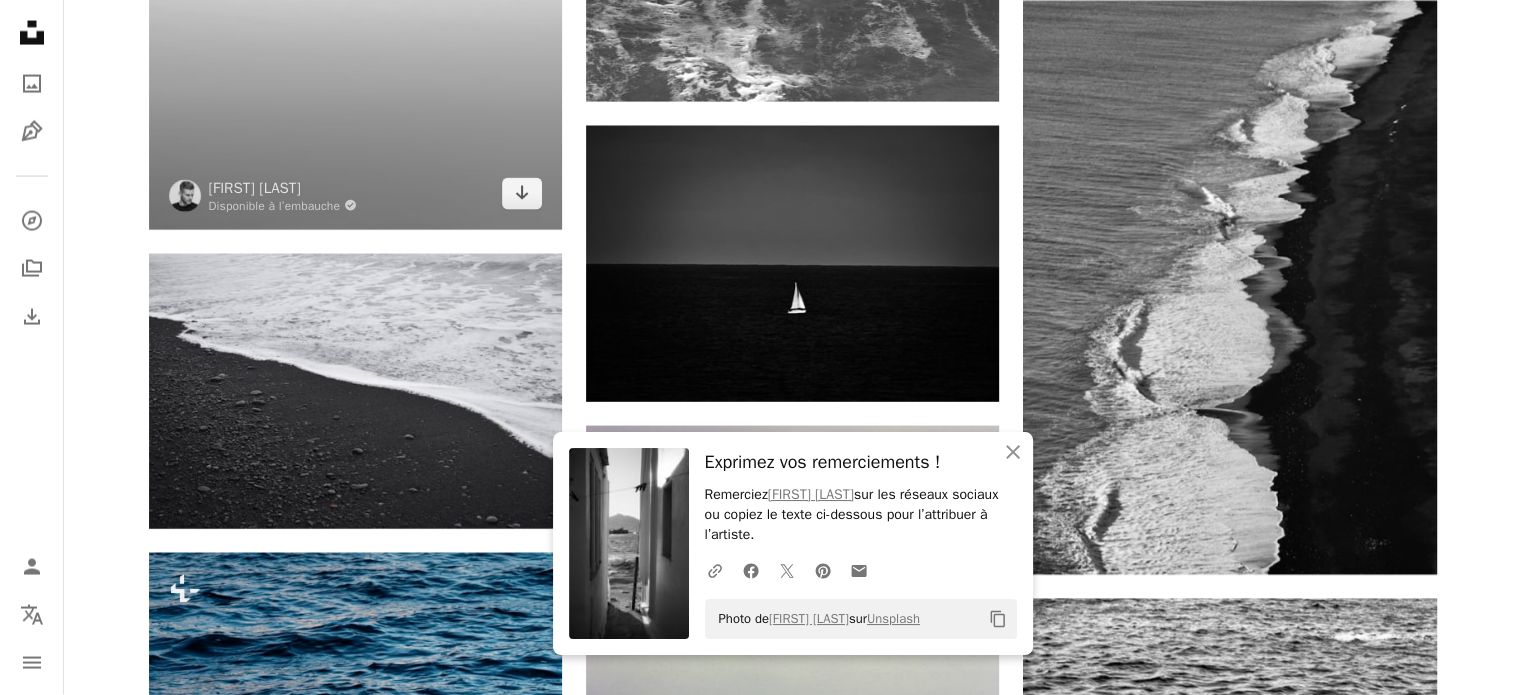 scroll, scrollTop: 12000, scrollLeft: 0, axis: vertical 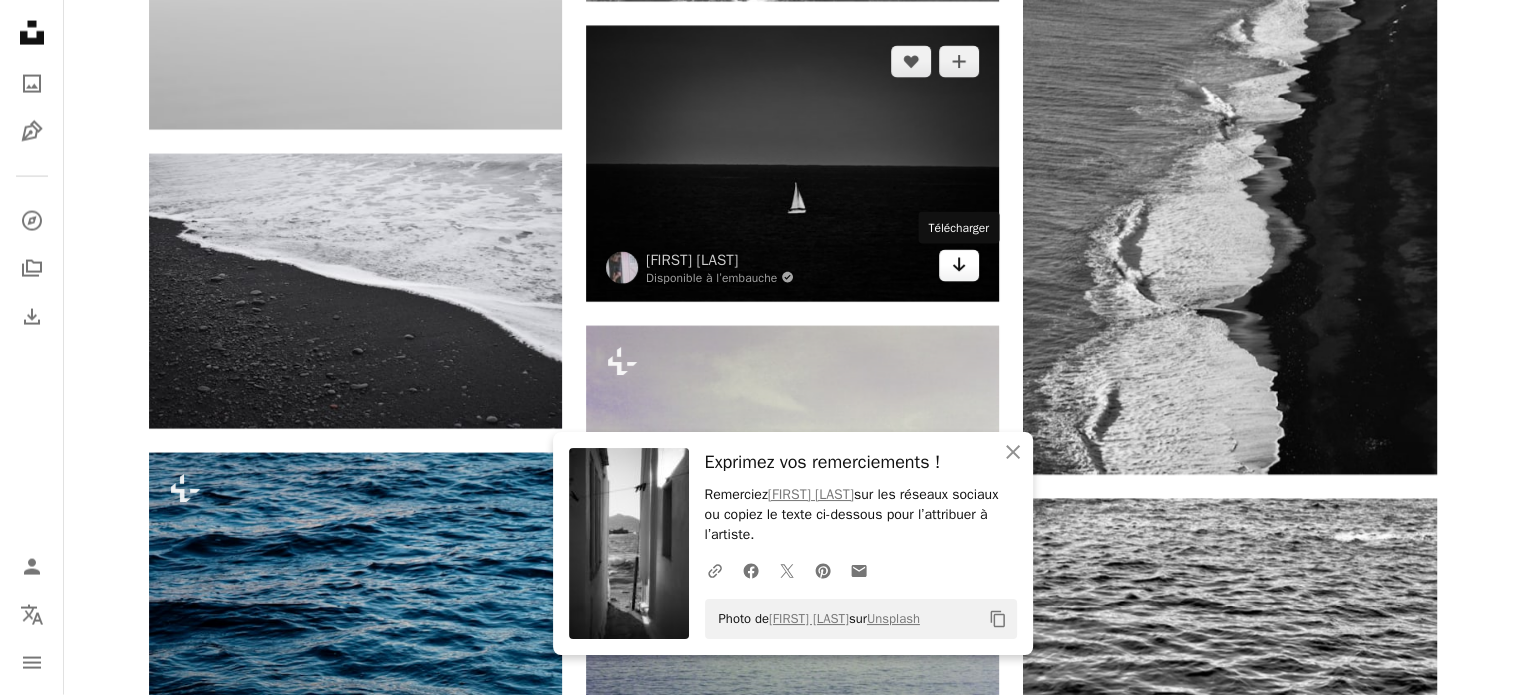 click on "Arrow pointing down" 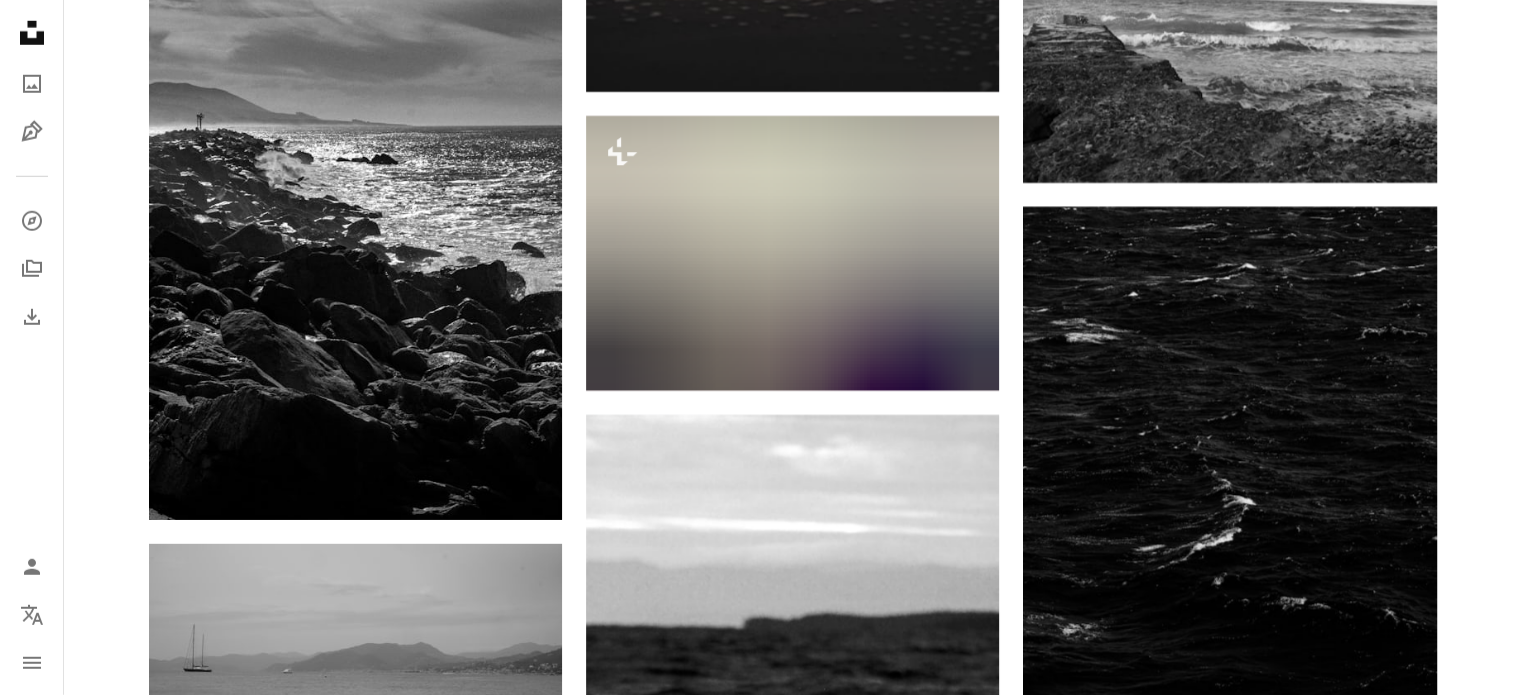 scroll, scrollTop: 13400, scrollLeft: 0, axis: vertical 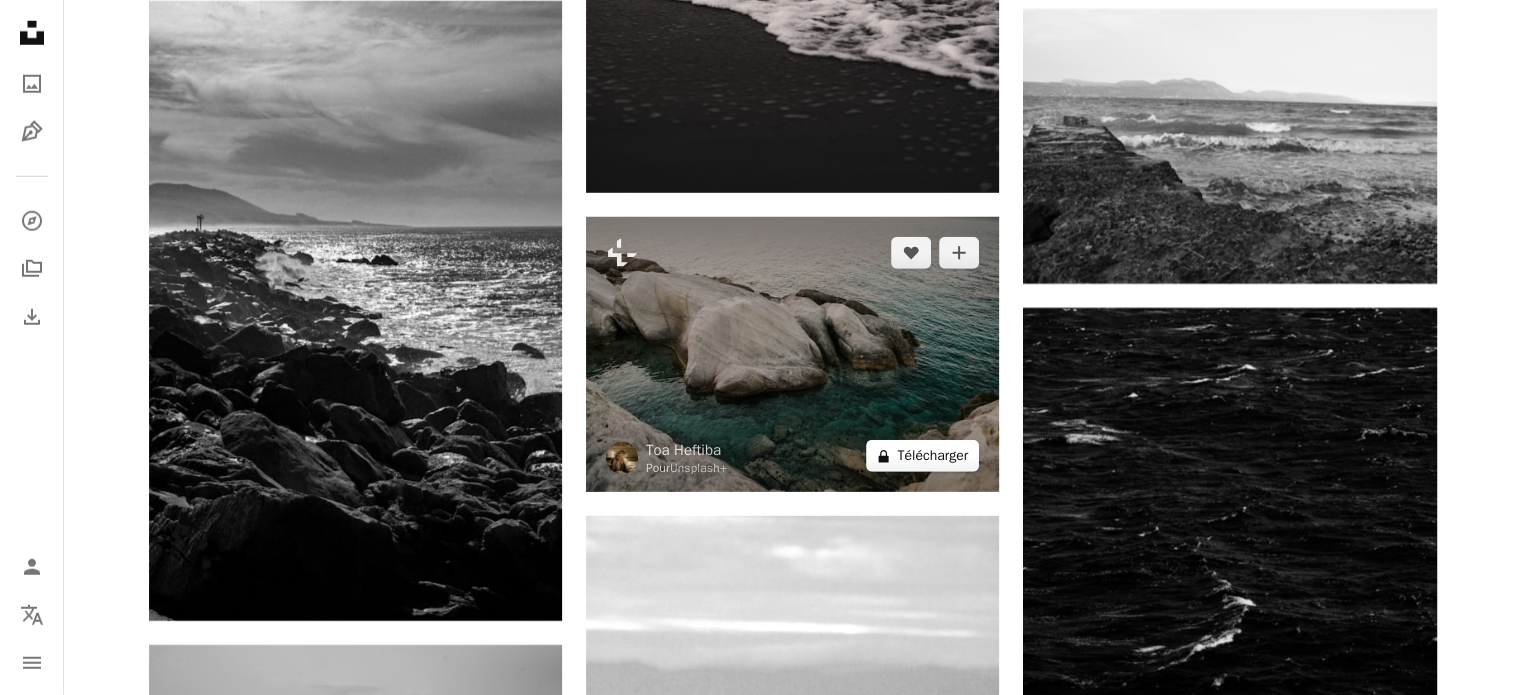click on "A lock Télécharger" at bounding box center (922, 456) 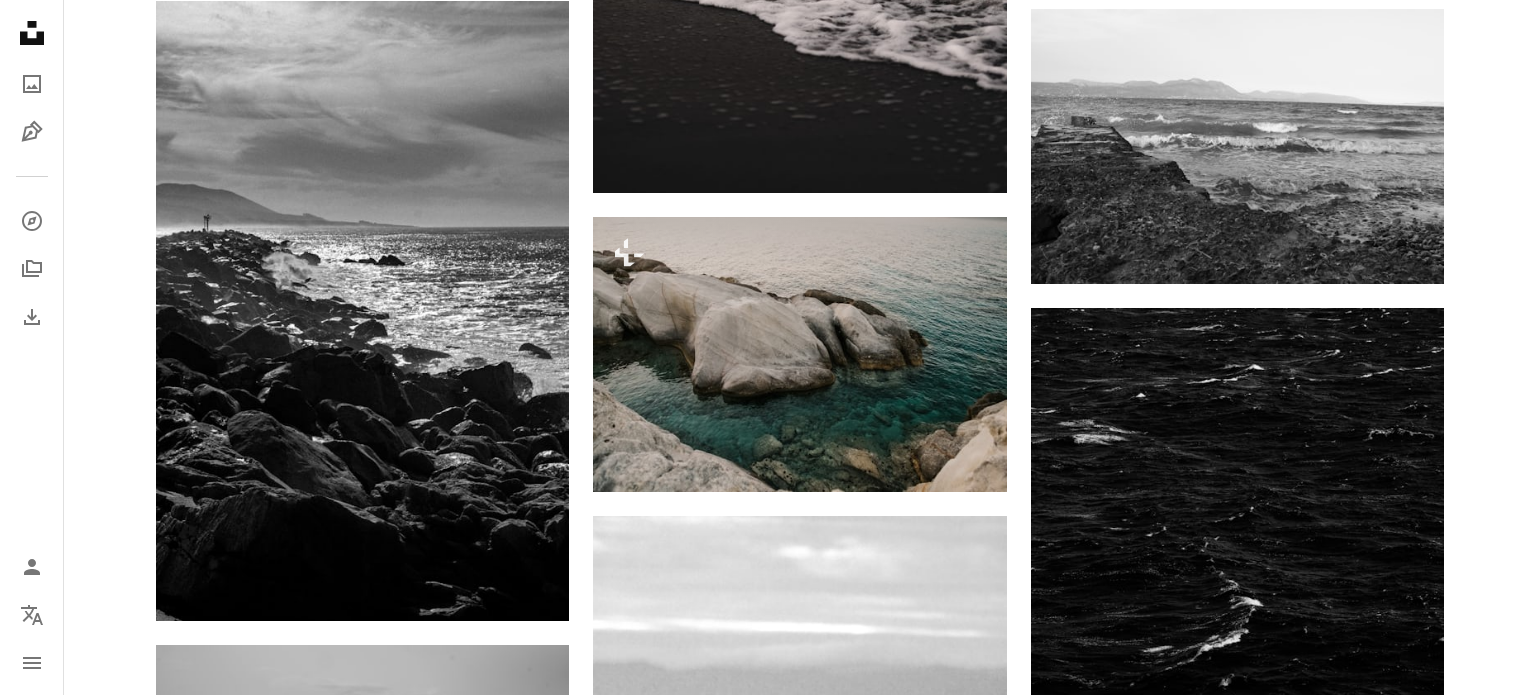 click on "An X shape" at bounding box center (20, 20) 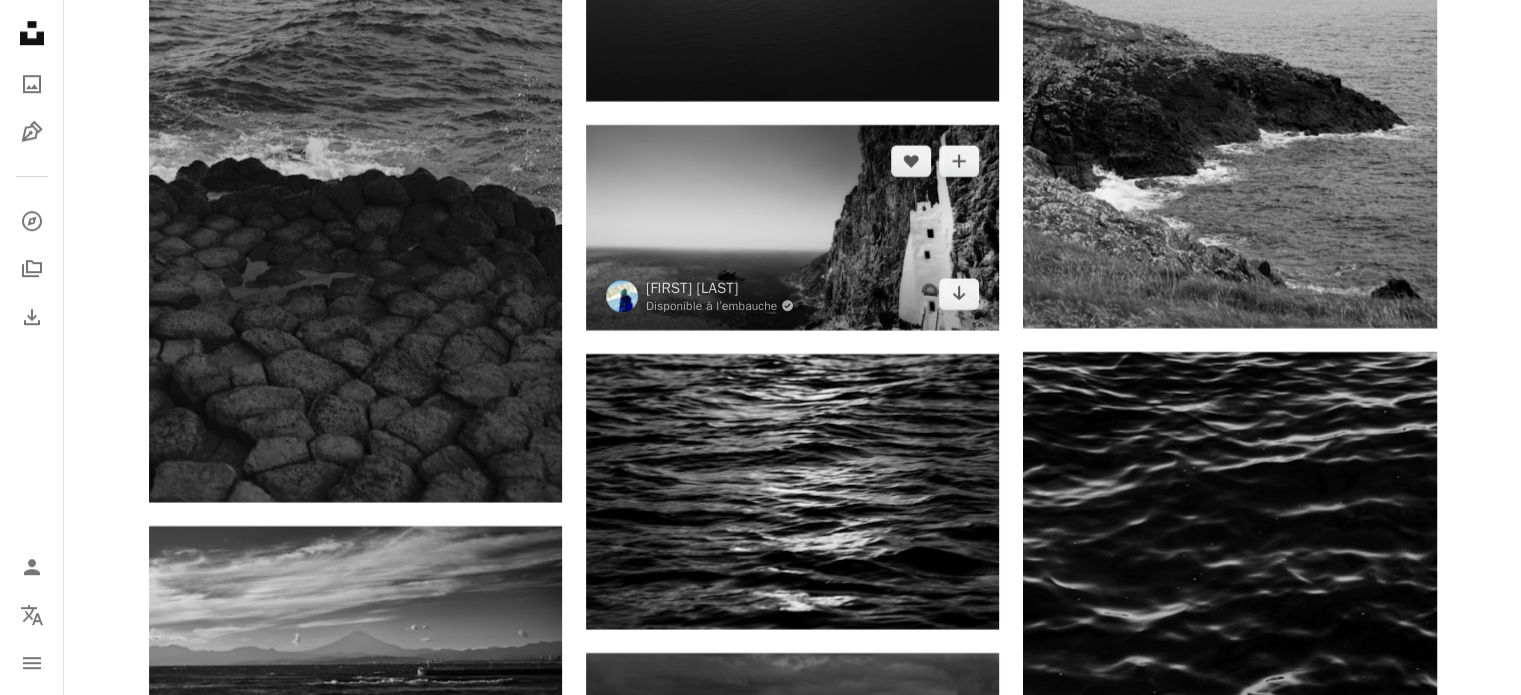 scroll, scrollTop: 24300, scrollLeft: 0, axis: vertical 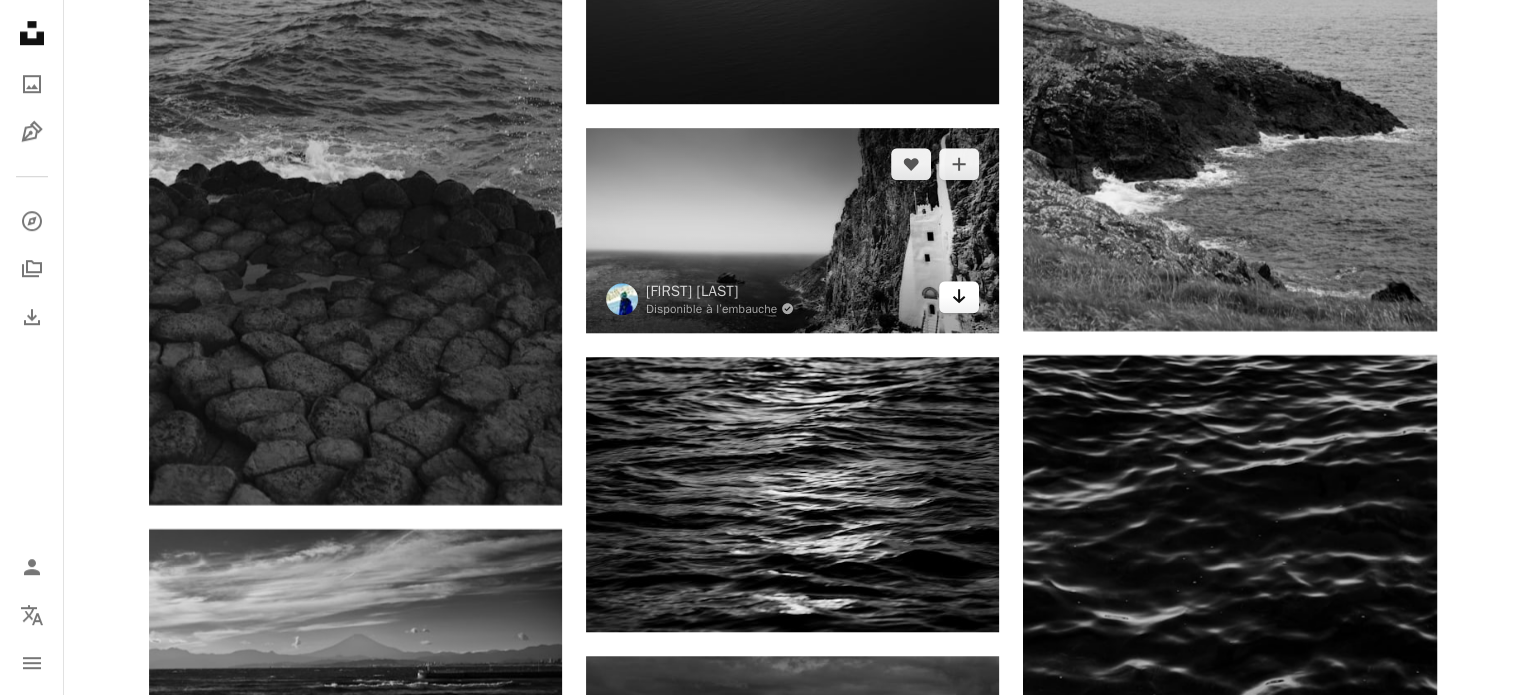 click on "Arrow pointing down" 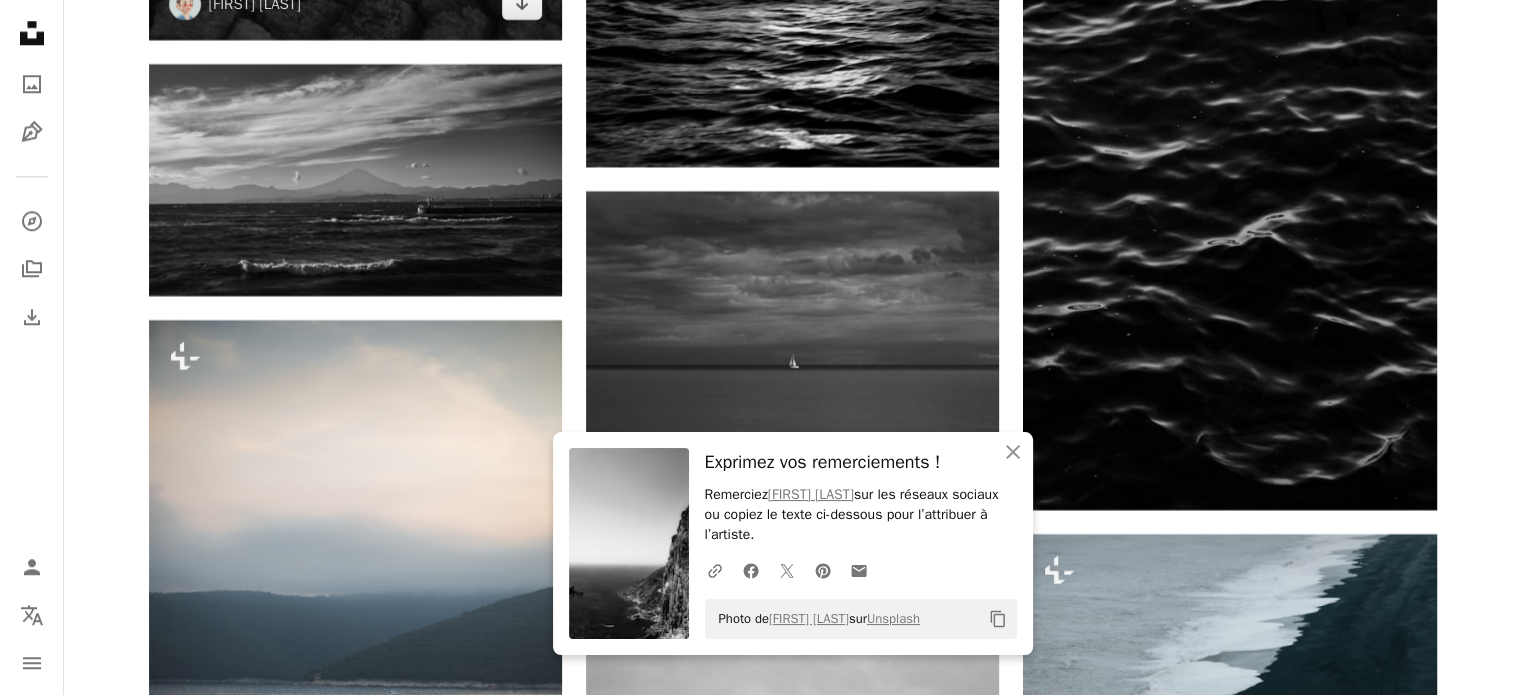 scroll, scrollTop: 24800, scrollLeft: 0, axis: vertical 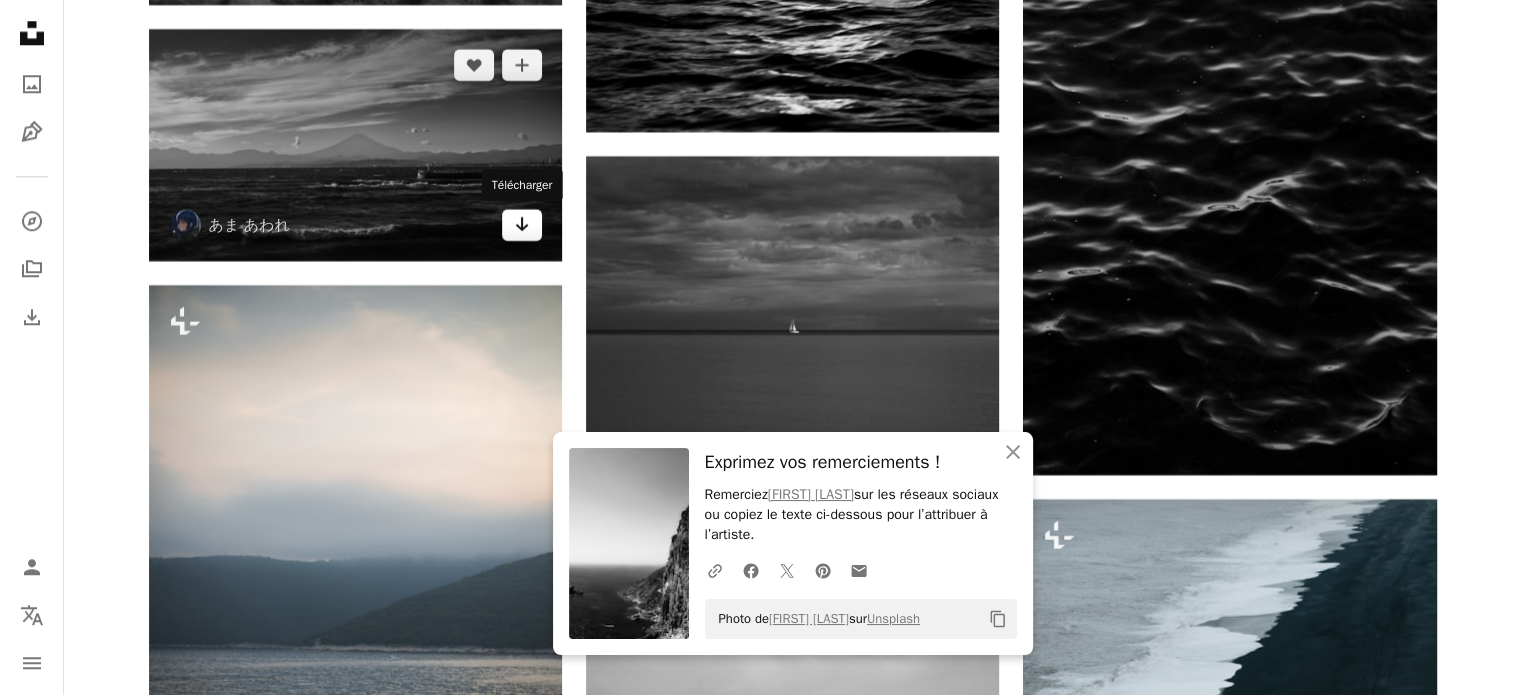 click on "Arrow pointing down" at bounding box center [522, 225] 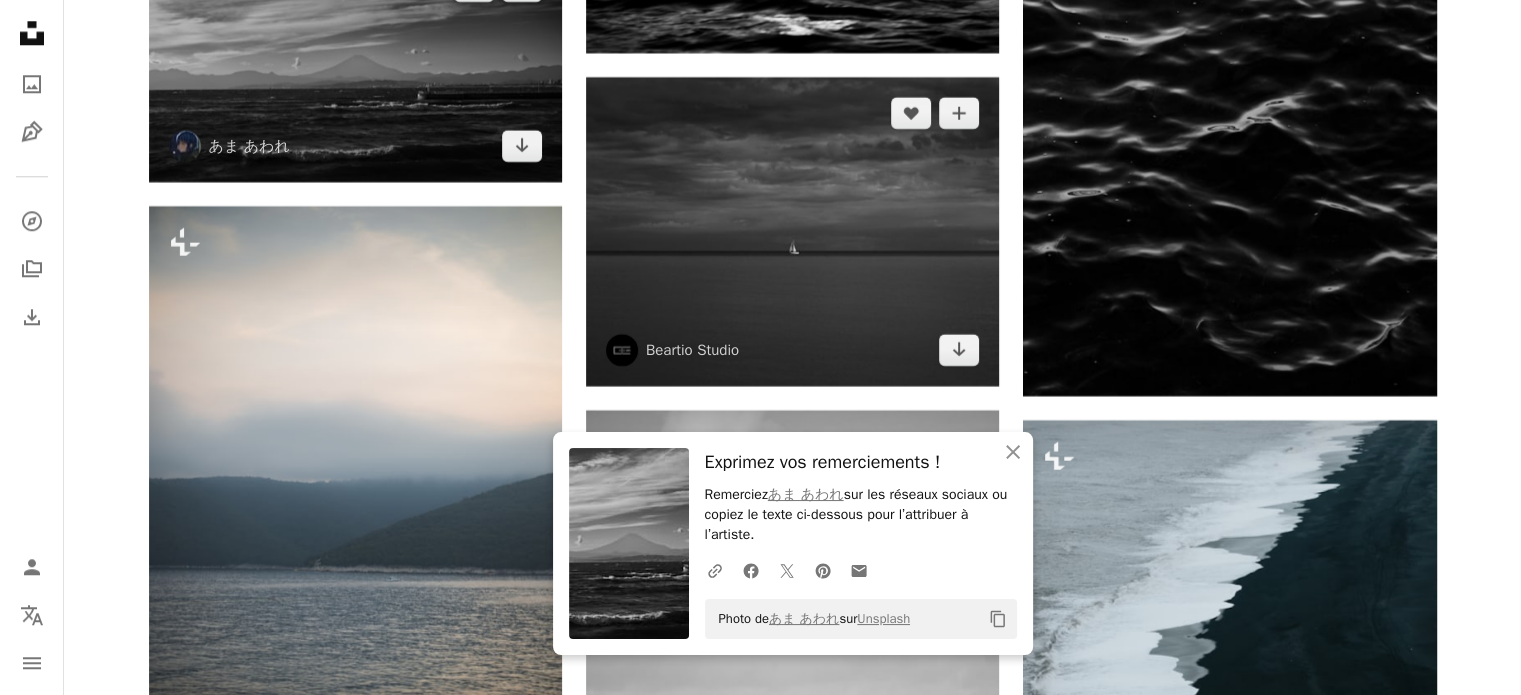 scroll, scrollTop: 25000, scrollLeft: 0, axis: vertical 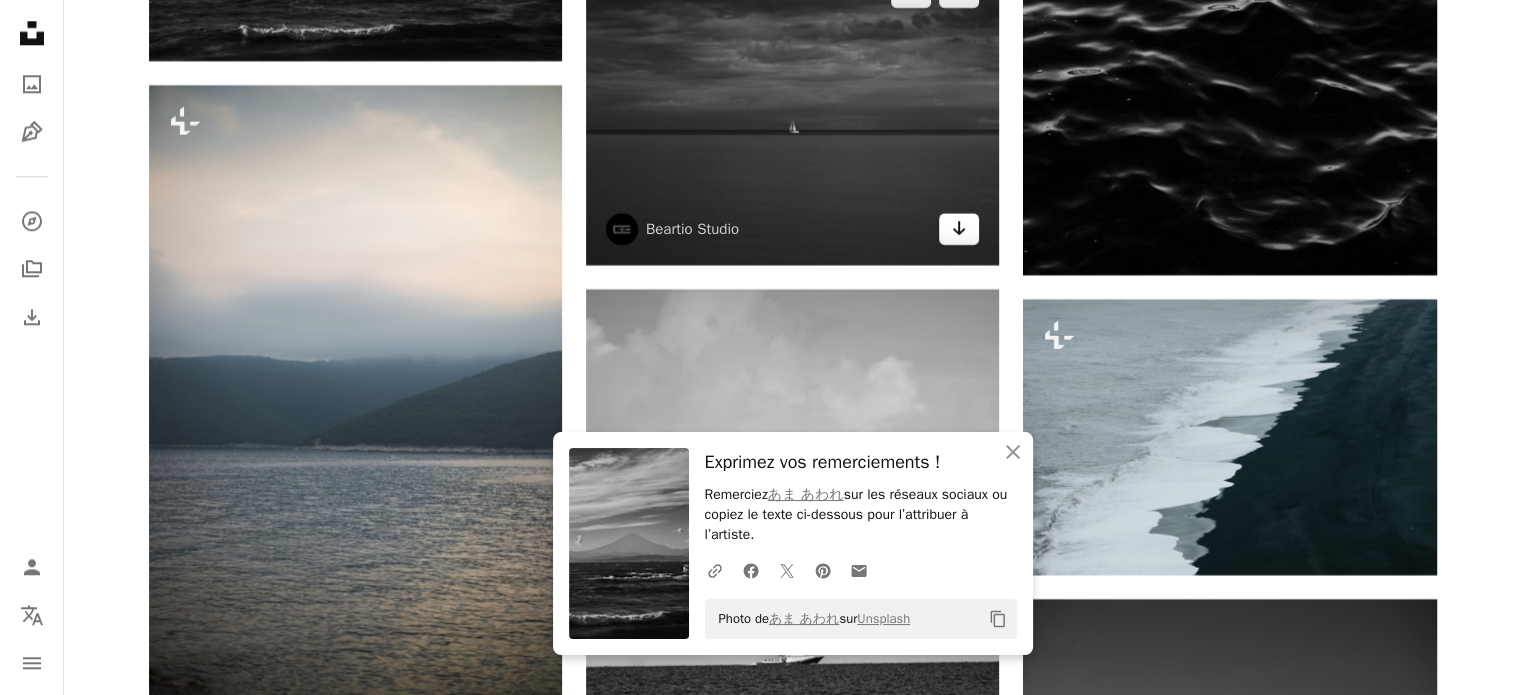 click on "Arrow pointing down" at bounding box center (959, 229) 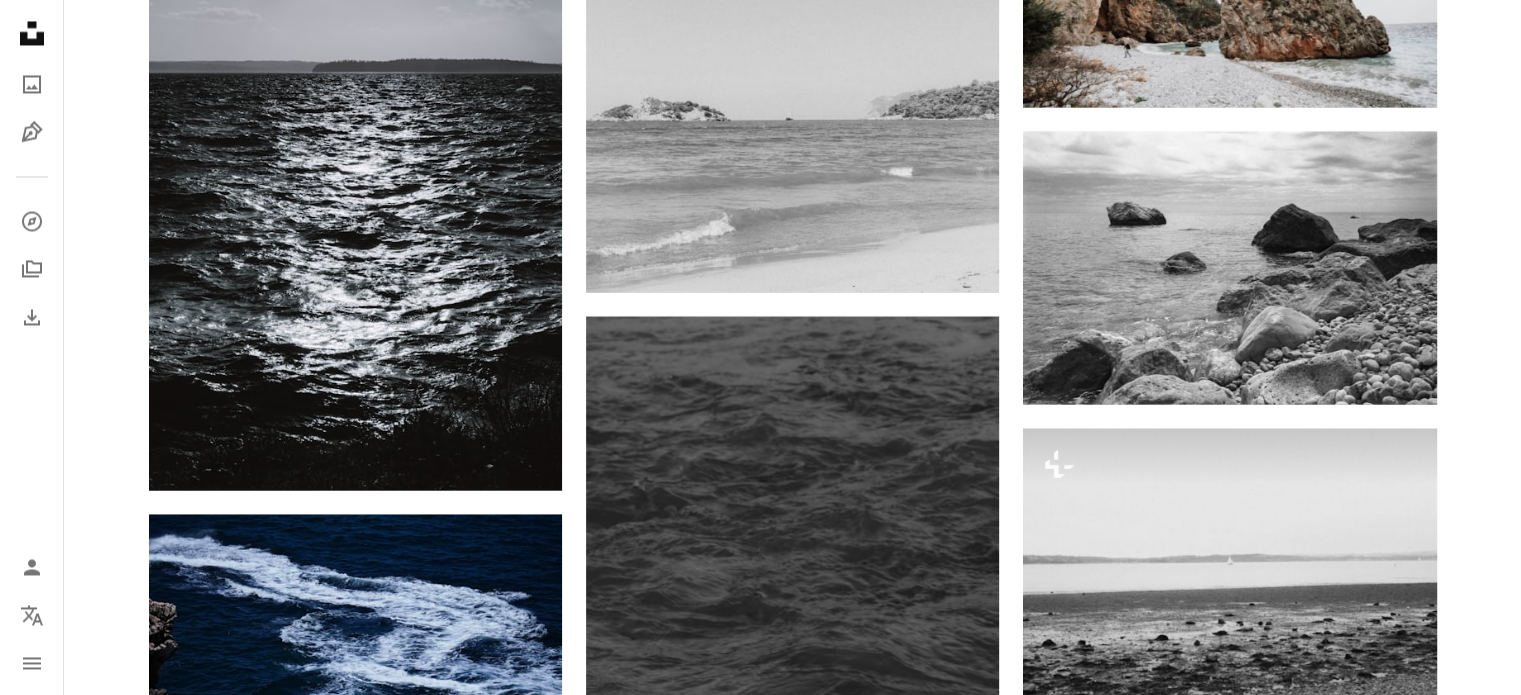 scroll, scrollTop: 26400, scrollLeft: 0, axis: vertical 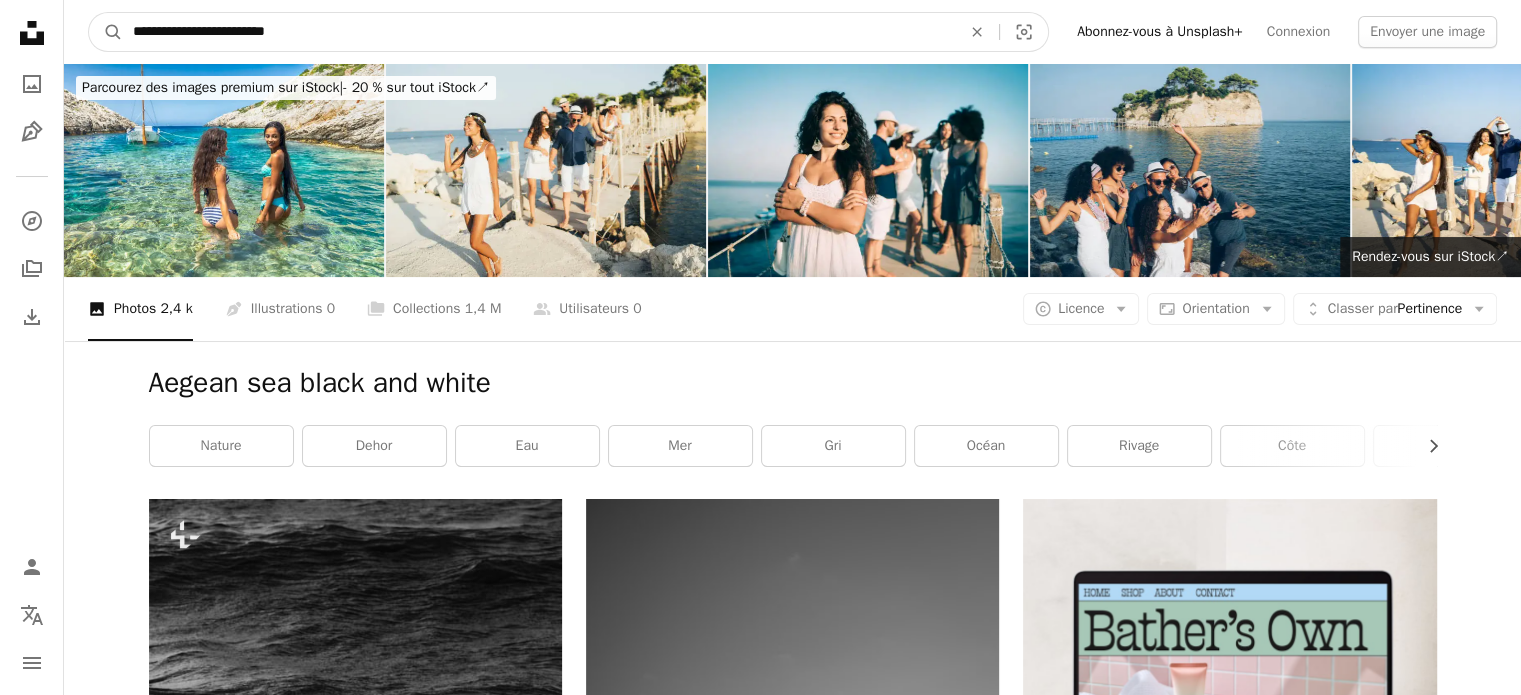 click on "**********" at bounding box center [539, 32] 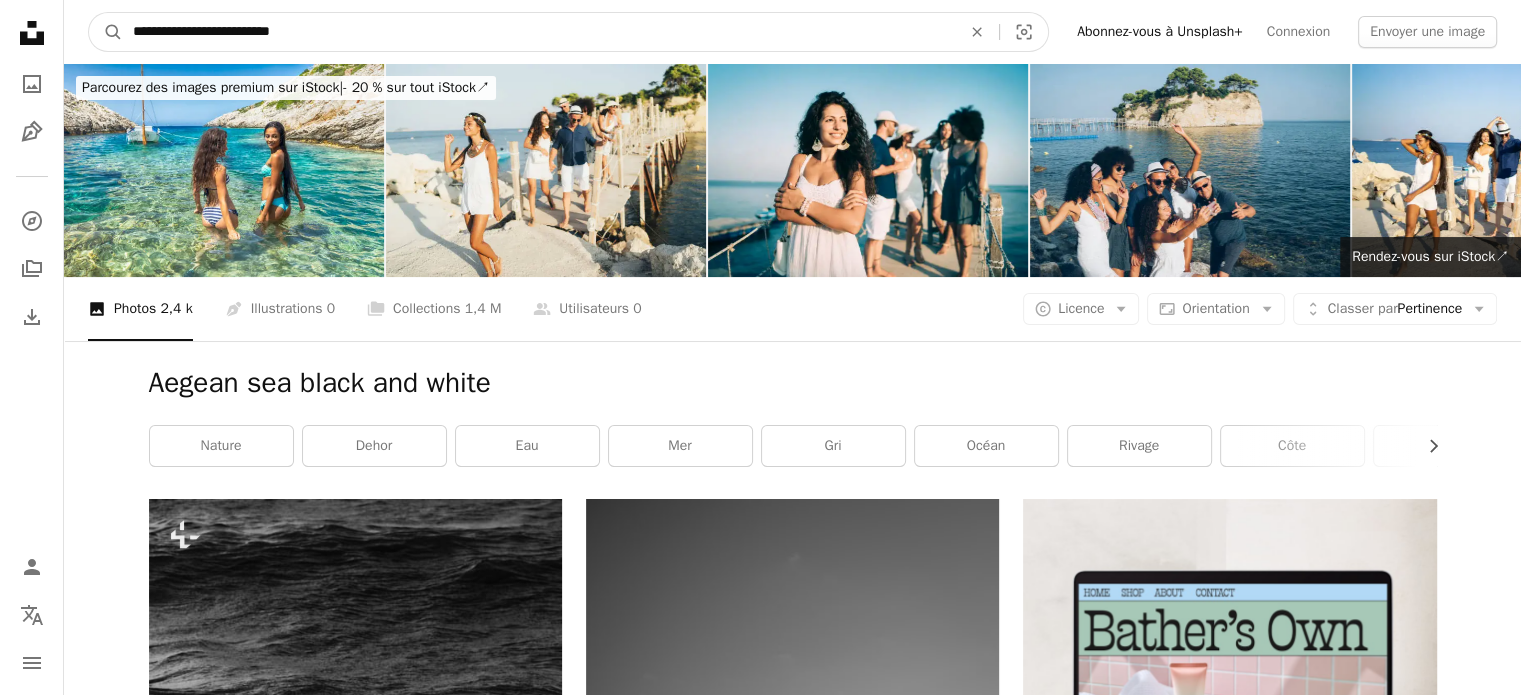 type on "**********" 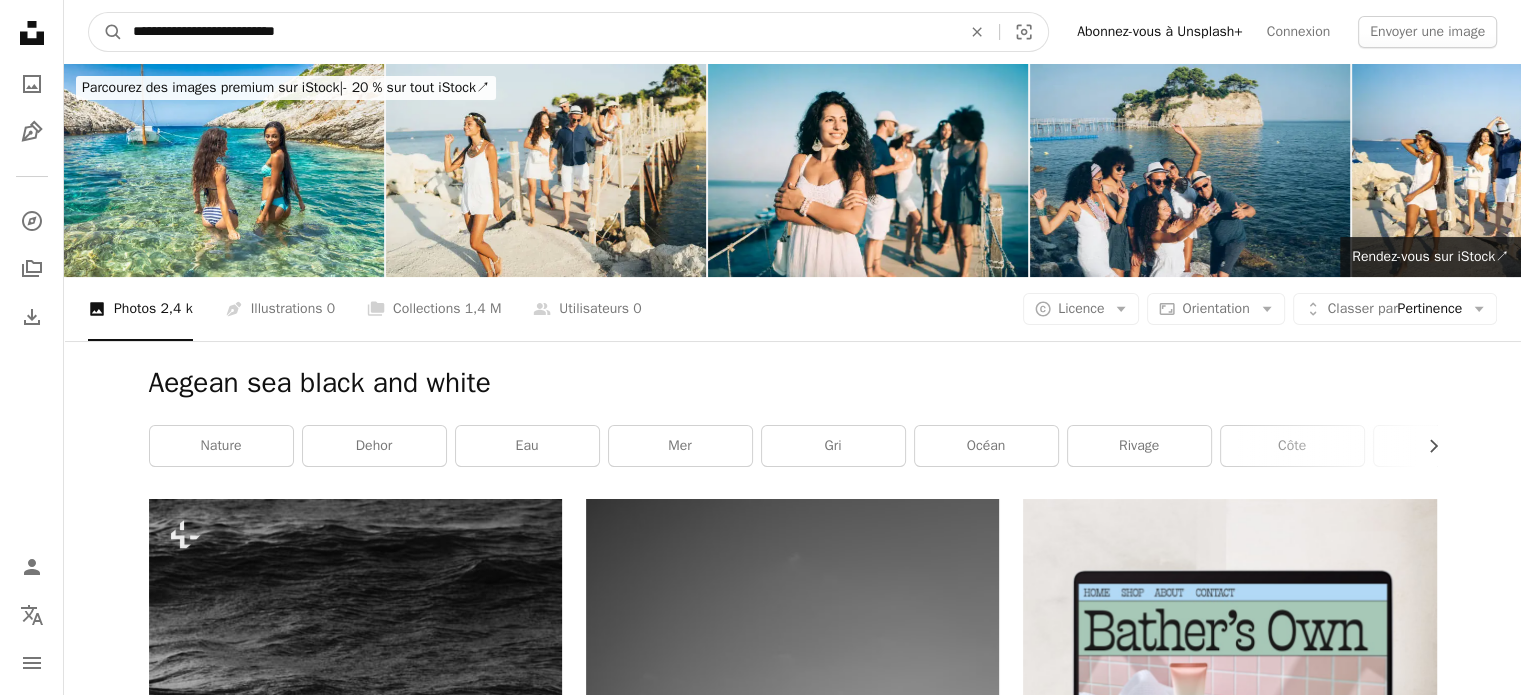 click on "A magnifying glass" at bounding box center [106, 32] 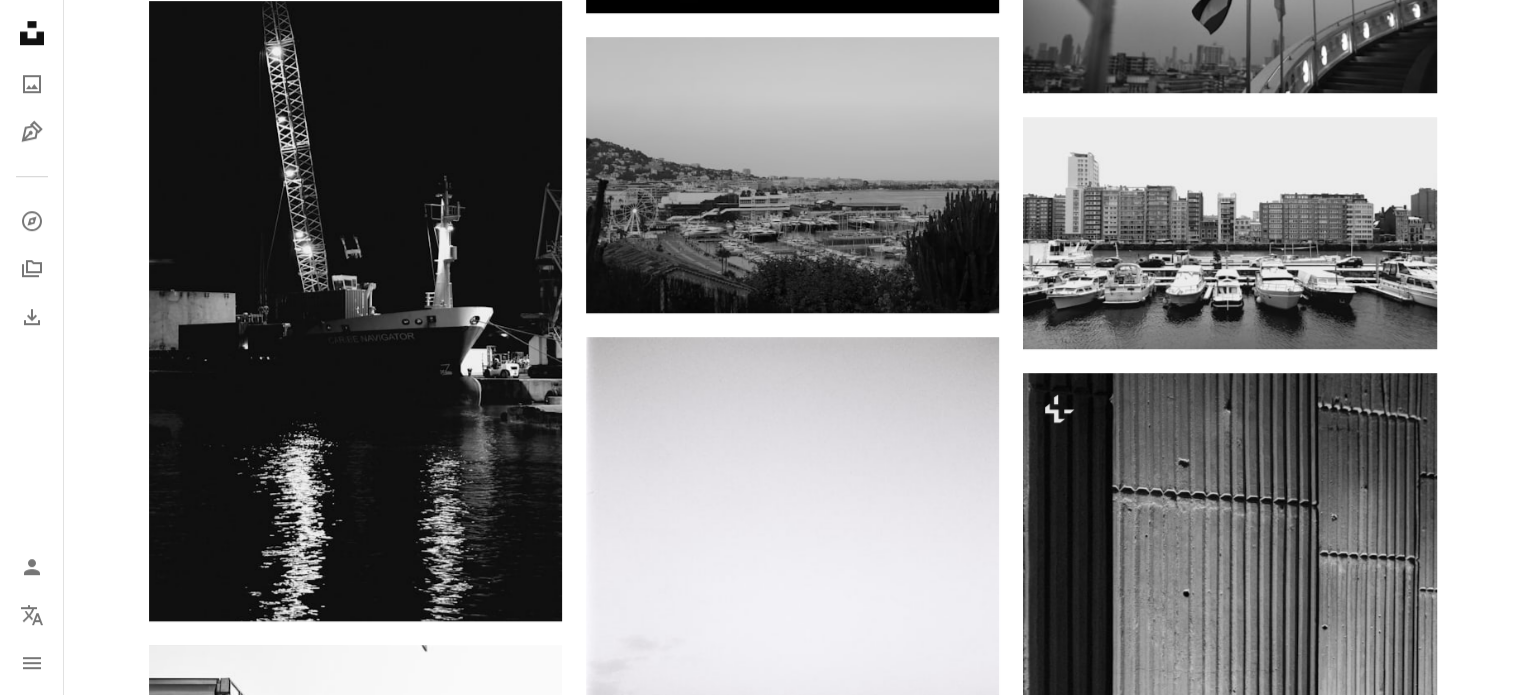 scroll, scrollTop: 1500, scrollLeft: 0, axis: vertical 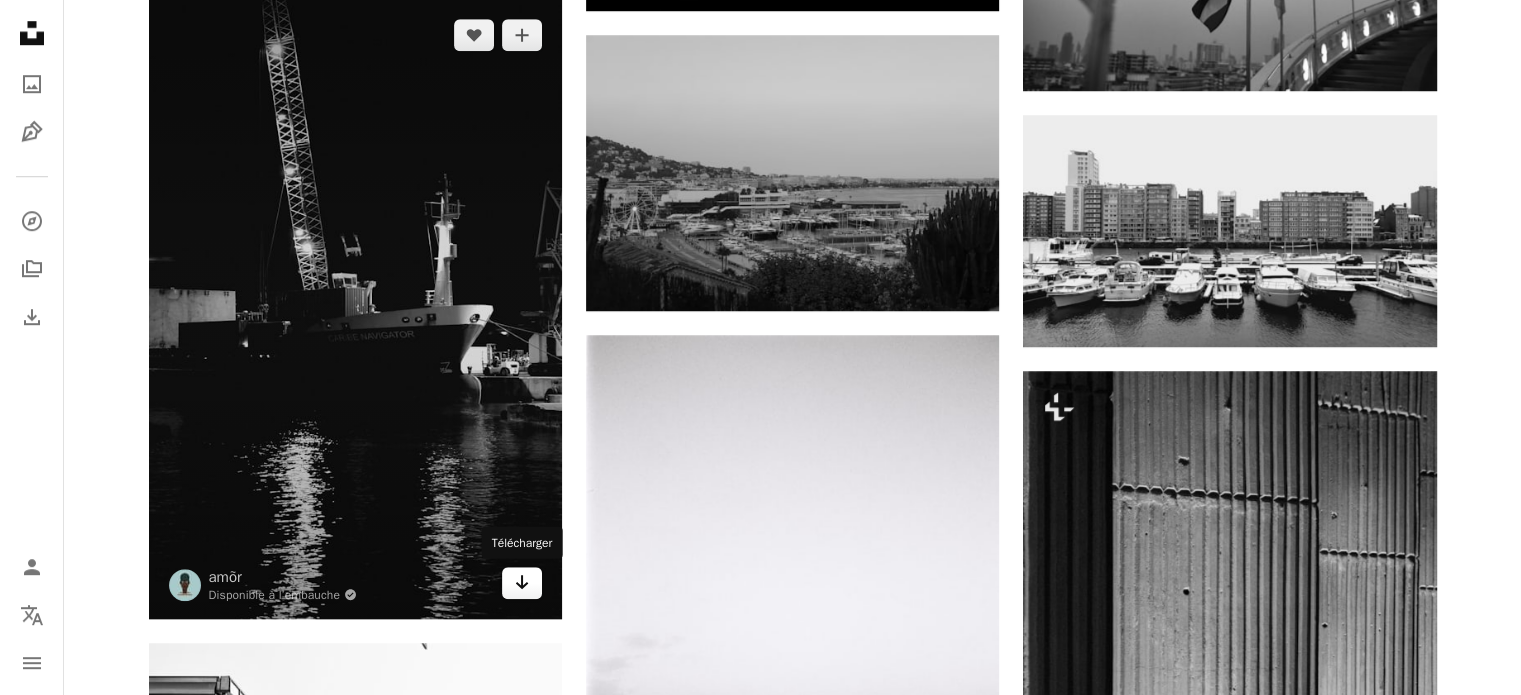 click 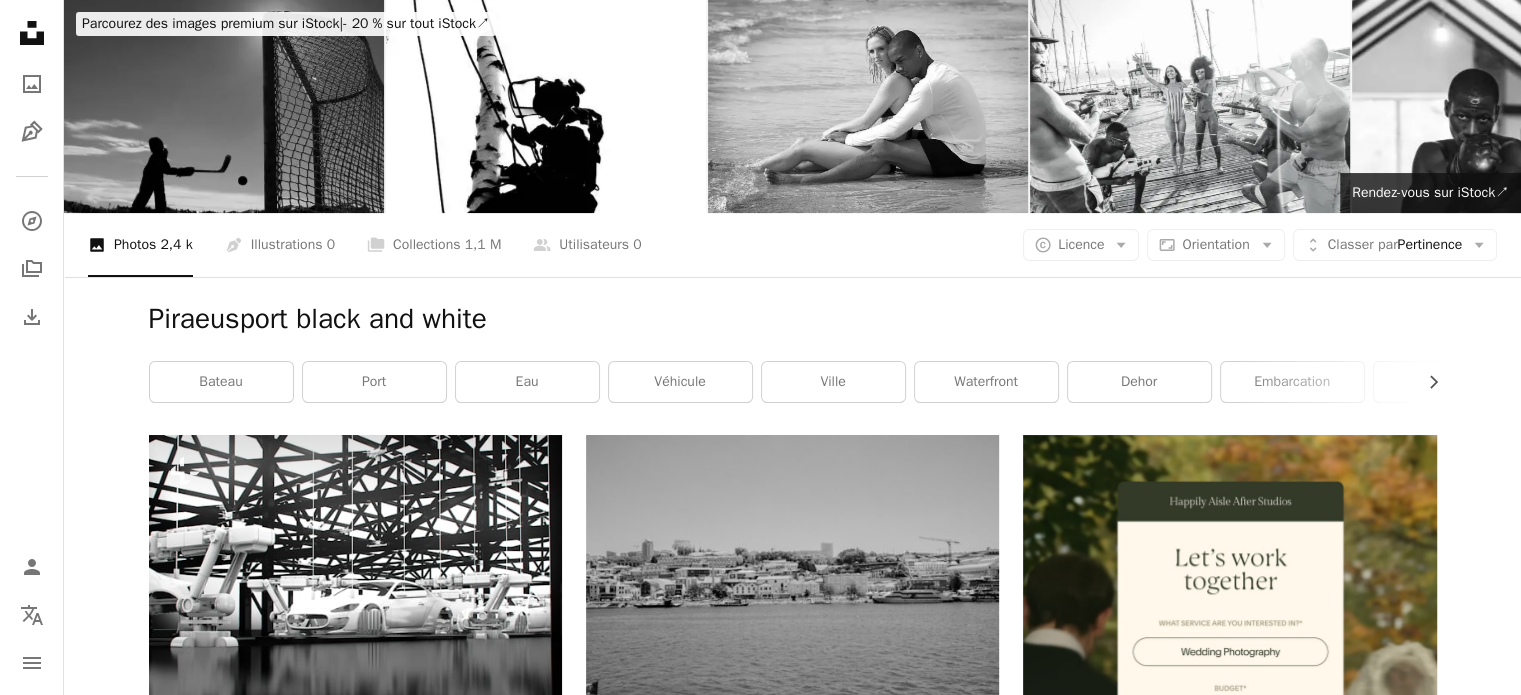 scroll, scrollTop: 0, scrollLeft: 0, axis: both 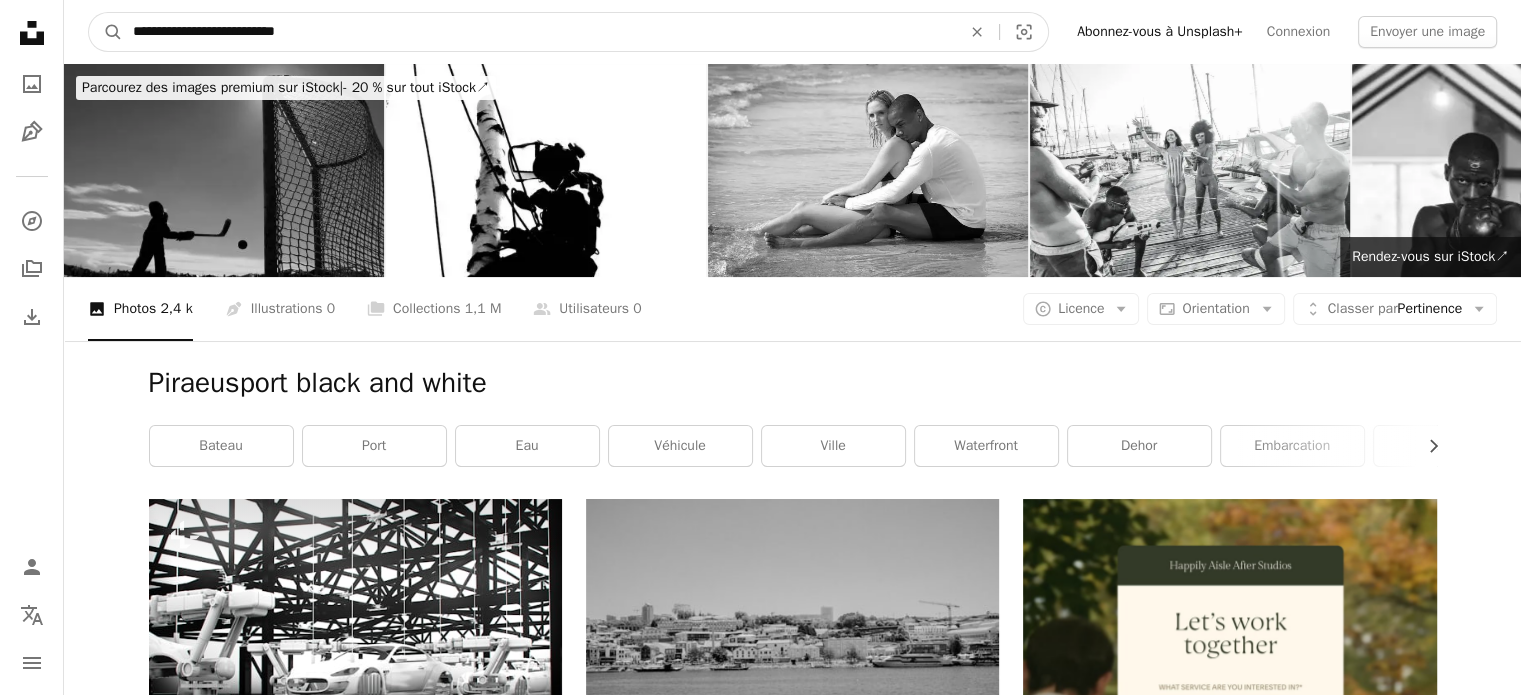 click on "**********" at bounding box center (539, 32) 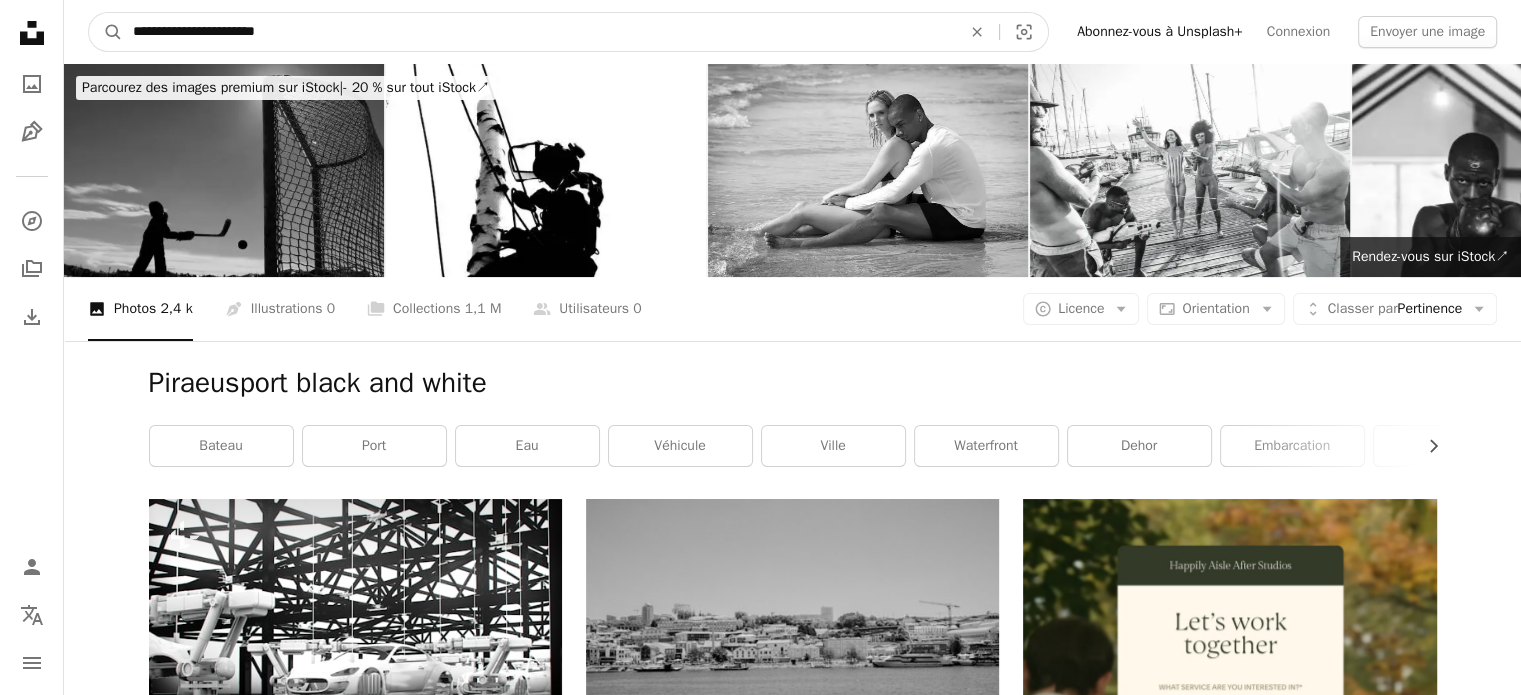 type on "**********" 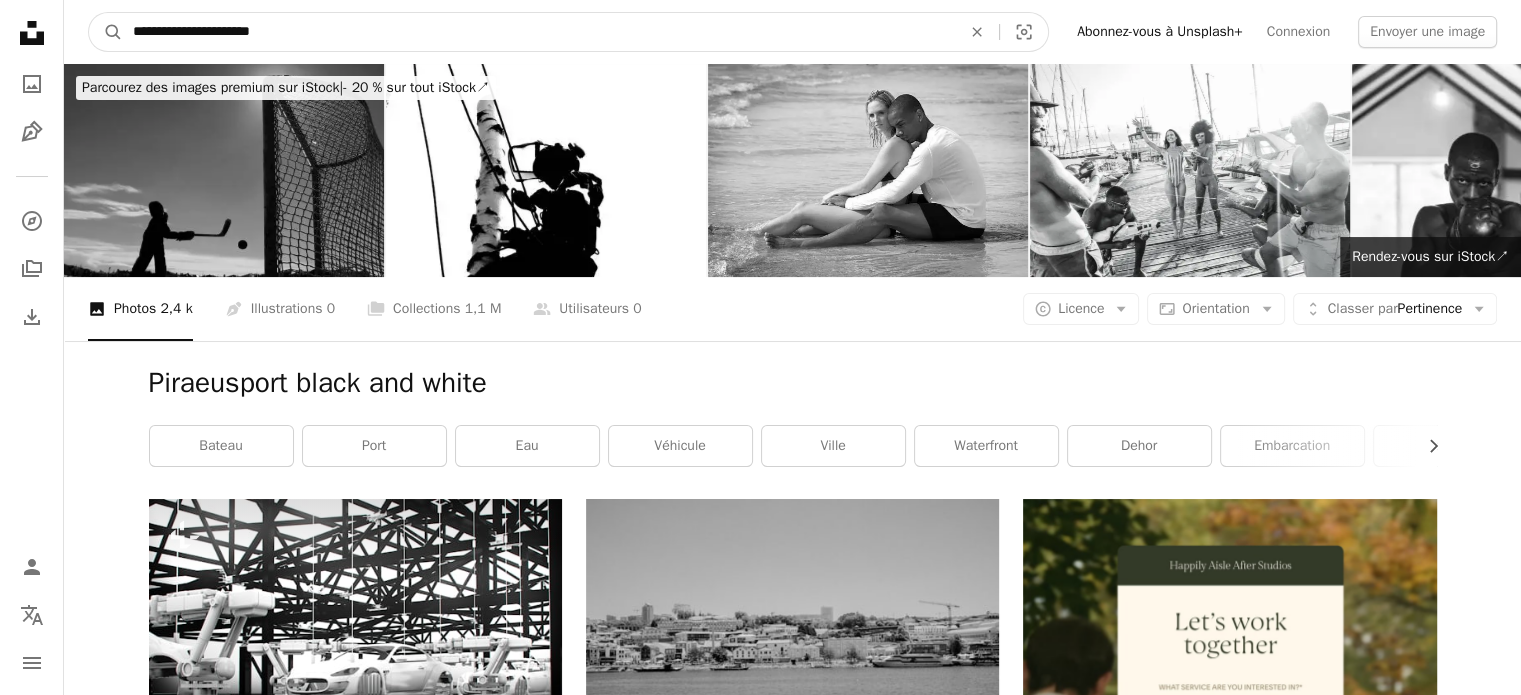 click on "A magnifying glass" at bounding box center [106, 32] 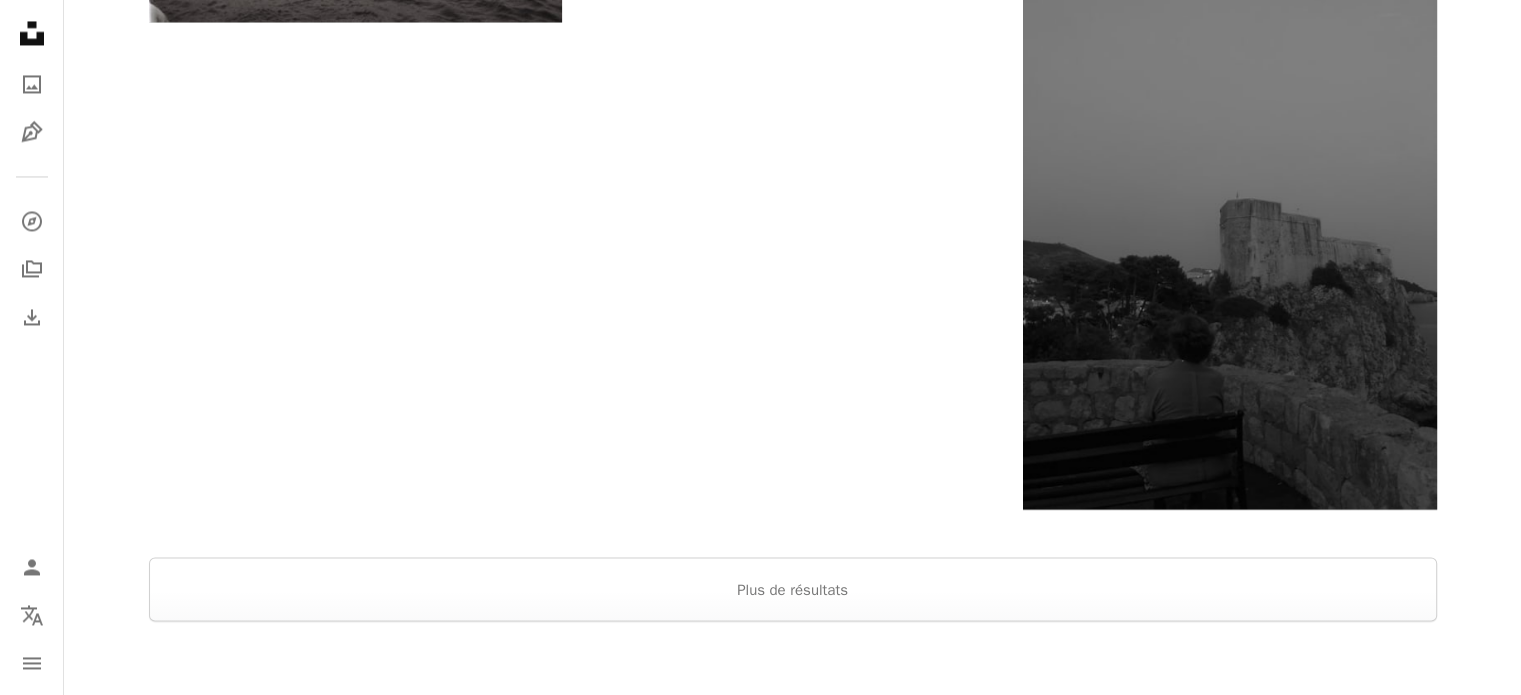 scroll, scrollTop: 3500, scrollLeft: 0, axis: vertical 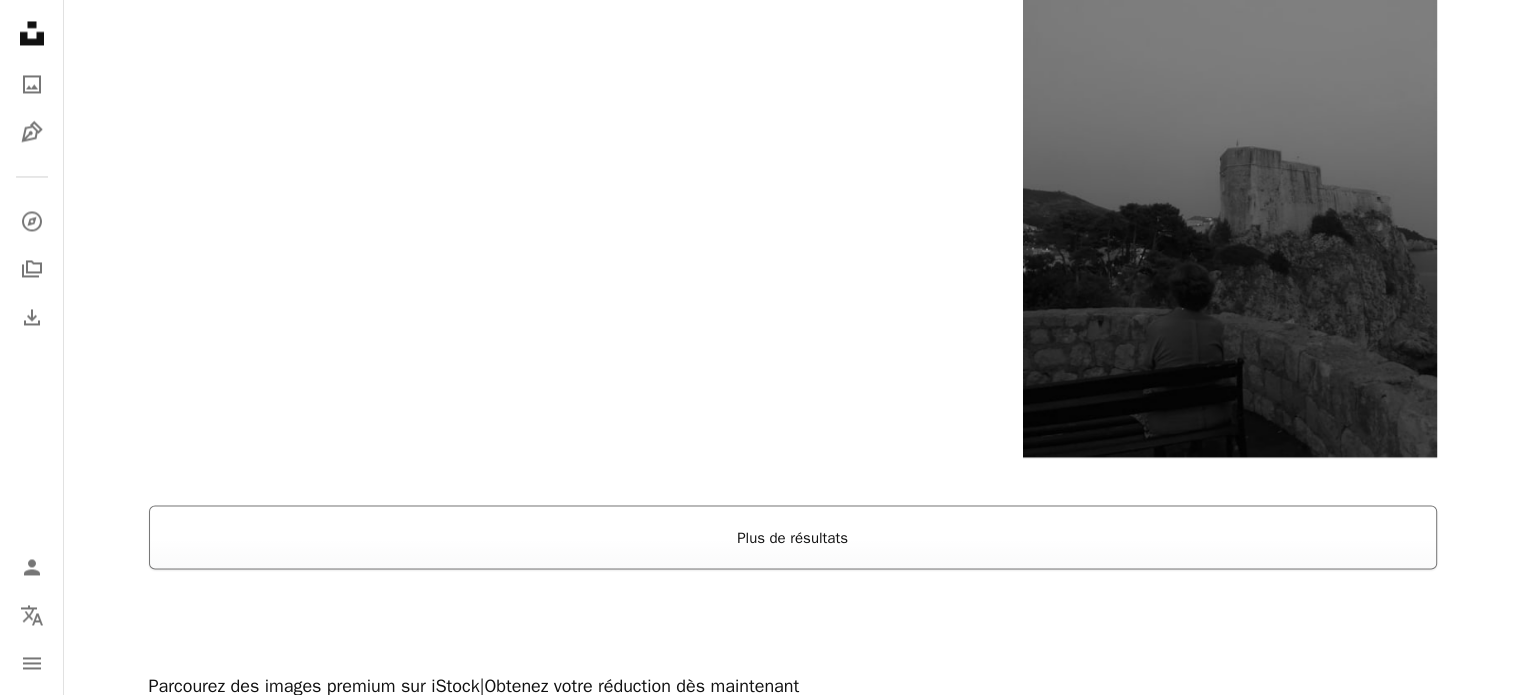 click on "Plus de résultats" at bounding box center (793, 537) 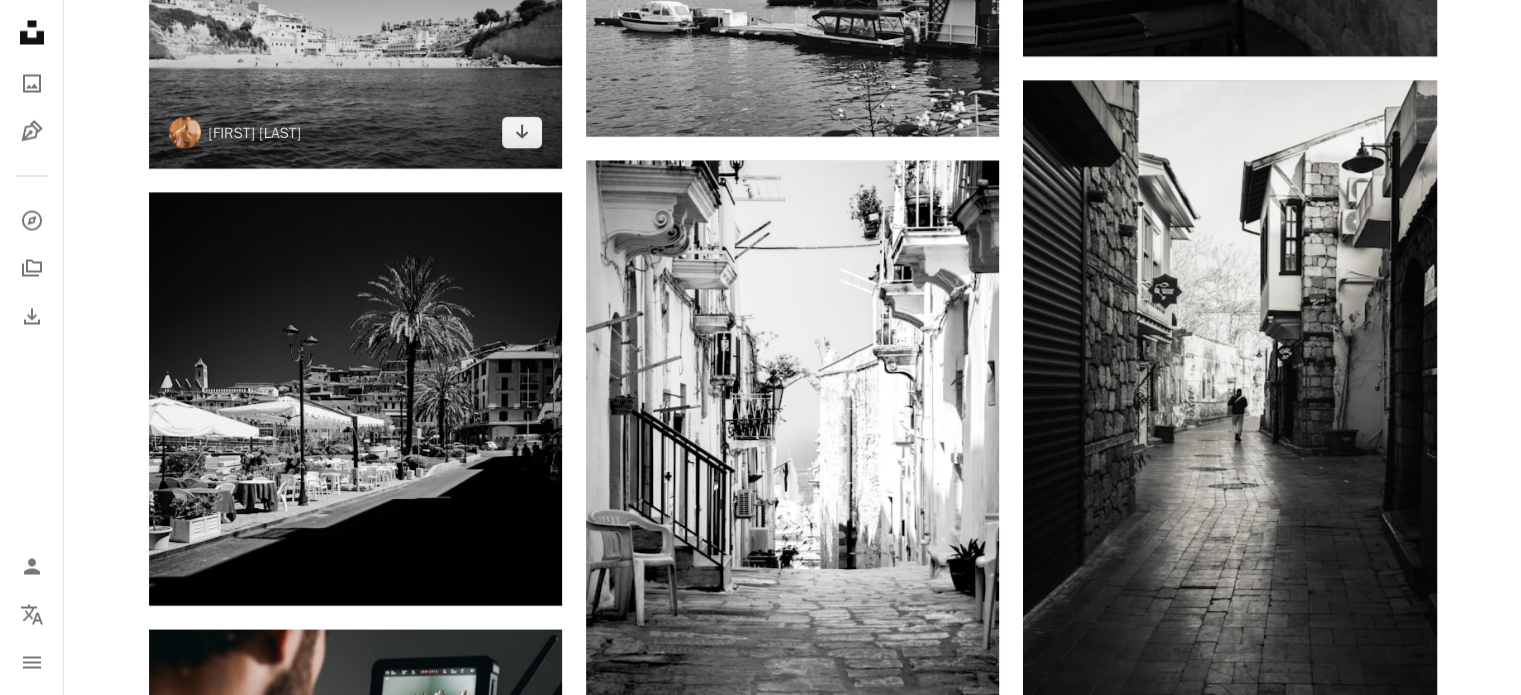 scroll, scrollTop: 4000, scrollLeft: 0, axis: vertical 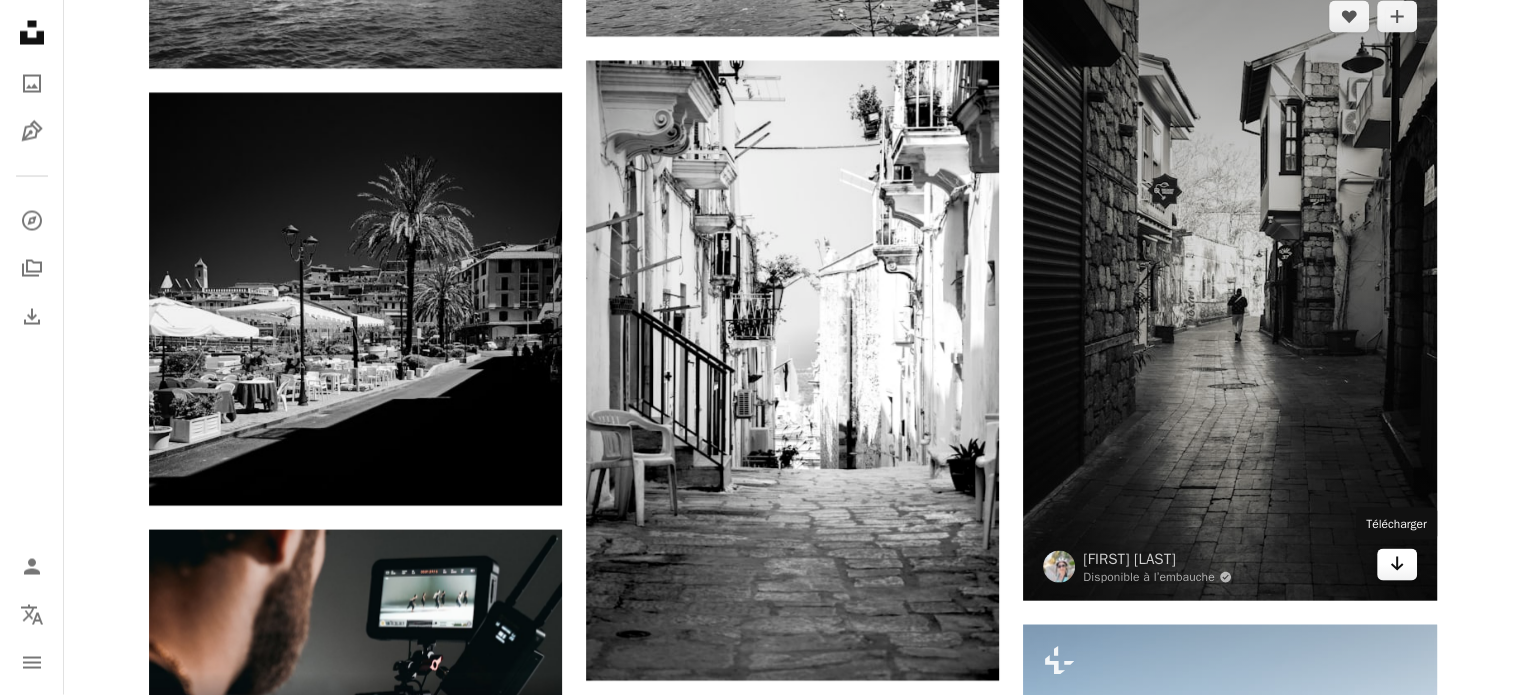 click 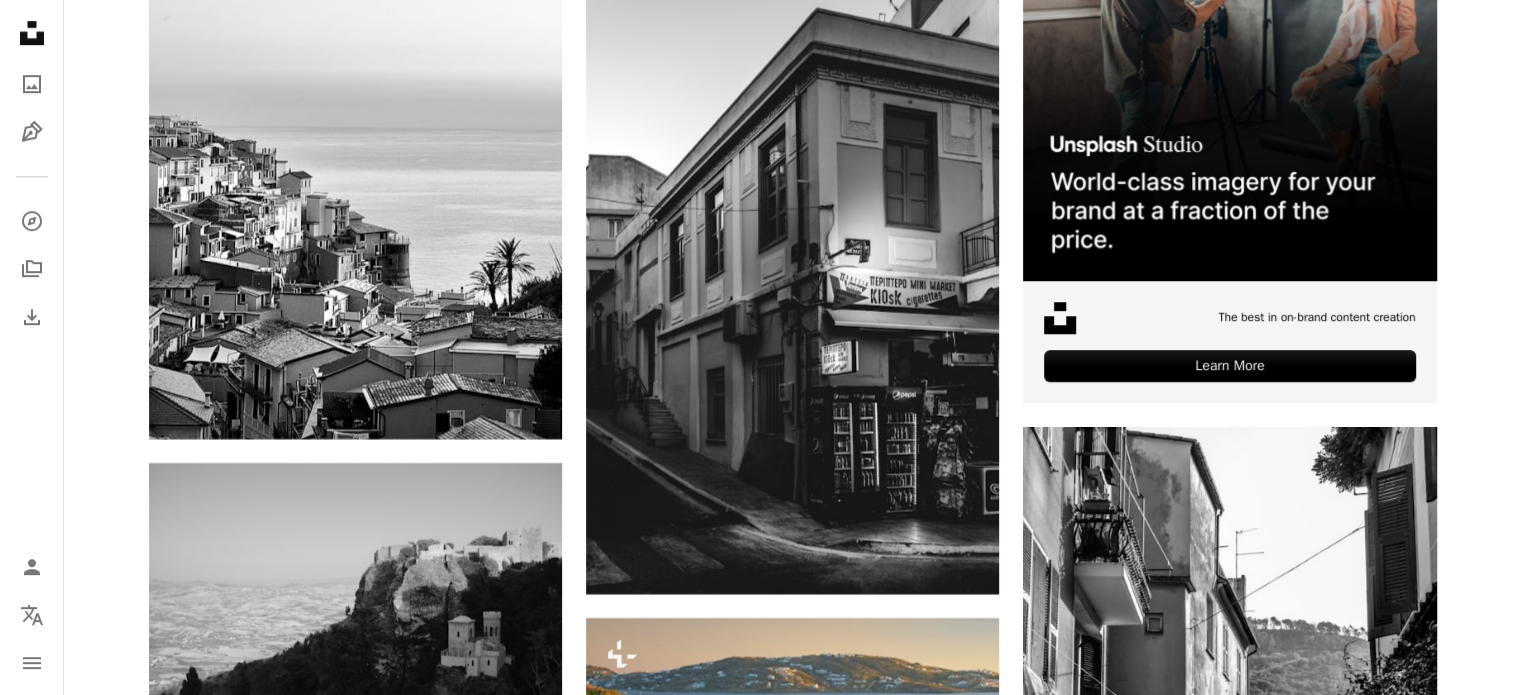 scroll, scrollTop: 8900, scrollLeft: 0, axis: vertical 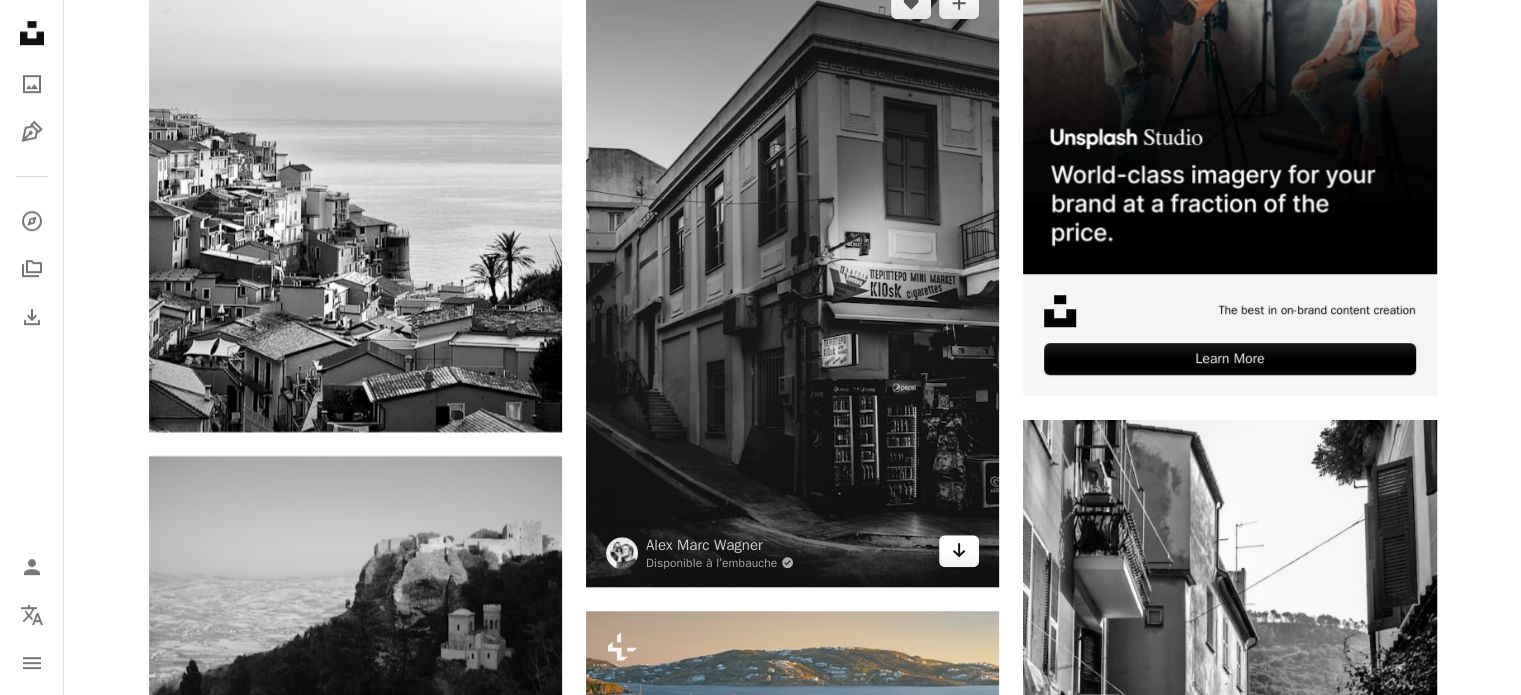 click on "Arrow pointing down" 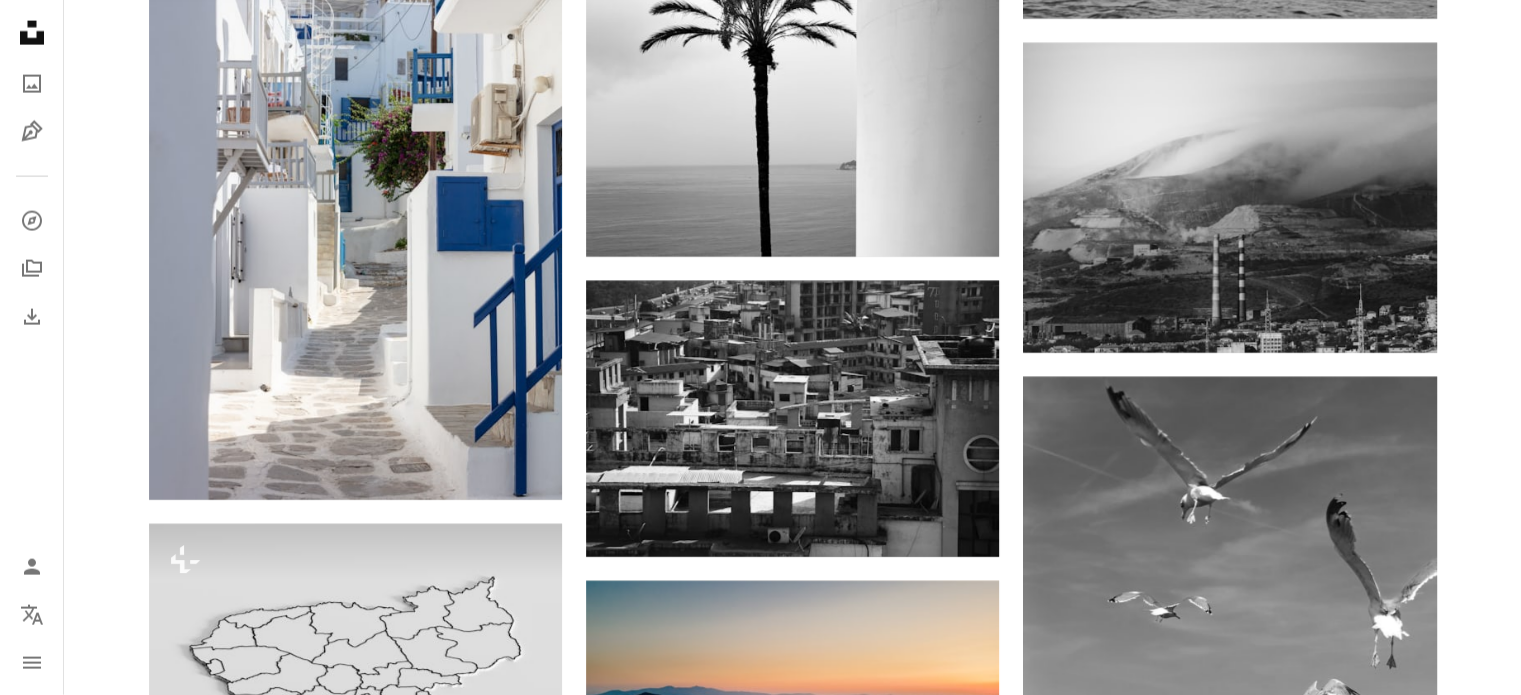 scroll, scrollTop: 19900, scrollLeft: 0, axis: vertical 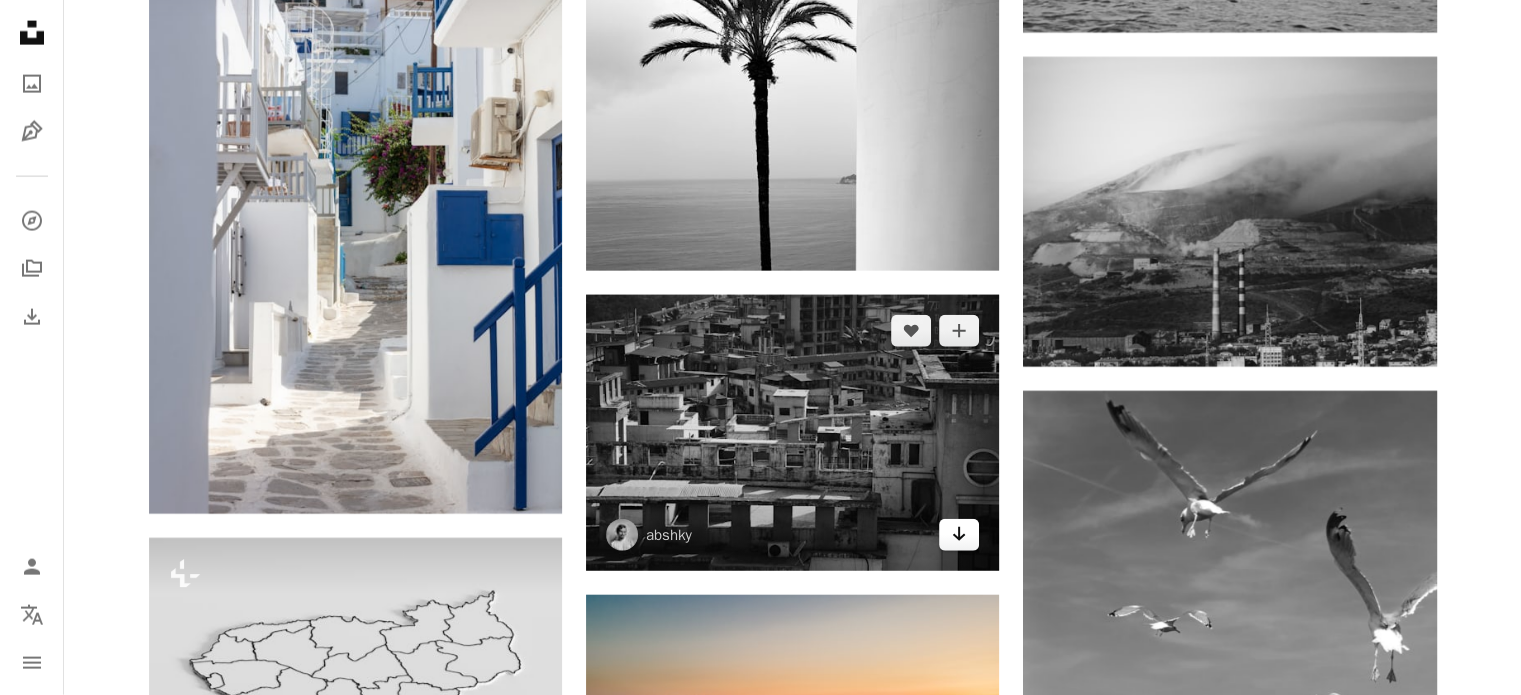 click on "Arrow pointing down" at bounding box center [959, 535] 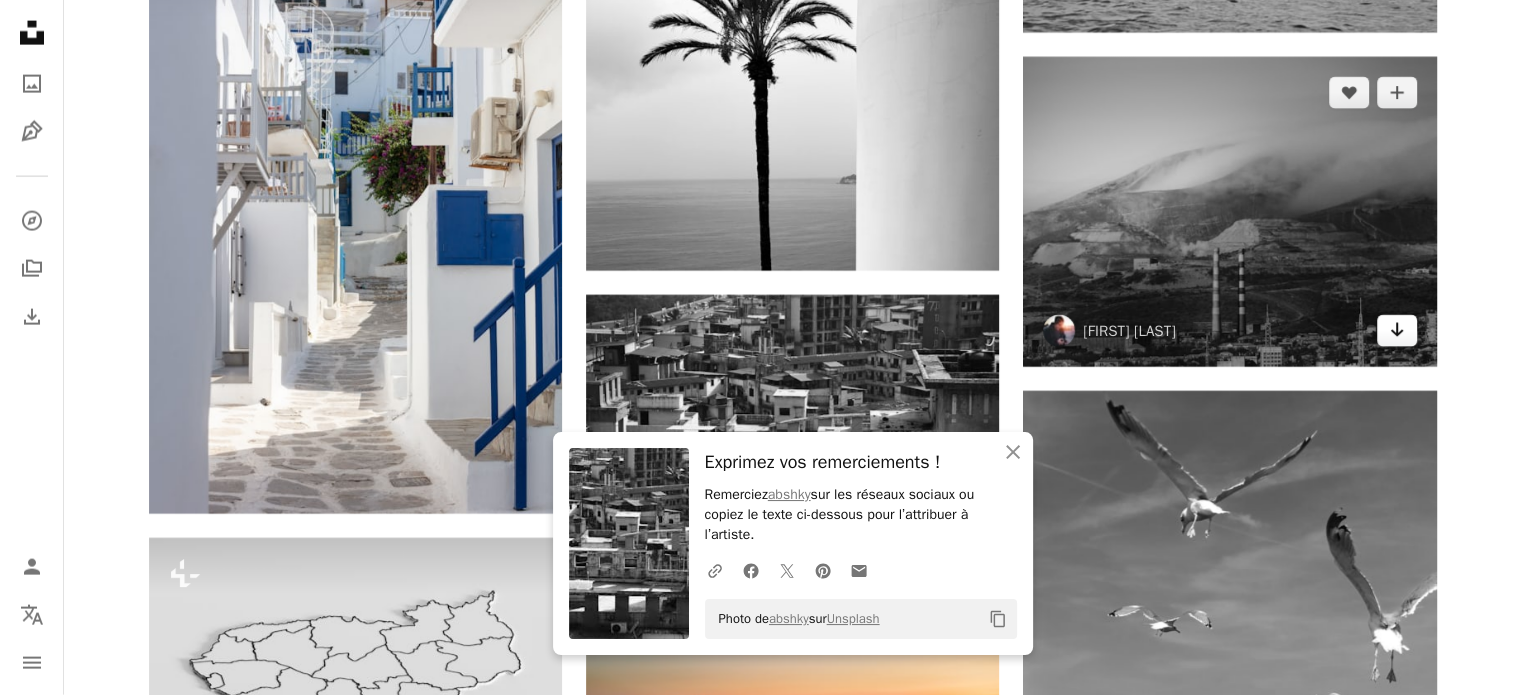click on "Arrow pointing down" 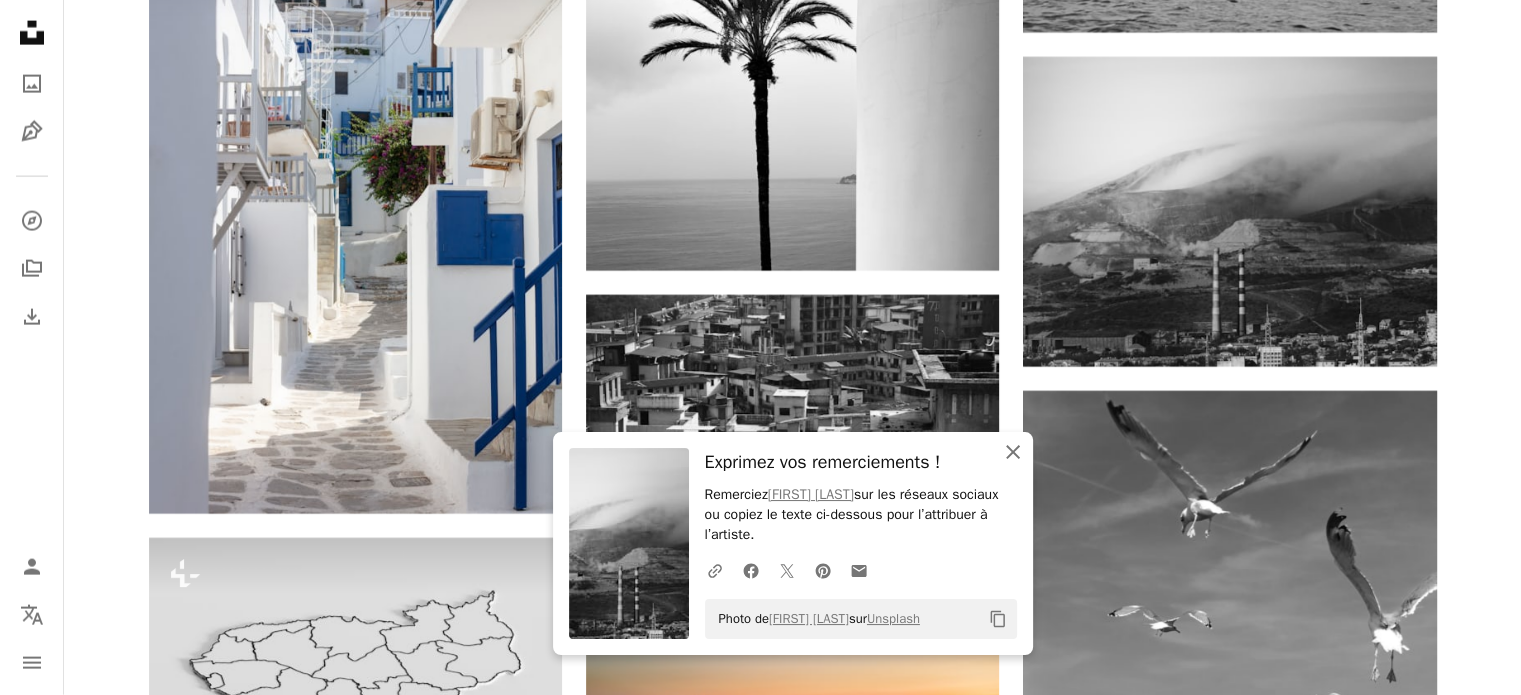 click 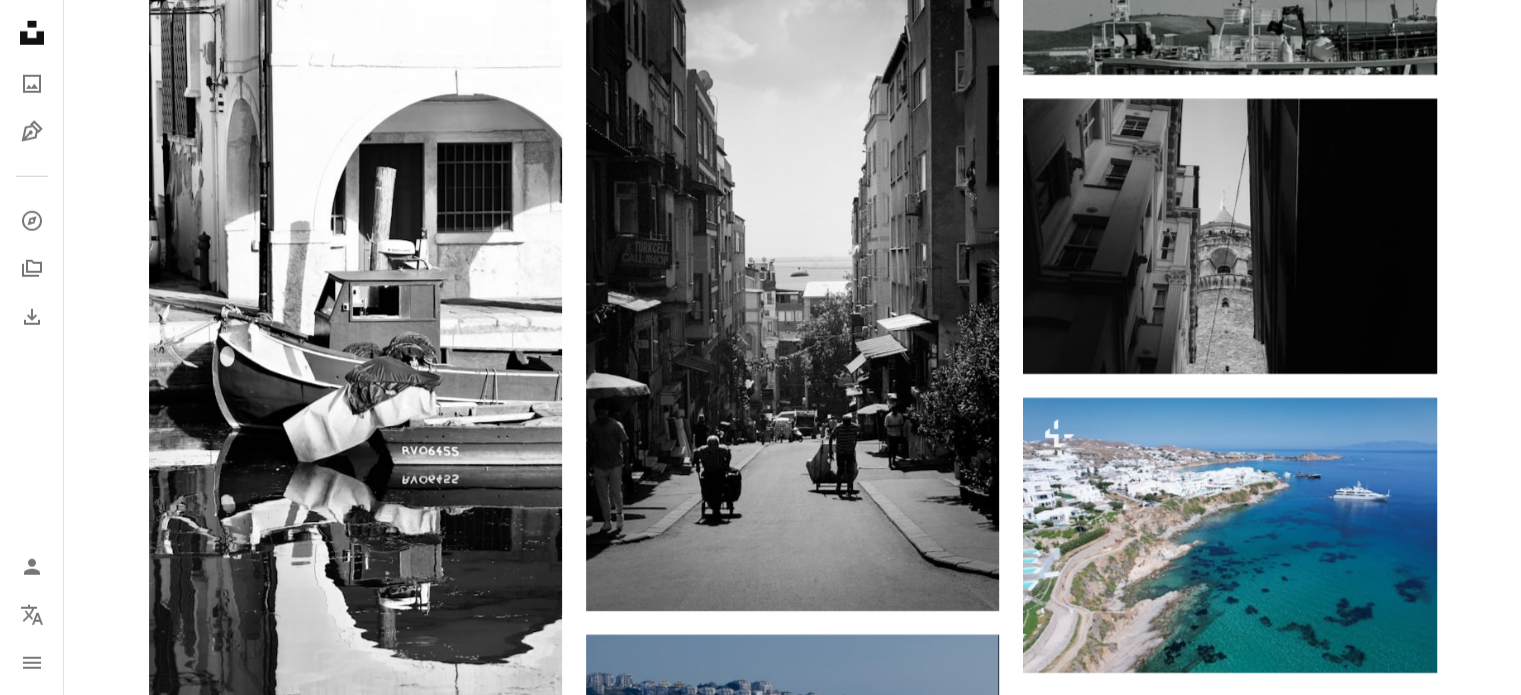 scroll, scrollTop: 21100, scrollLeft: 0, axis: vertical 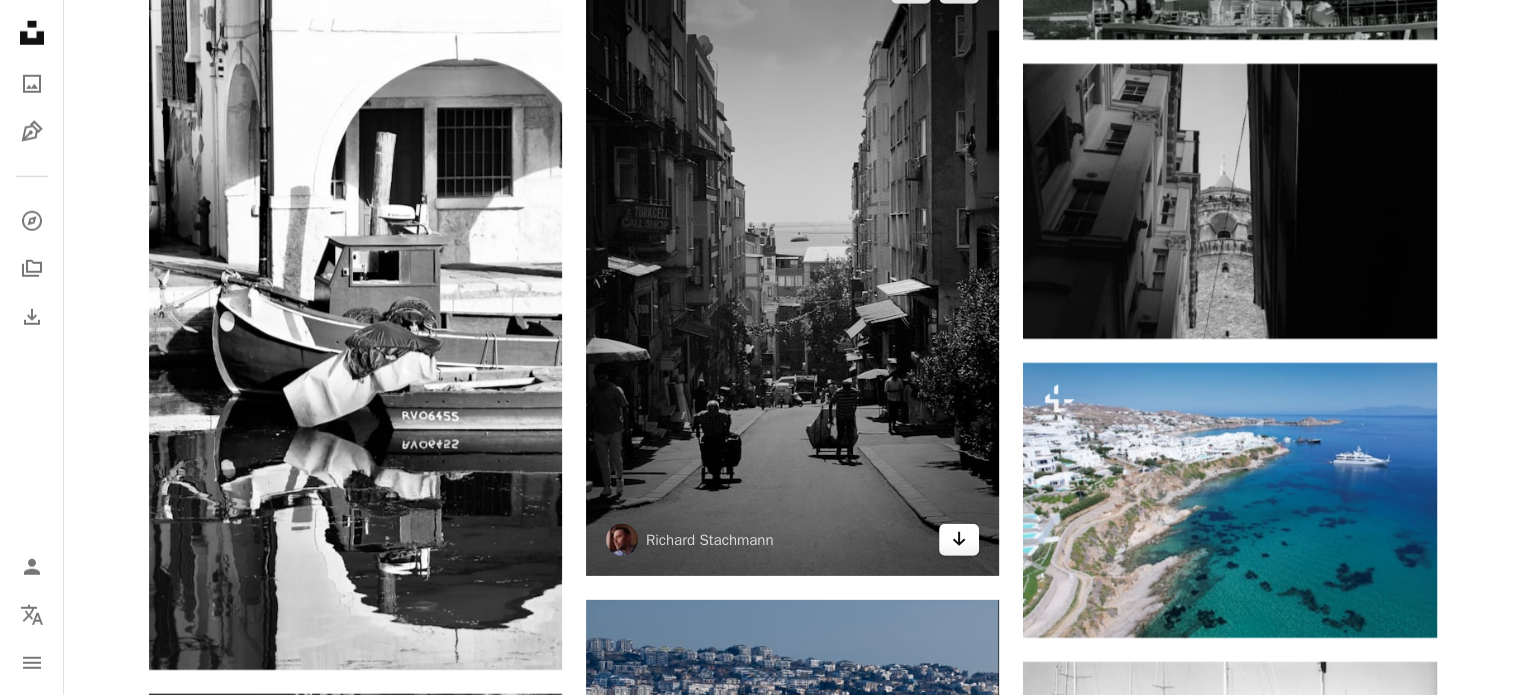 click on "Arrow pointing down" 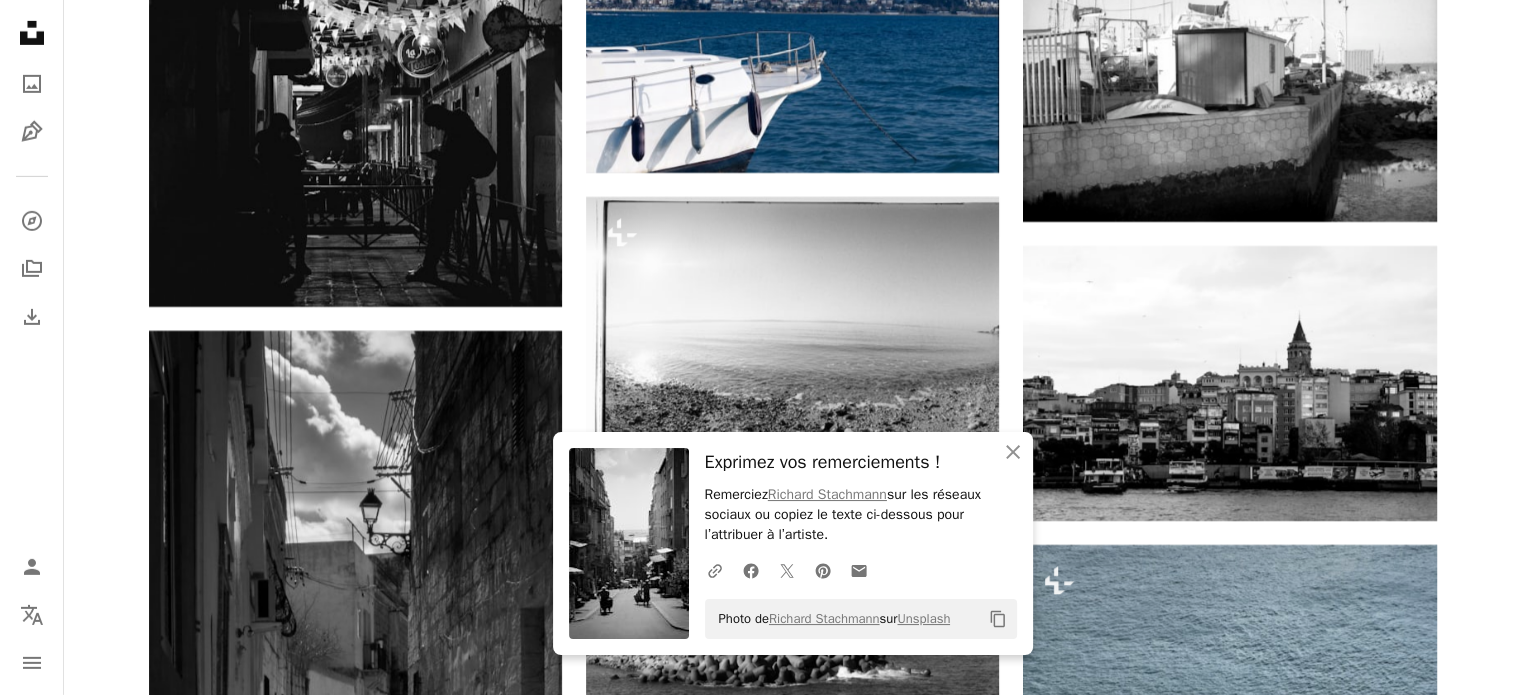 scroll, scrollTop: 21700, scrollLeft: 0, axis: vertical 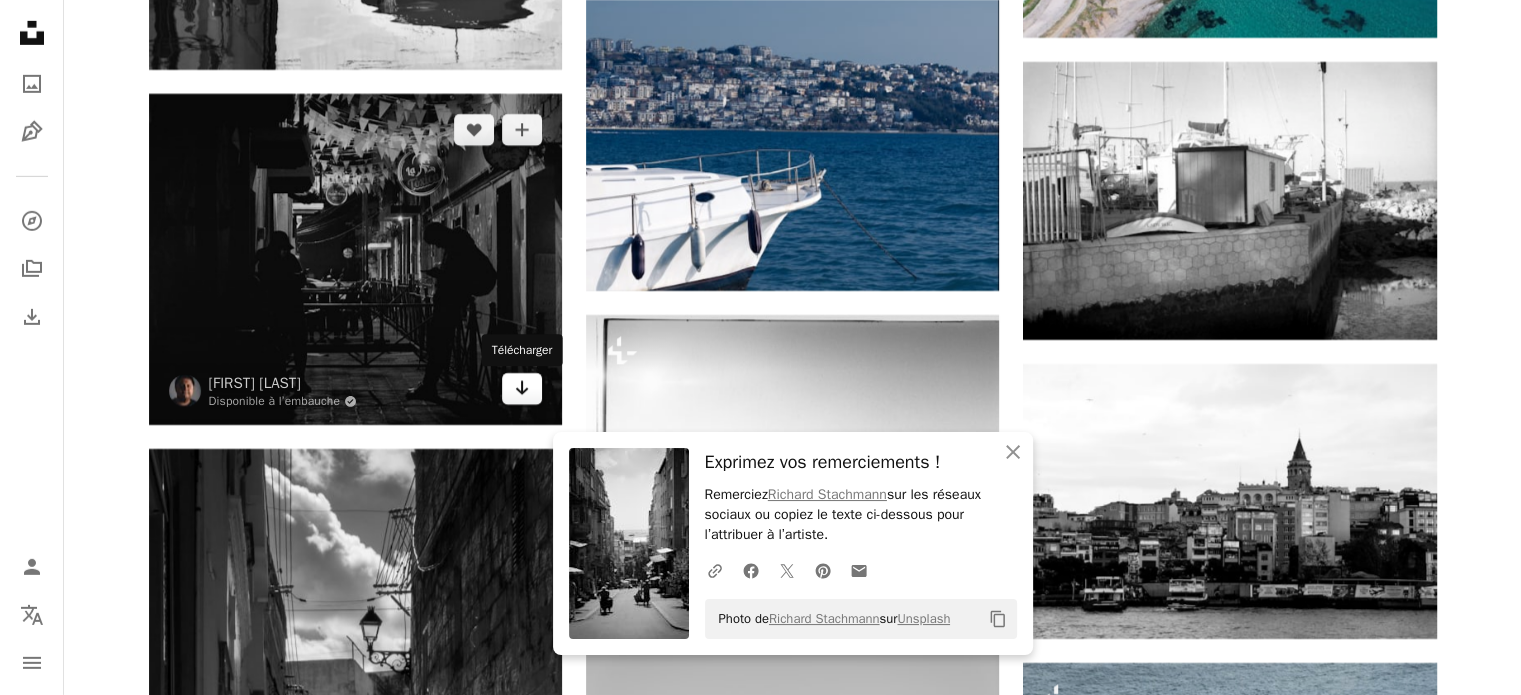click on "Arrow pointing down" 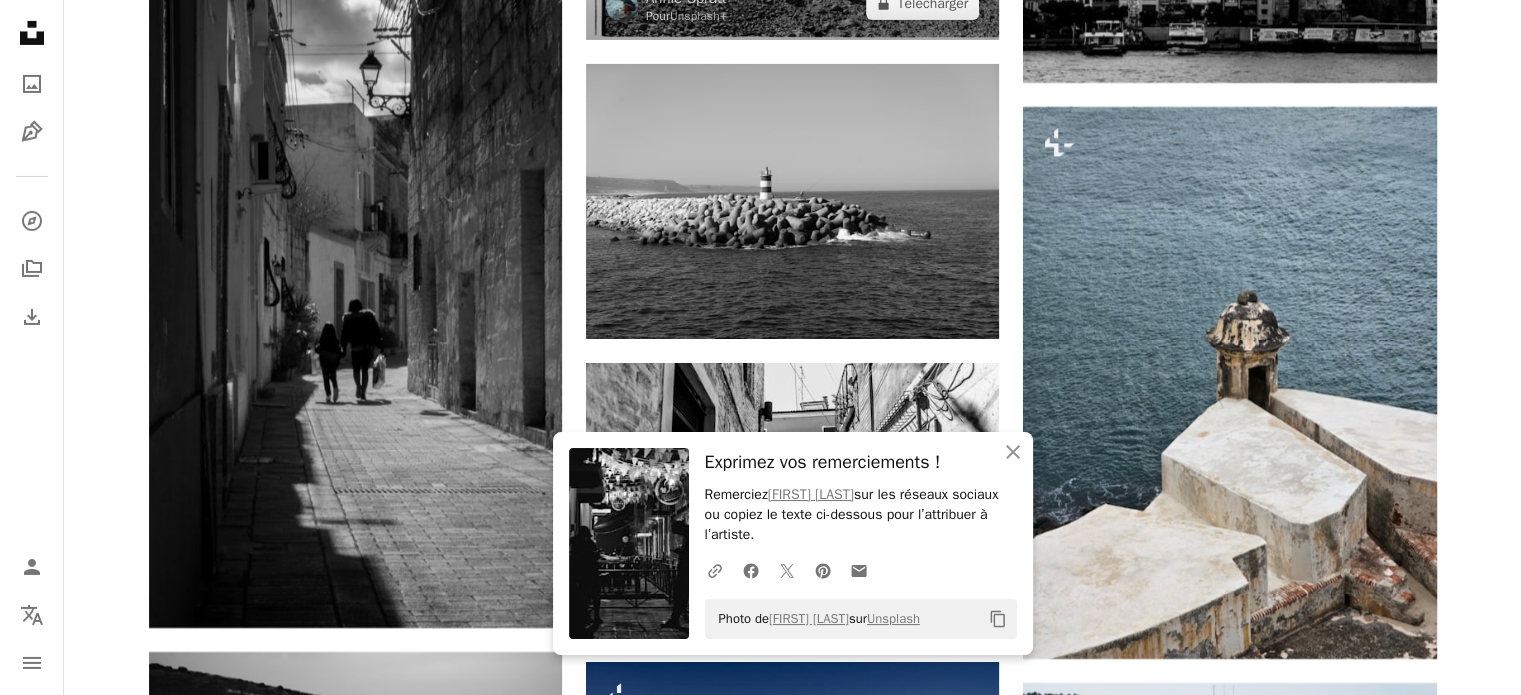 scroll, scrollTop: 22300, scrollLeft: 0, axis: vertical 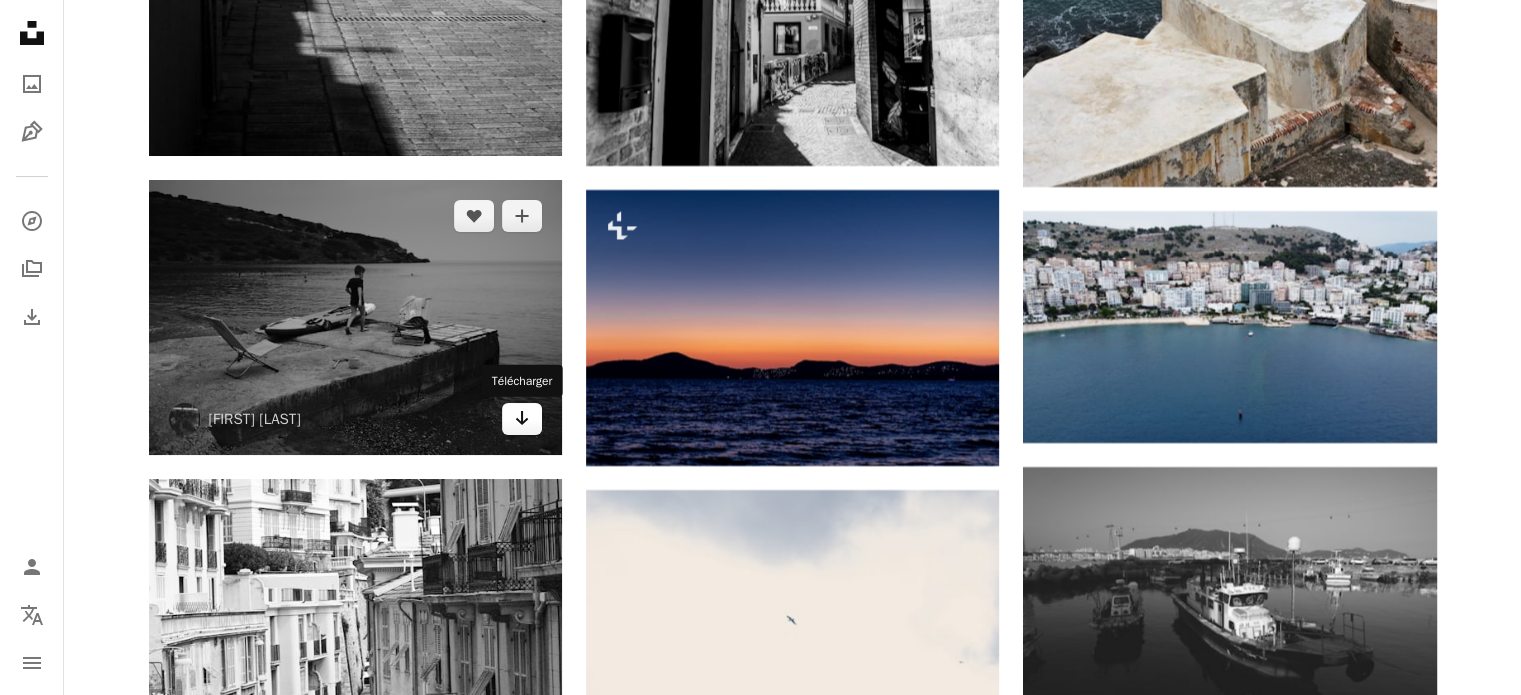 click on "Arrow pointing down" 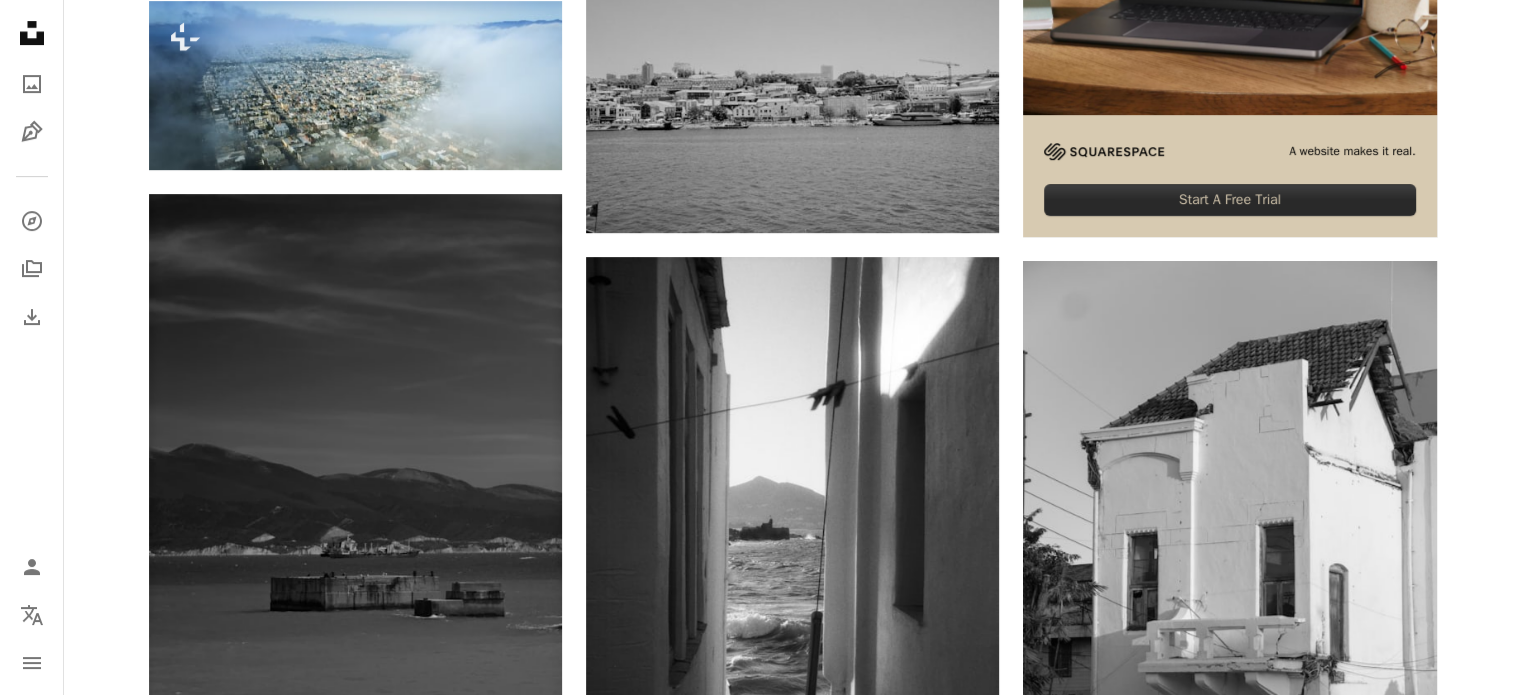 scroll, scrollTop: 0, scrollLeft: 0, axis: both 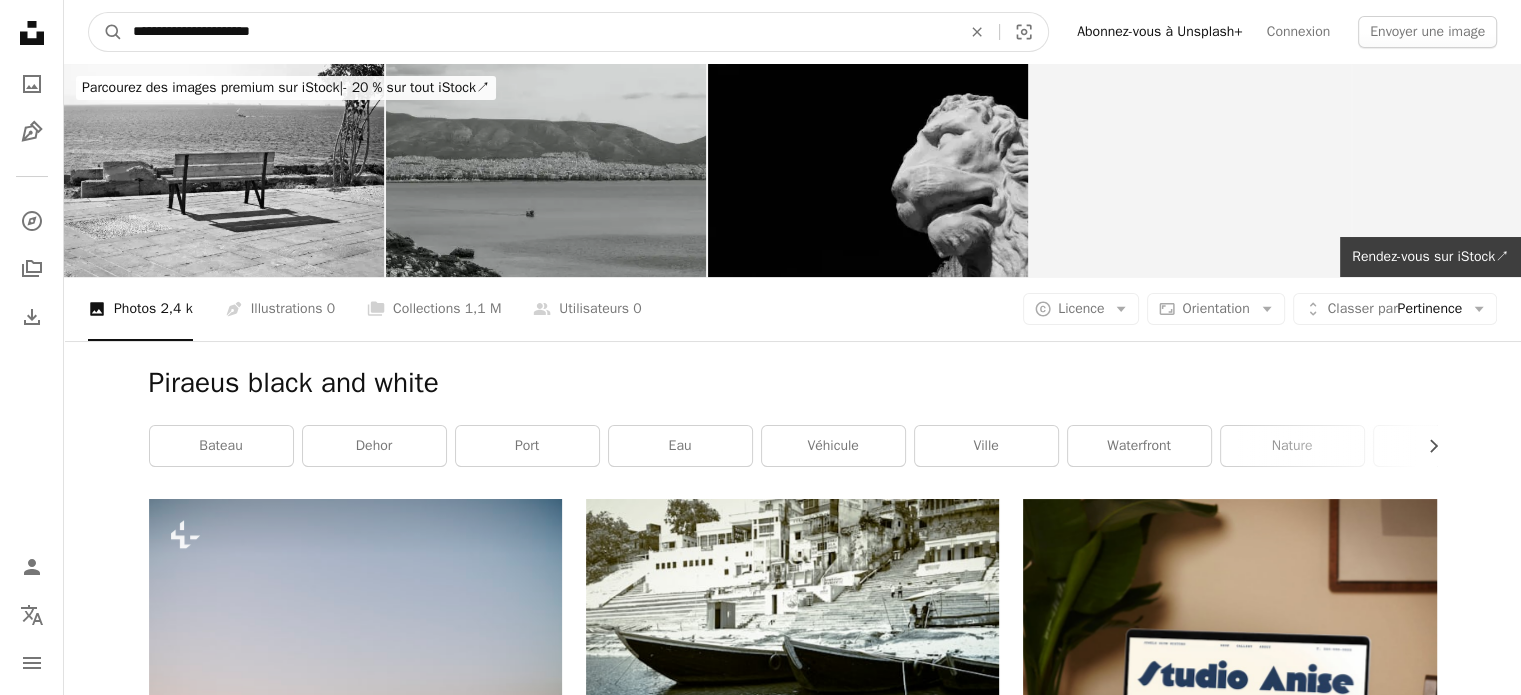 click on "**********" at bounding box center (539, 32) 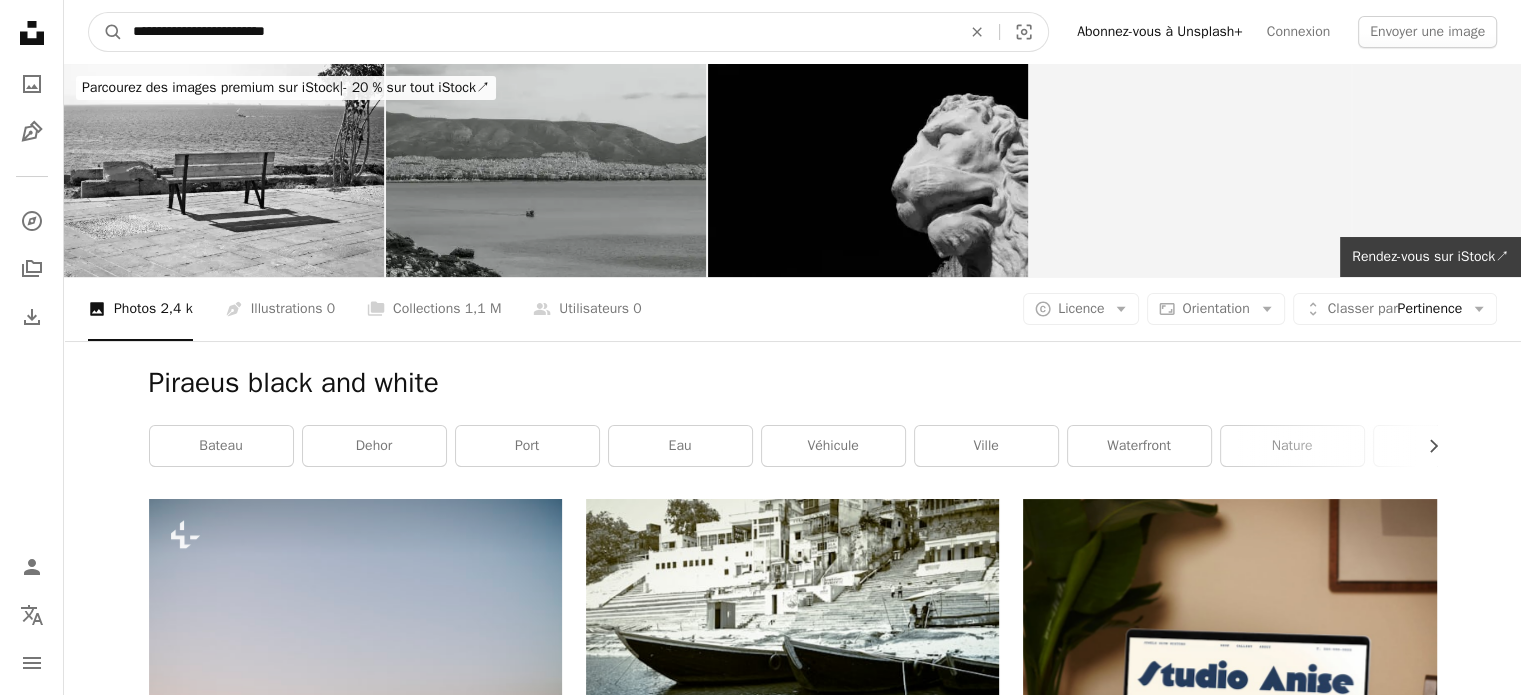 type on "**********" 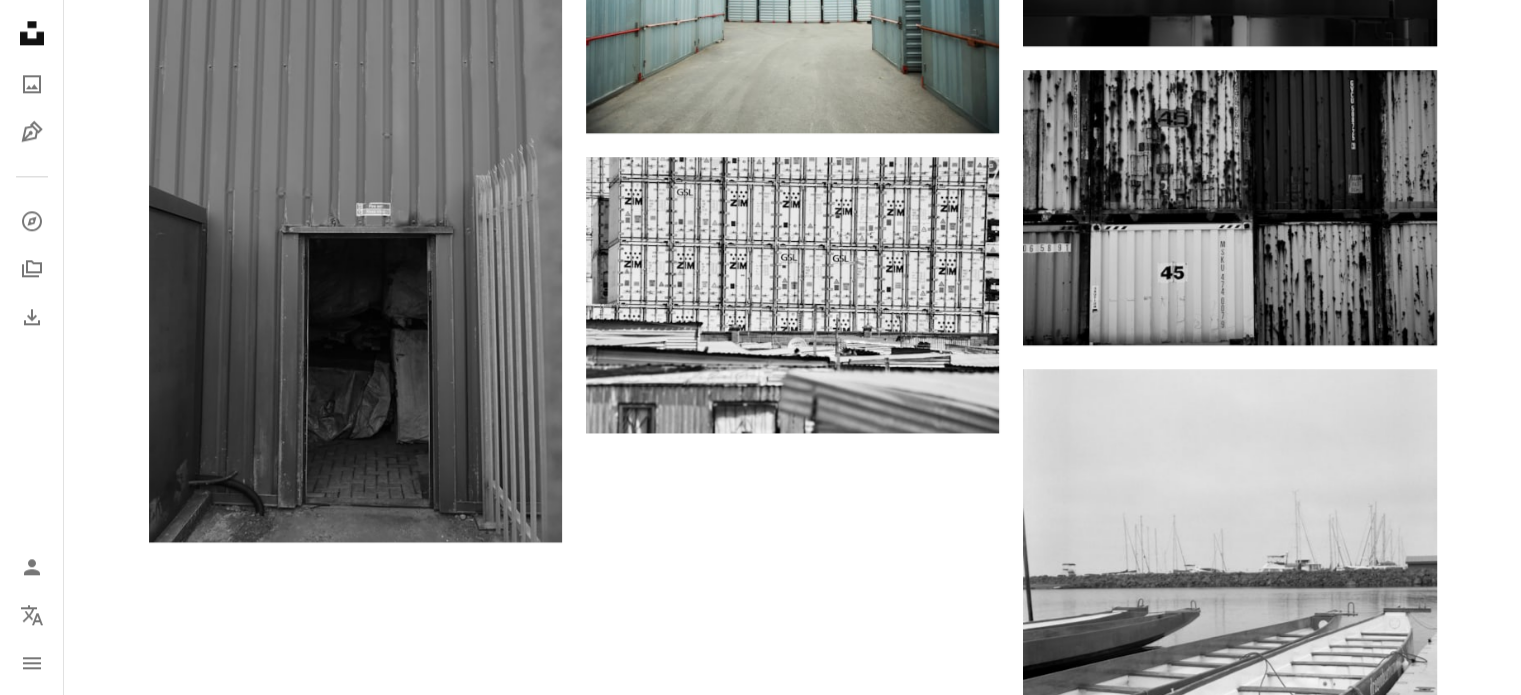 scroll, scrollTop: 2500, scrollLeft: 0, axis: vertical 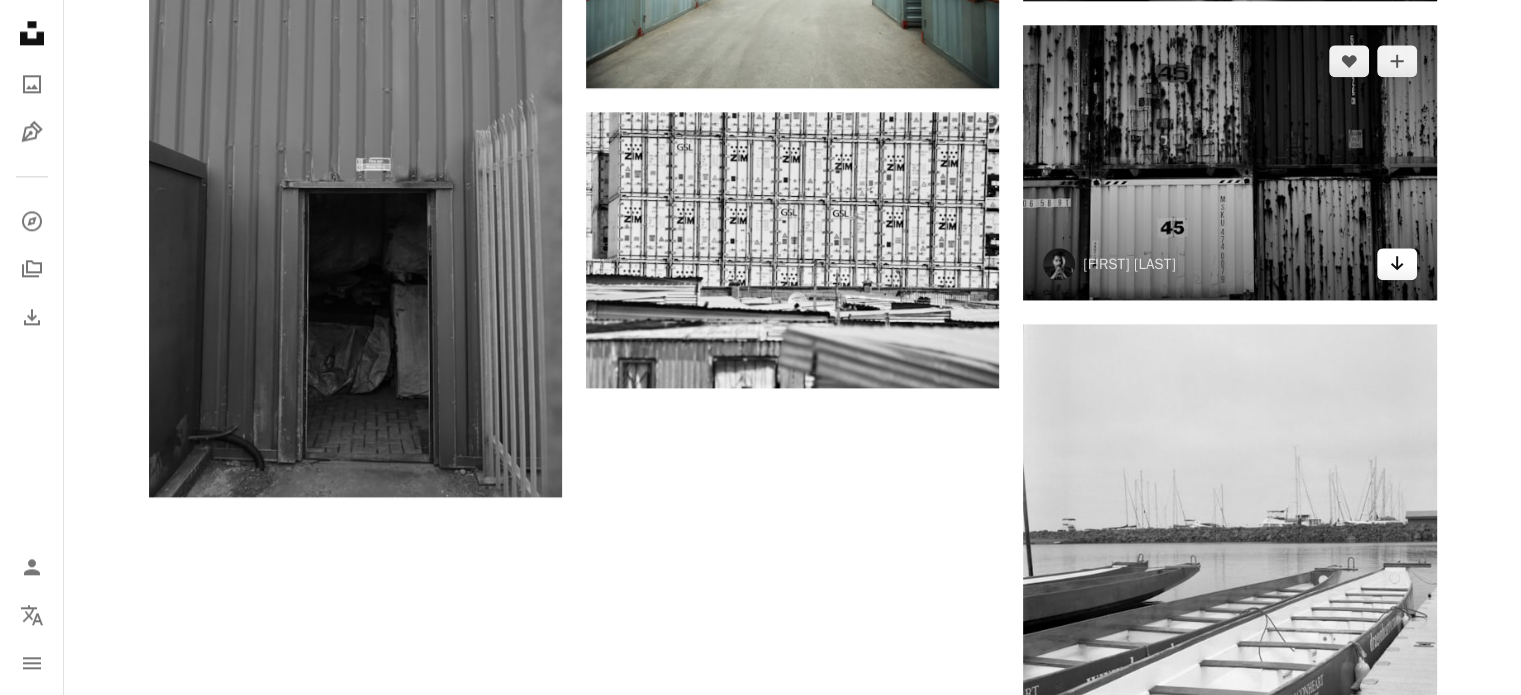 click on "Arrow pointing down" at bounding box center [1397, 264] 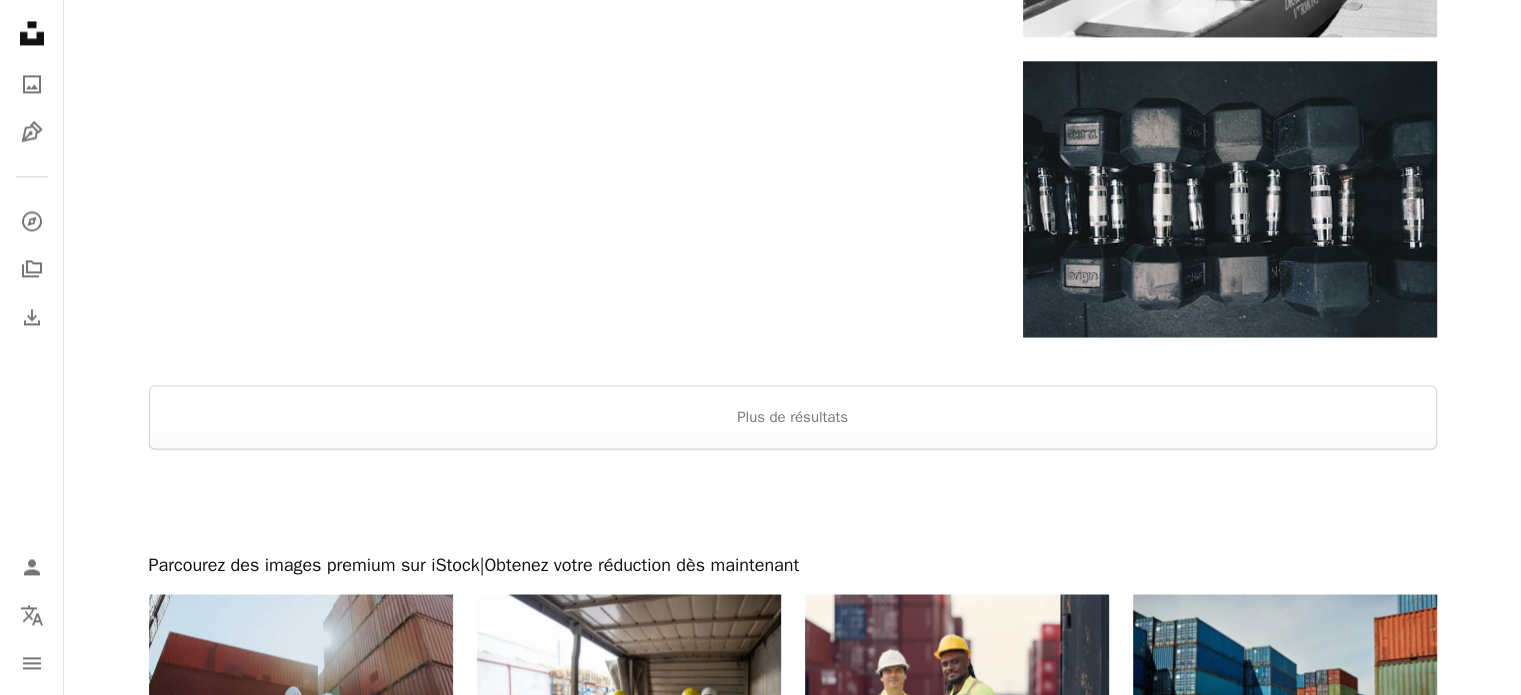 scroll, scrollTop: 3157, scrollLeft: 0, axis: vertical 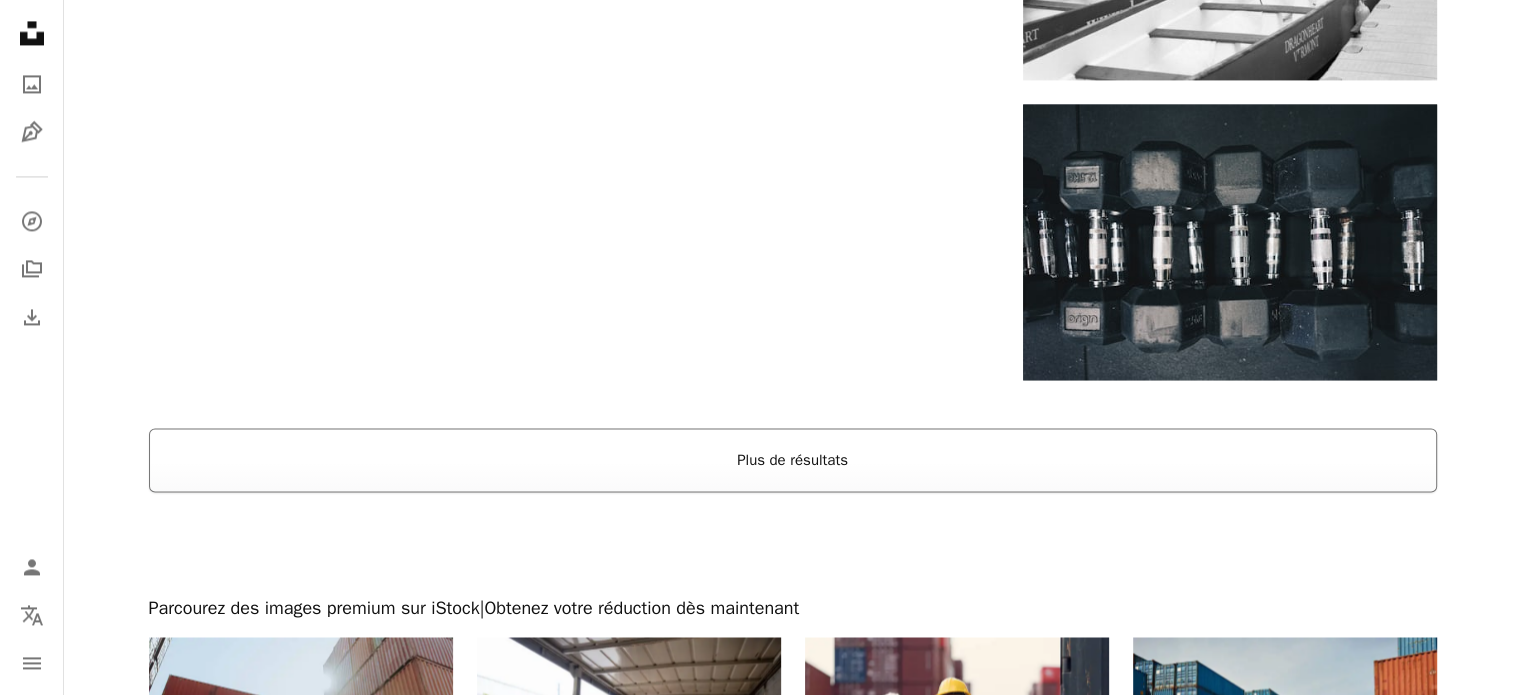 click on "Plus de résultats" at bounding box center (793, 460) 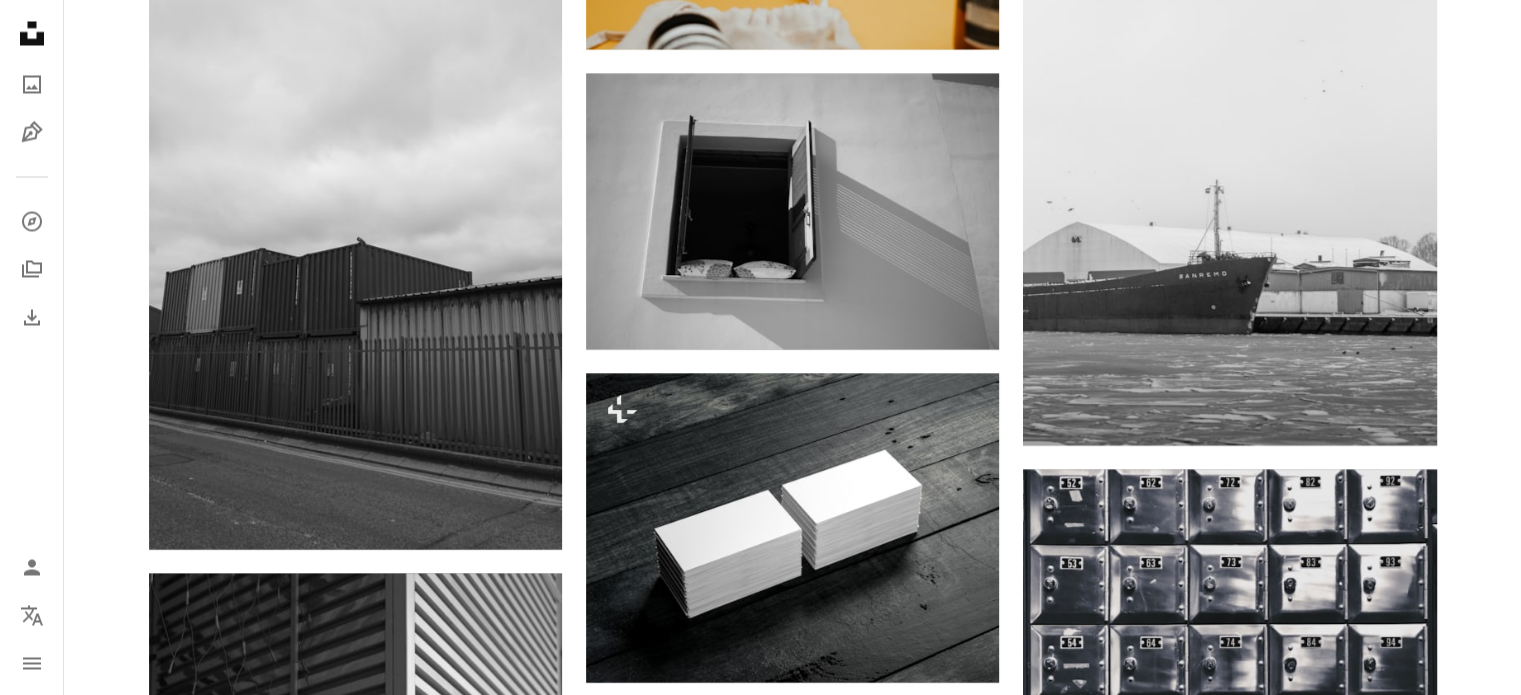 scroll, scrollTop: 3757, scrollLeft: 0, axis: vertical 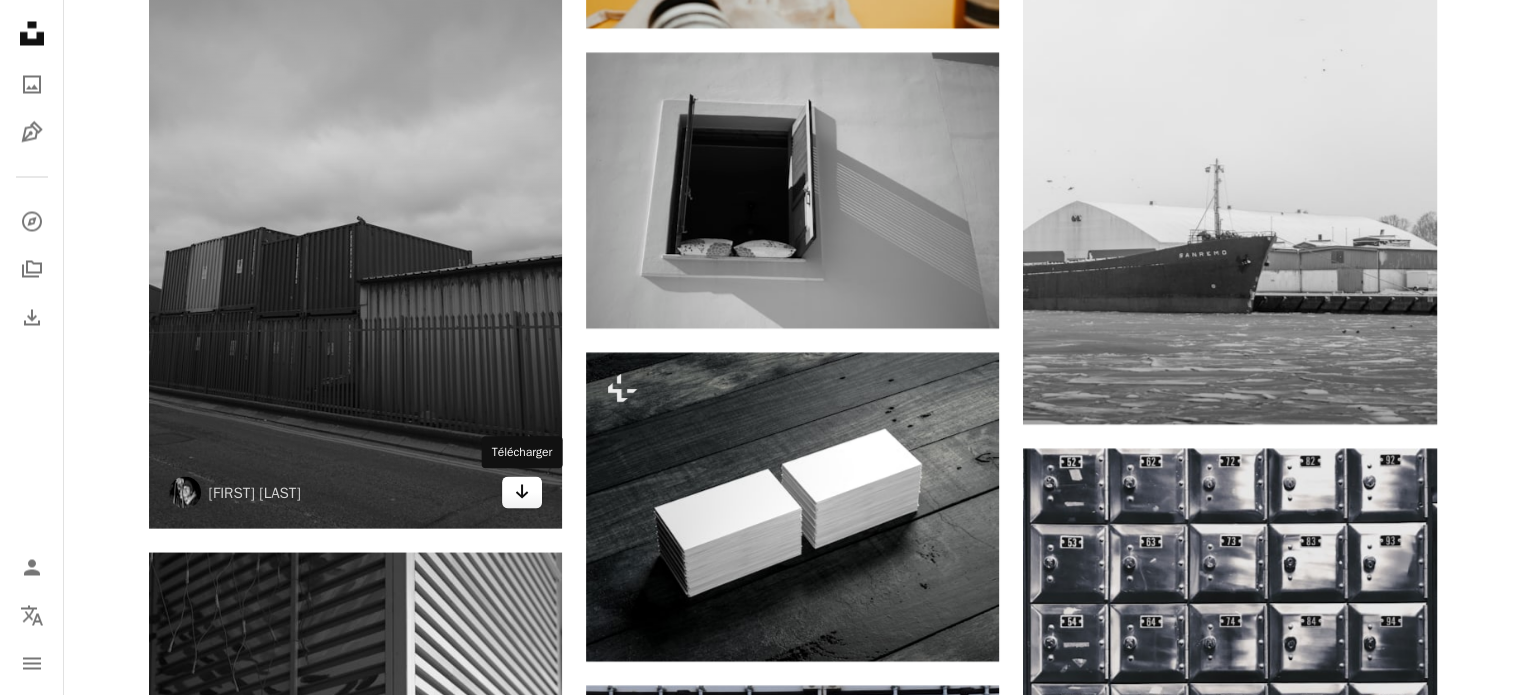 click on "Arrow pointing down" 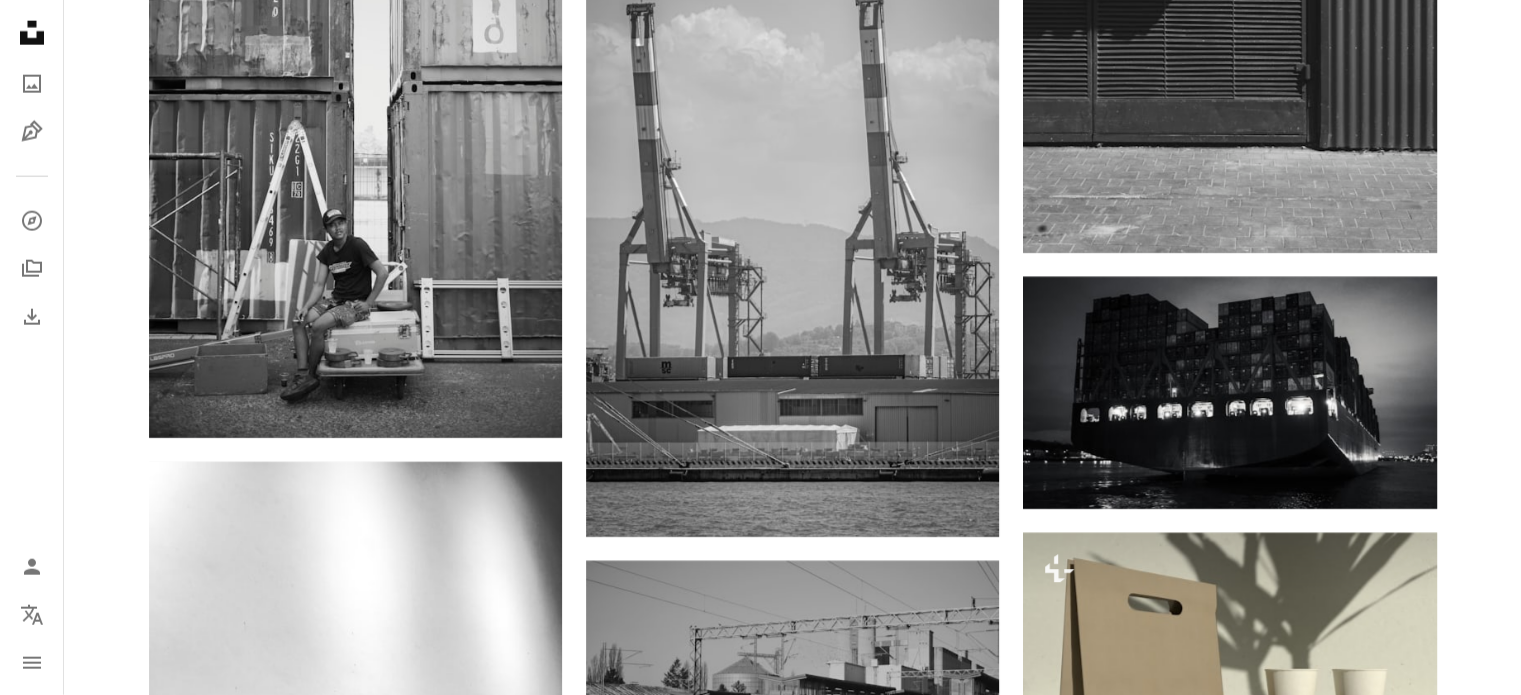 scroll, scrollTop: 5157, scrollLeft: 0, axis: vertical 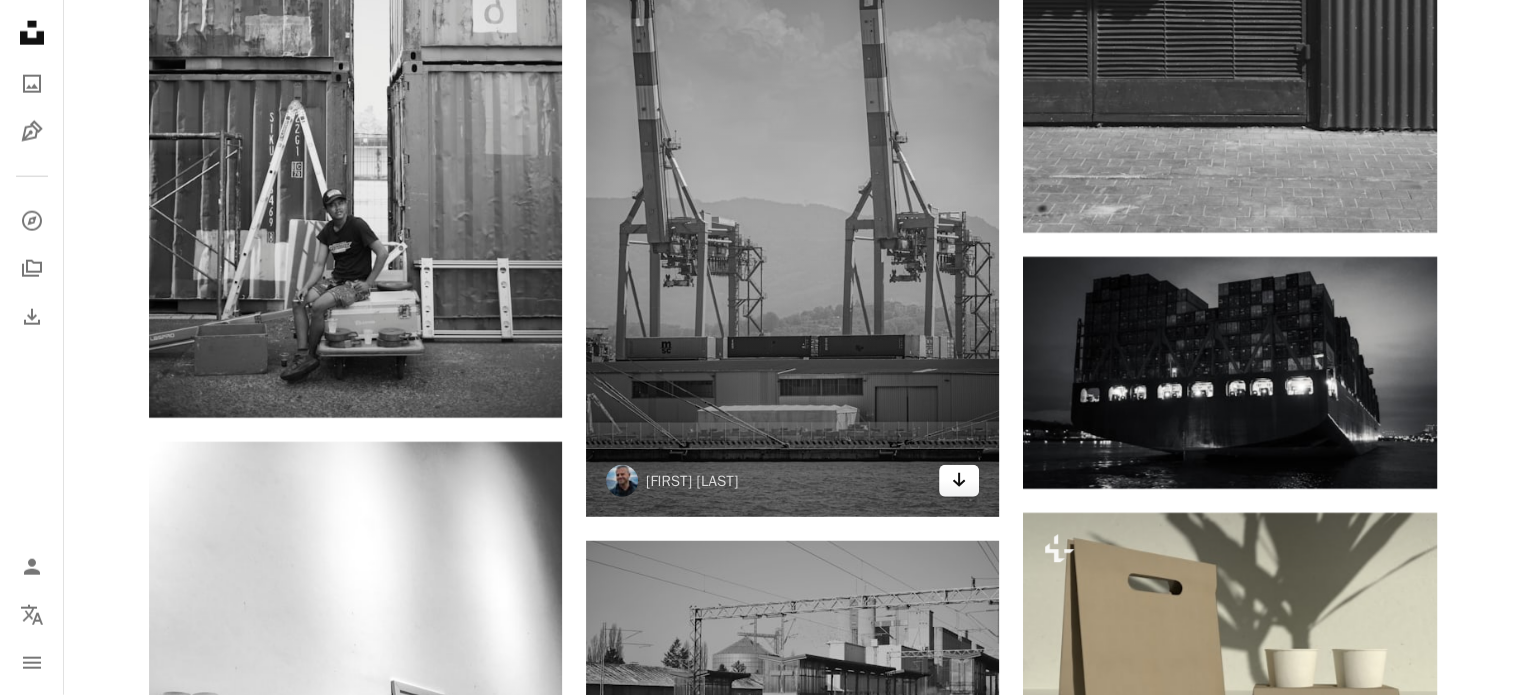 click on "Arrow pointing down" 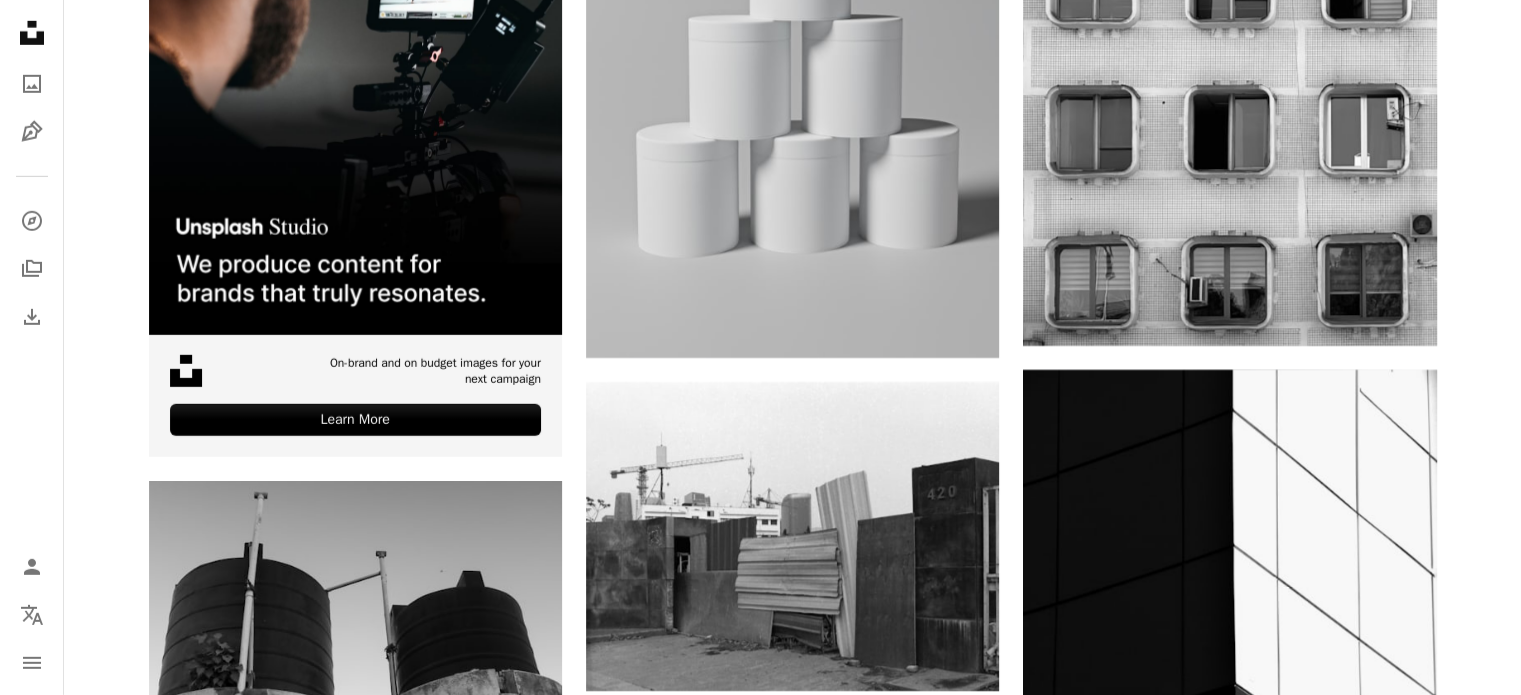 scroll, scrollTop: 6357, scrollLeft: 0, axis: vertical 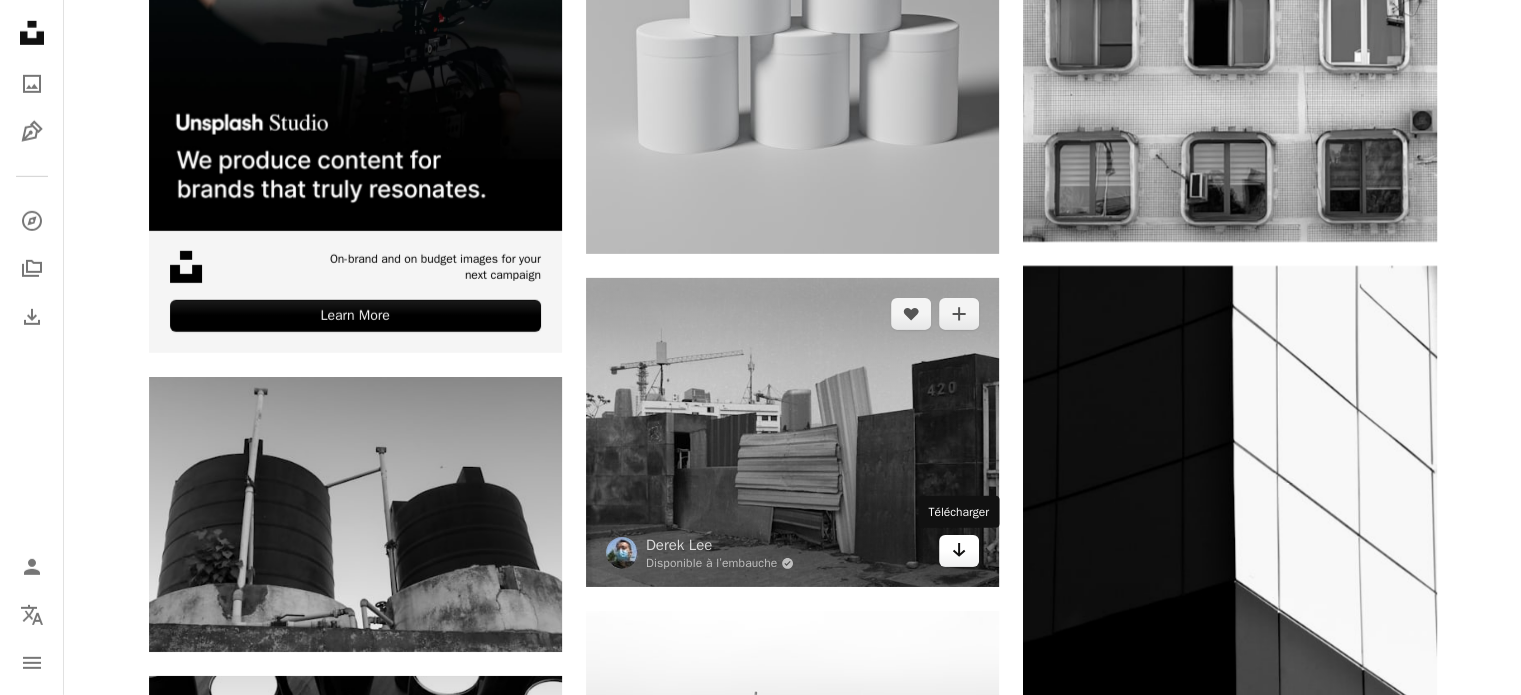 click on "Arrow pointing down" 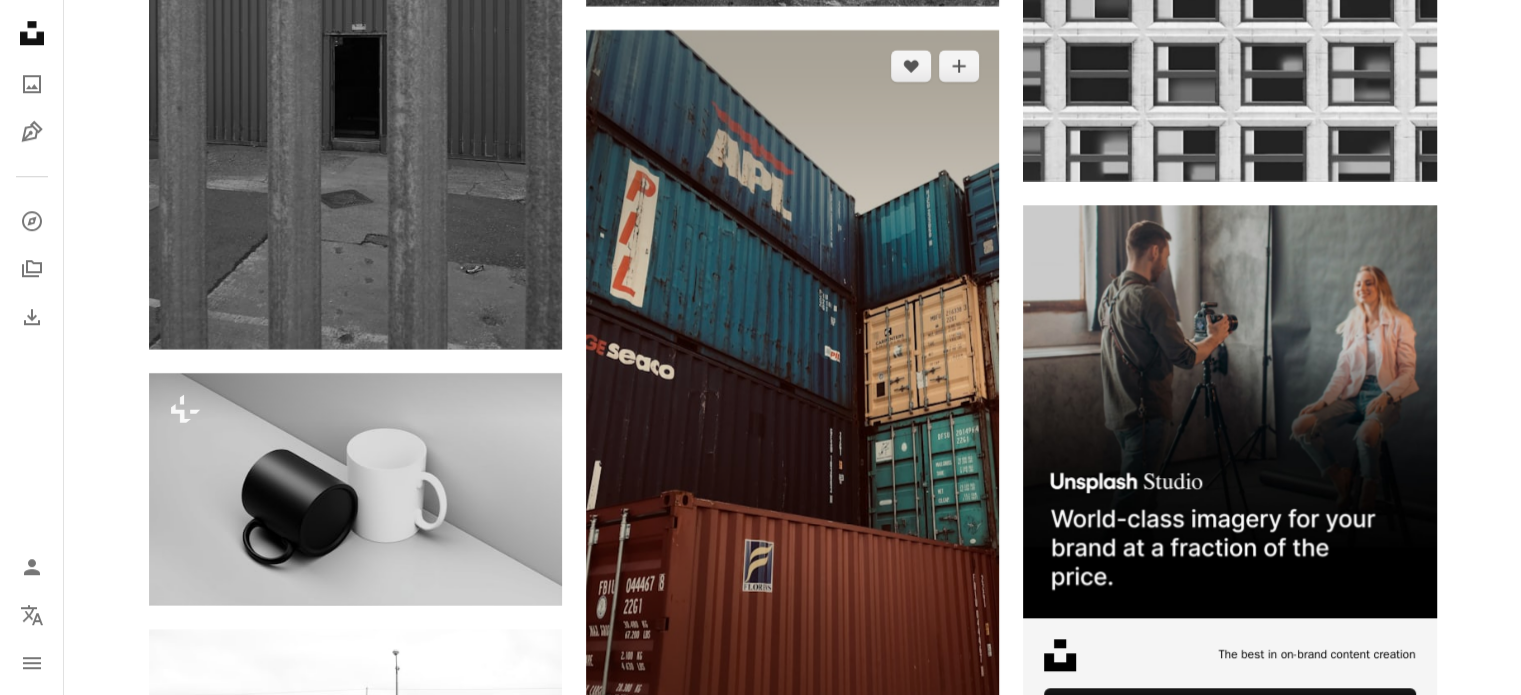 scroll, scrollTop: 9457, scrollLeft: 0, axis: vertical 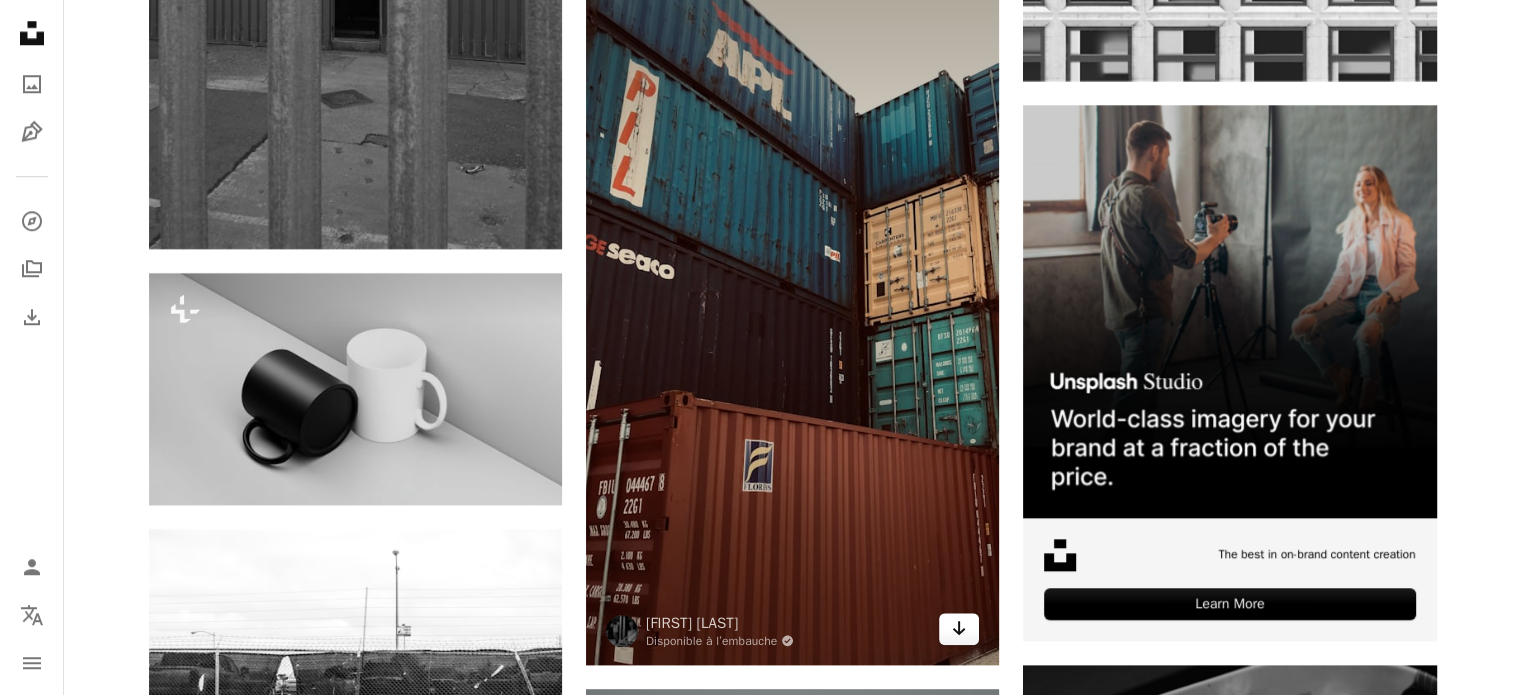 click on "Arrow pointing down" 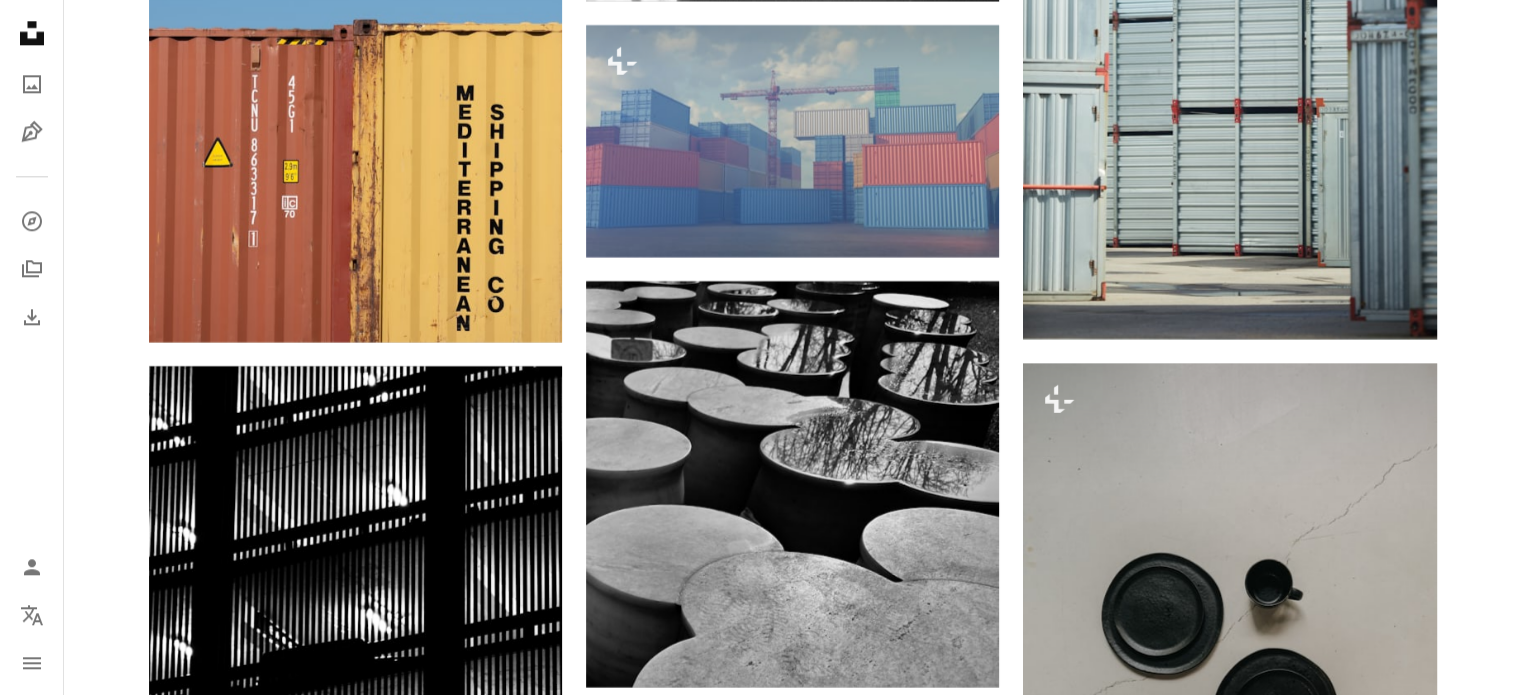 scroll, scrollTop: 17557, scrollLeft: 0, axis: vertical 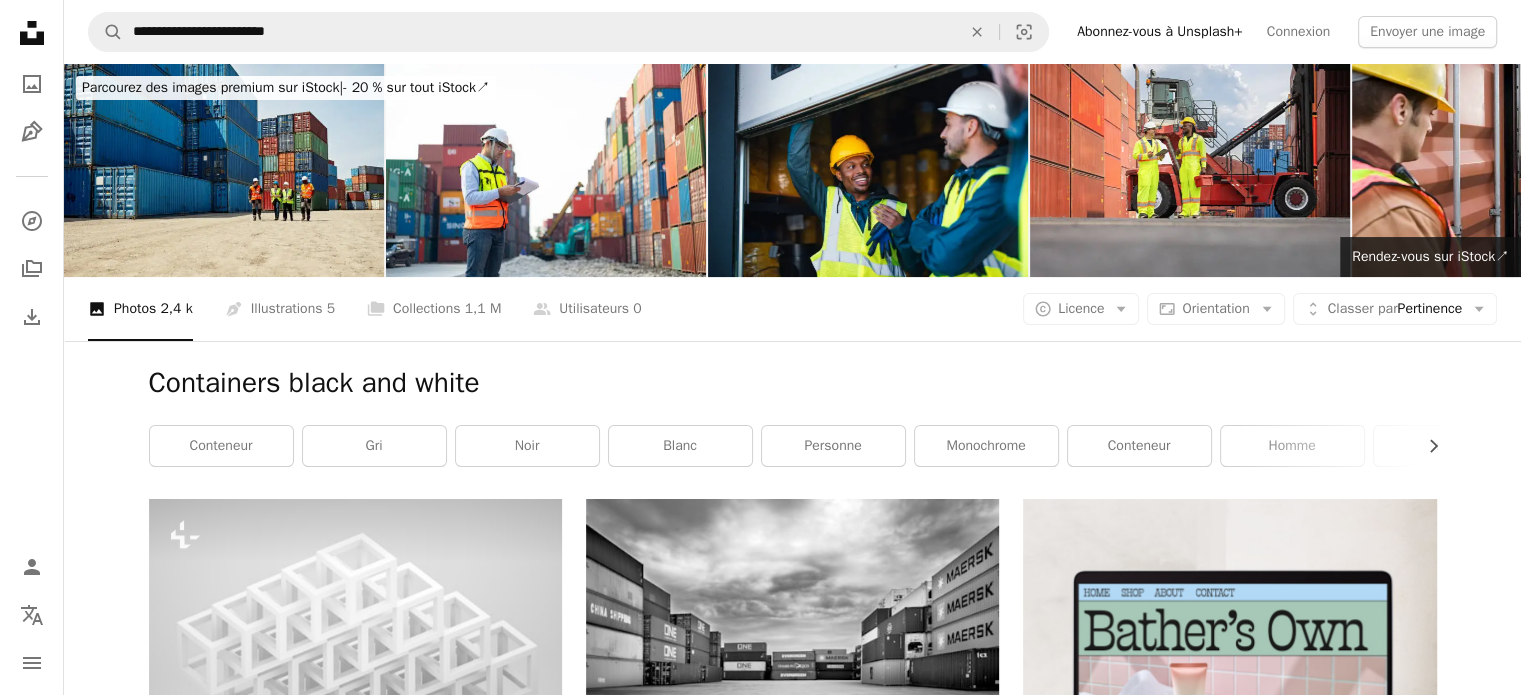 click on "Unsplash logo Accueil Unsplash" 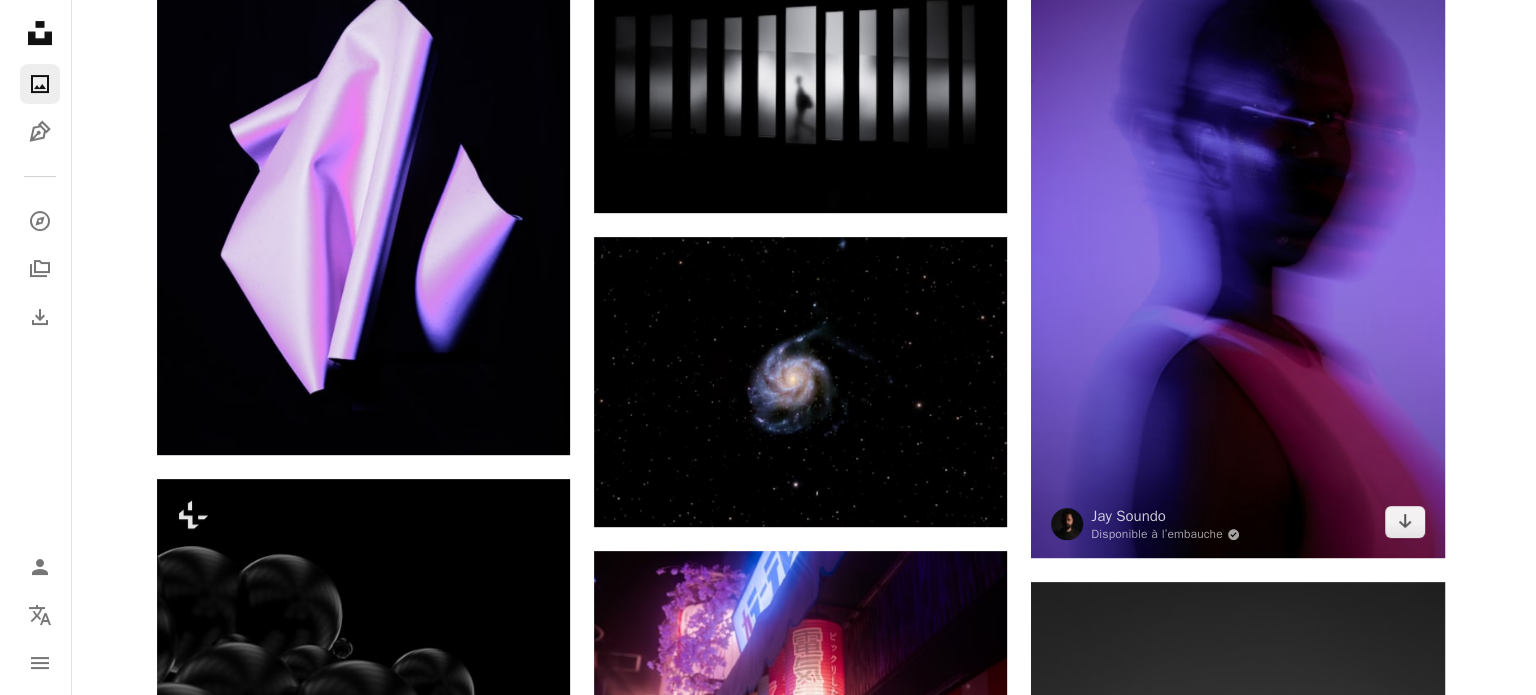 scroll, scrollTop: 600, scrollLeft: 0, axis: vertical 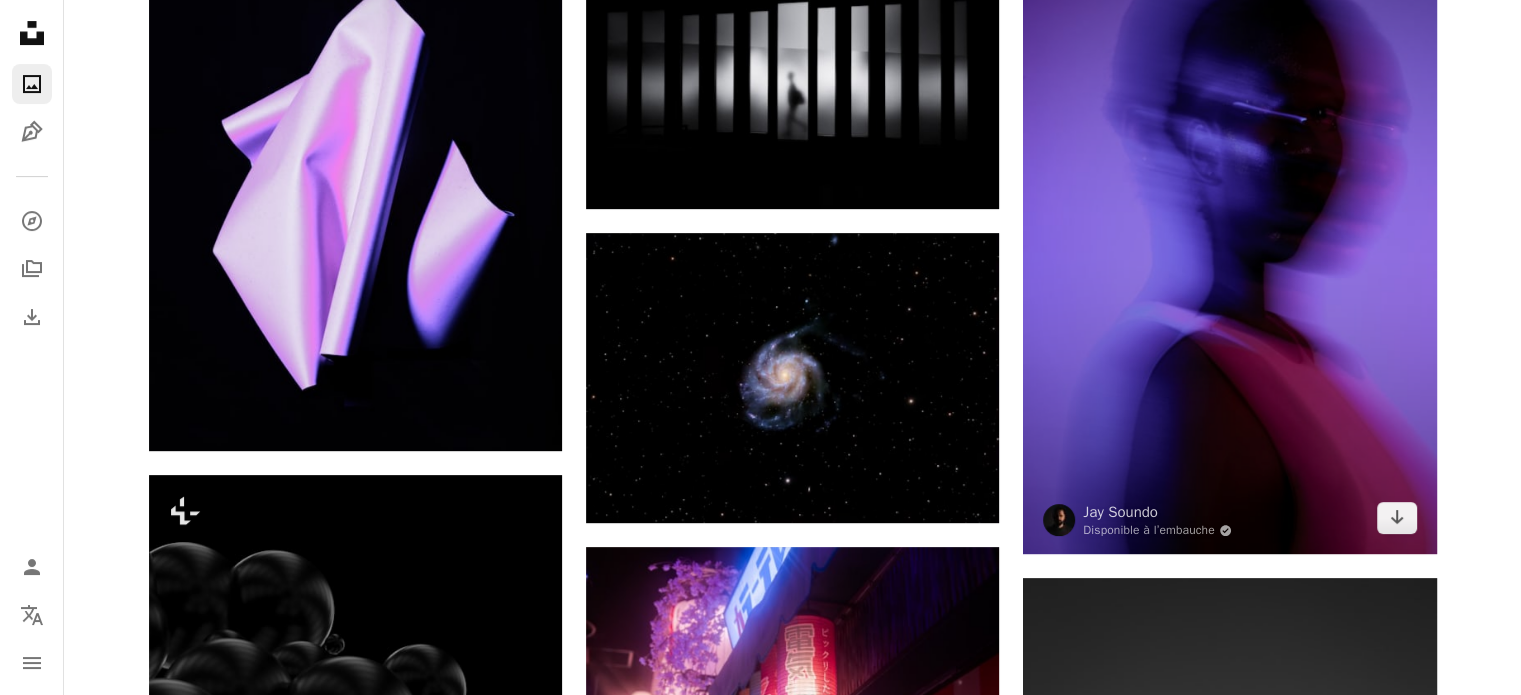 click at bounding box center (1229, 244) 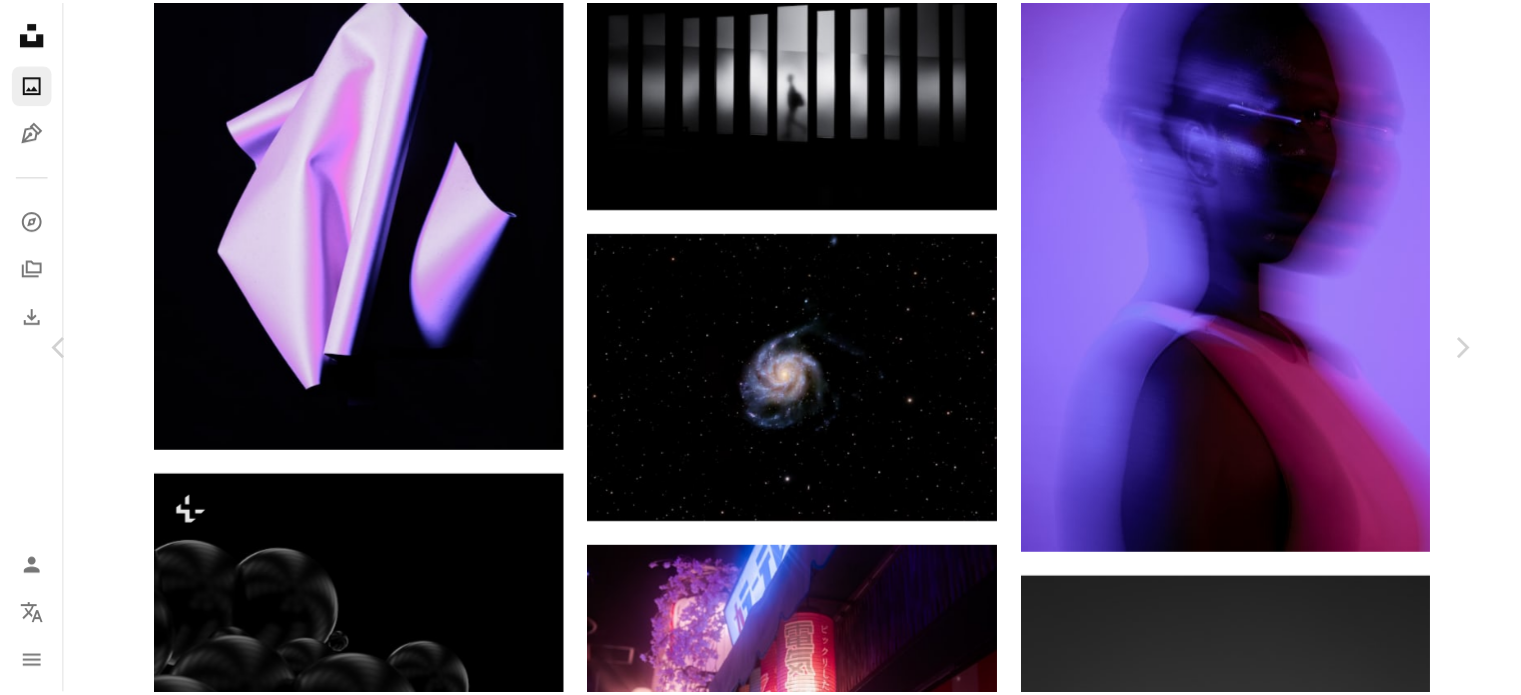scroll, scrollTop: 3800, scrollLeft: 0, axis: vertical 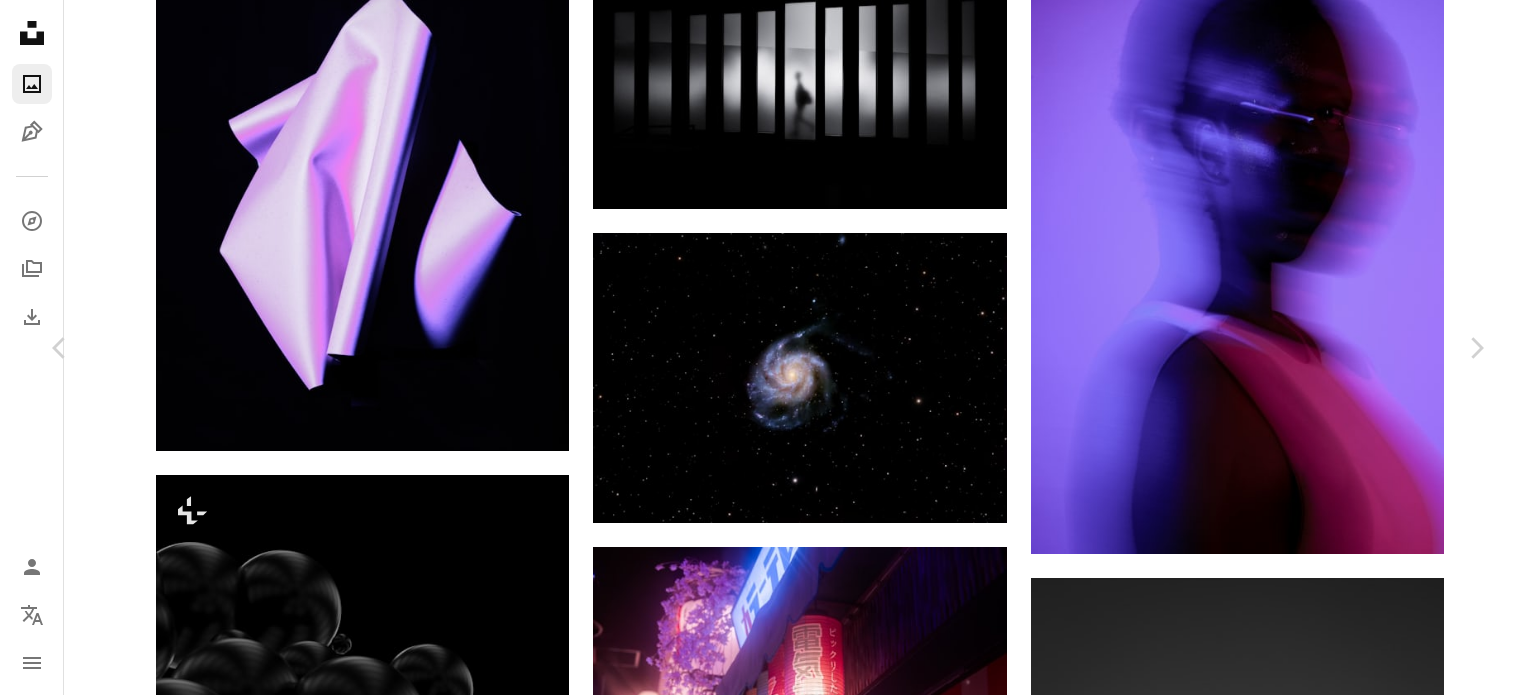 click on "An X shape" at bounding box center (20, 20) 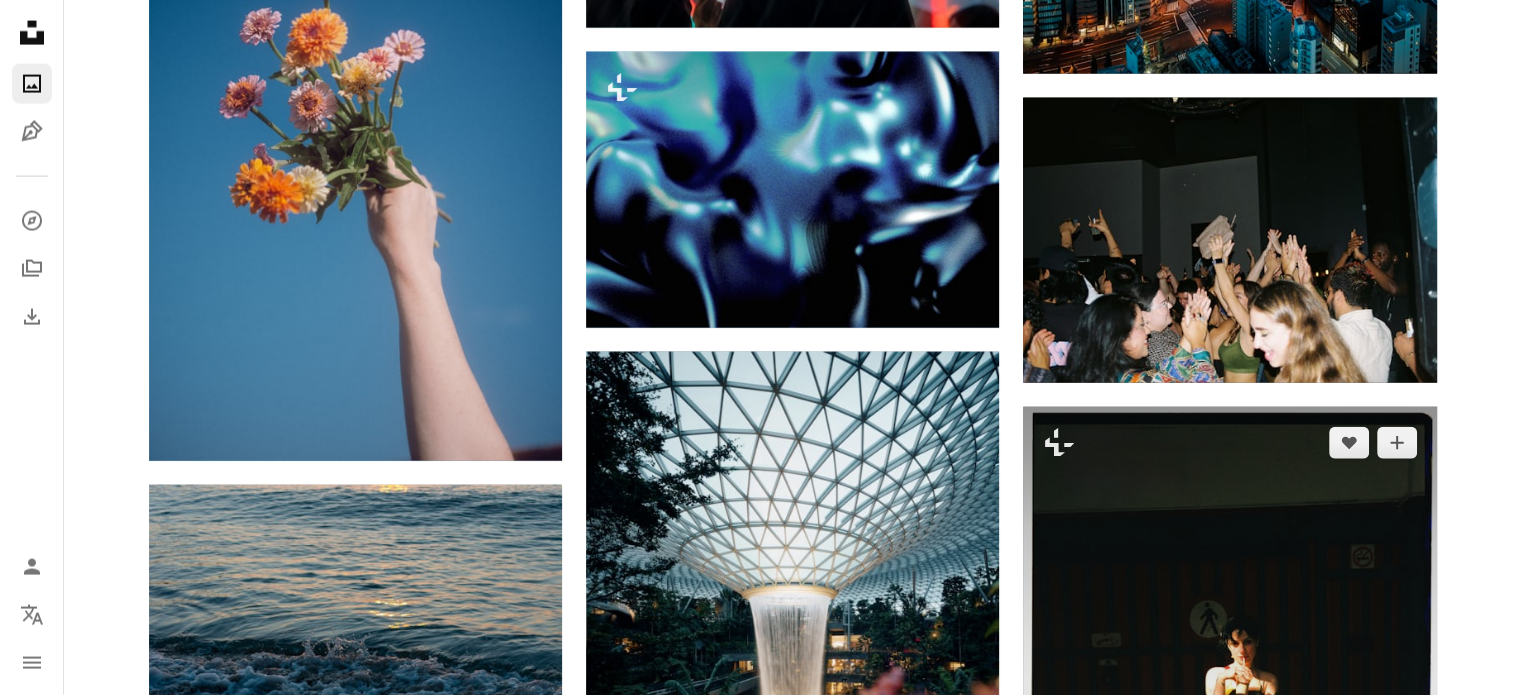 scroll, scrollTop: 12100, scrollLeft: 0, axis: vertical 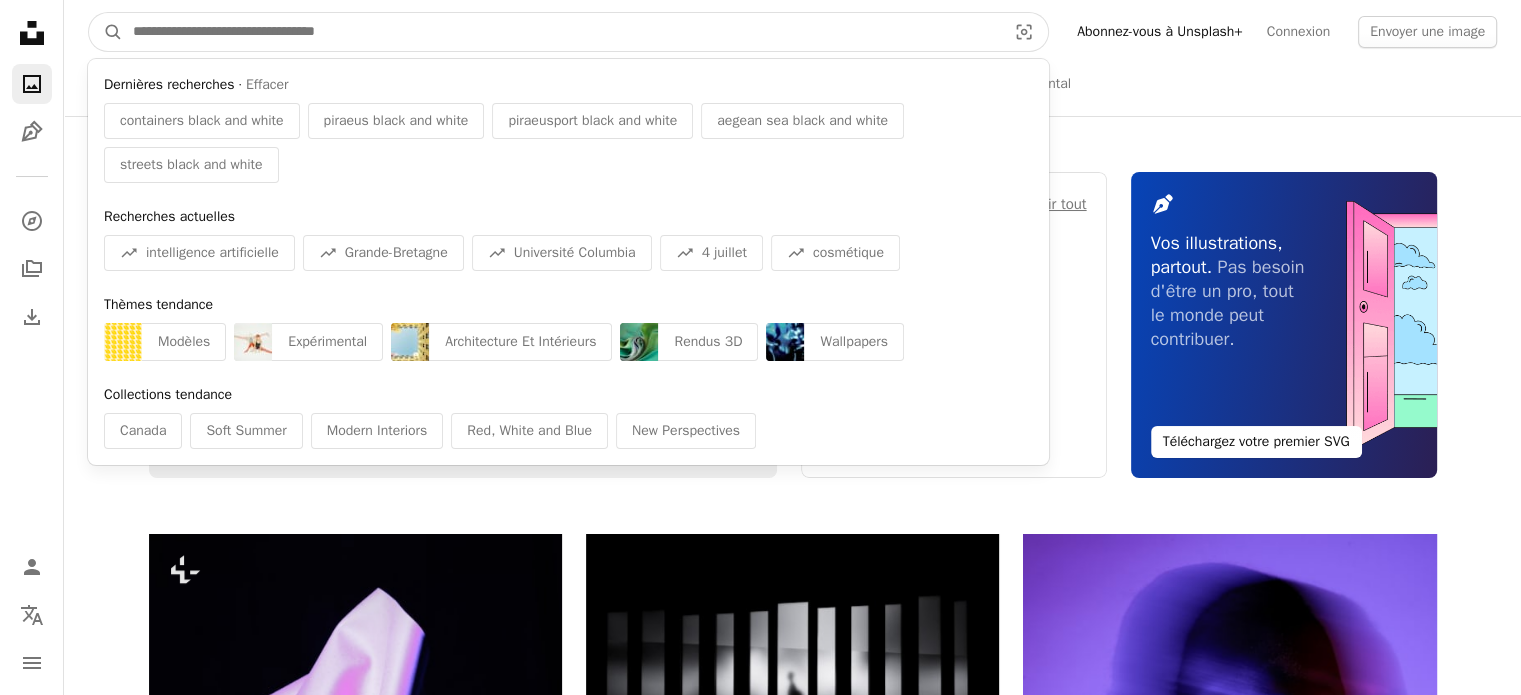 click at bounding box center [561, 32] 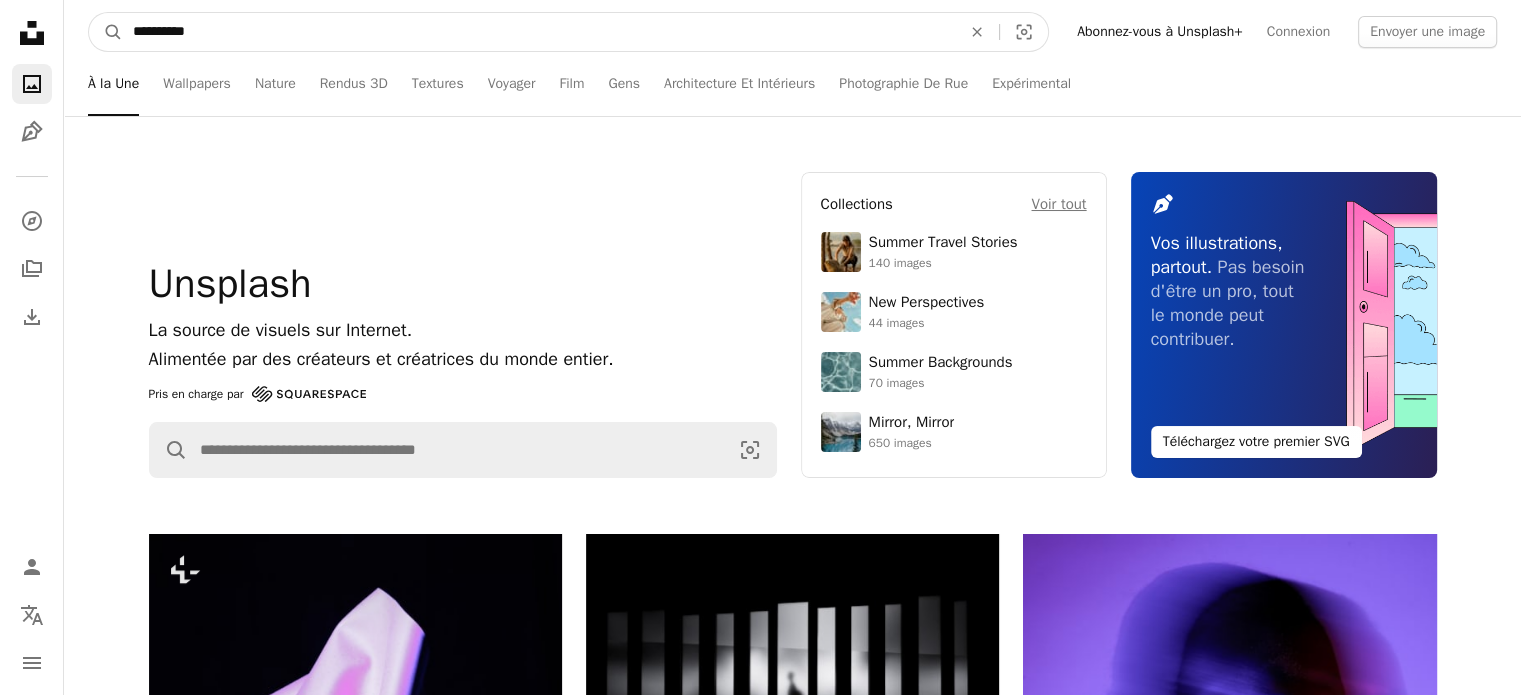 type on "**********" 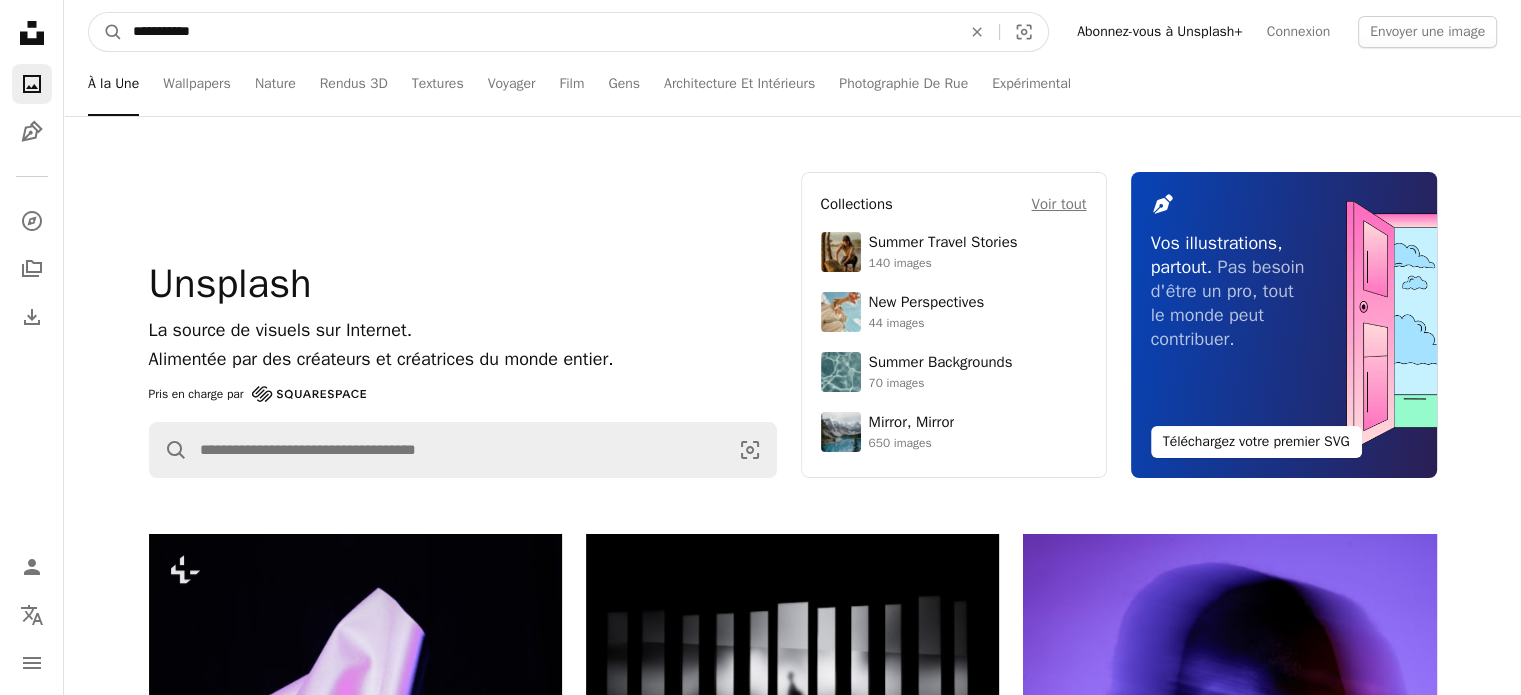 click on "A magnifying glass" at bounding box center (106, 32) 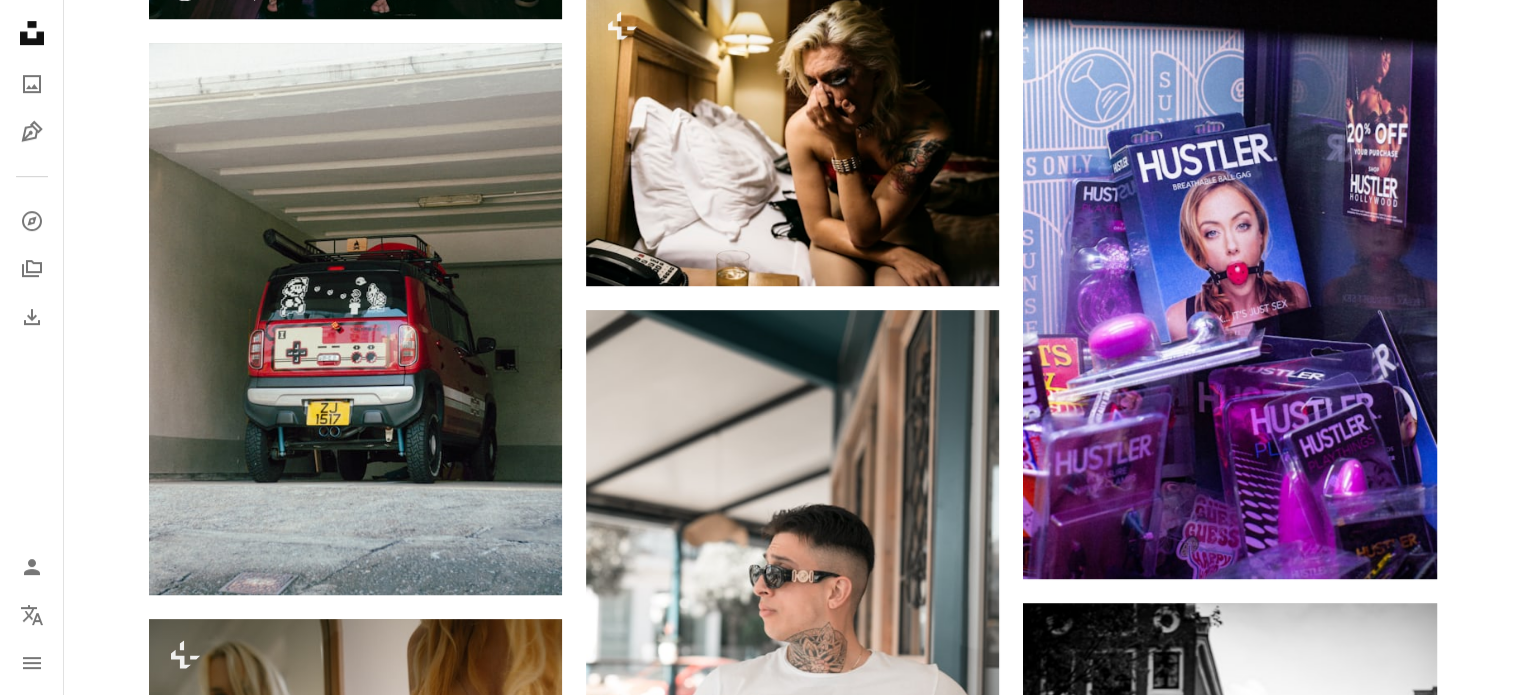 scroll, scrollTop: 900, scrollLeft: 0, axis: vertical 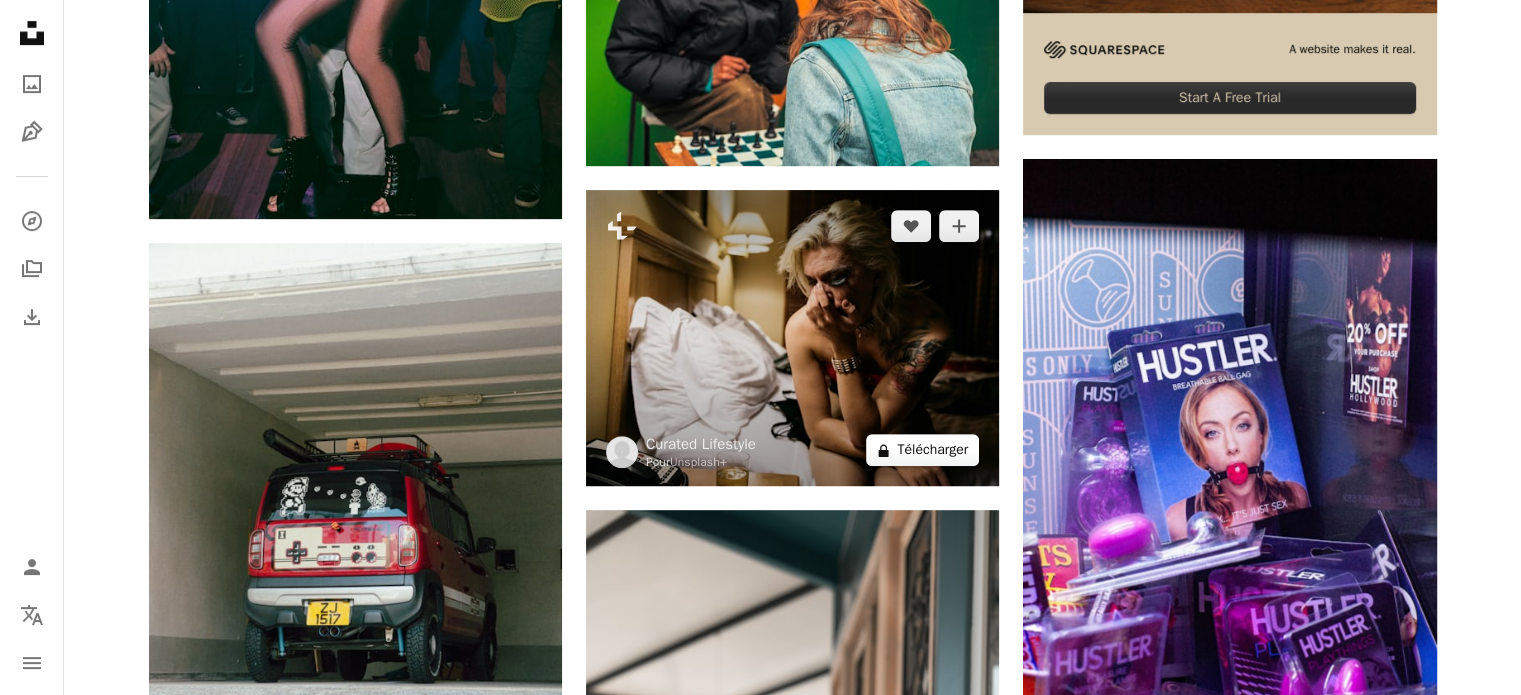 click on "A lock Télécharger" at bounding box center (922, 450) 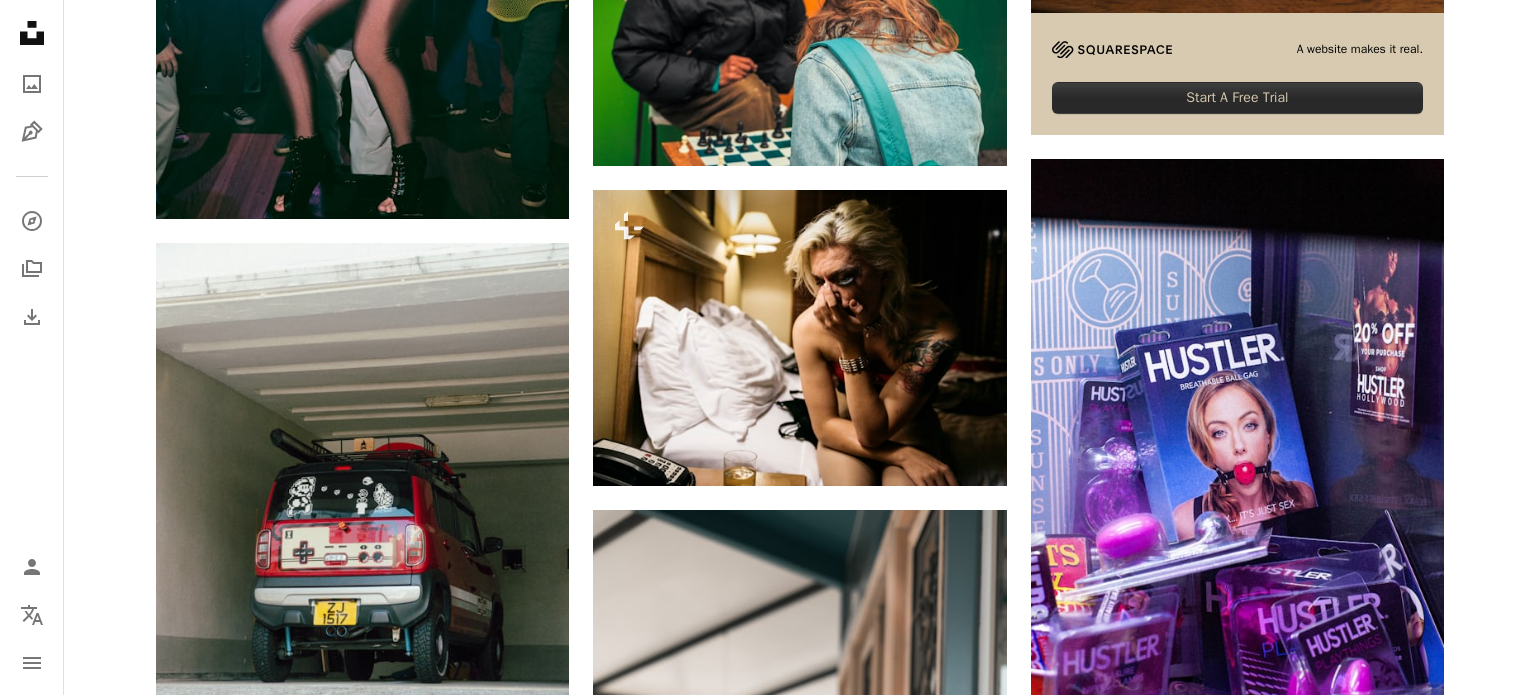 click on "An X shape" at bounding box center [20, 20] 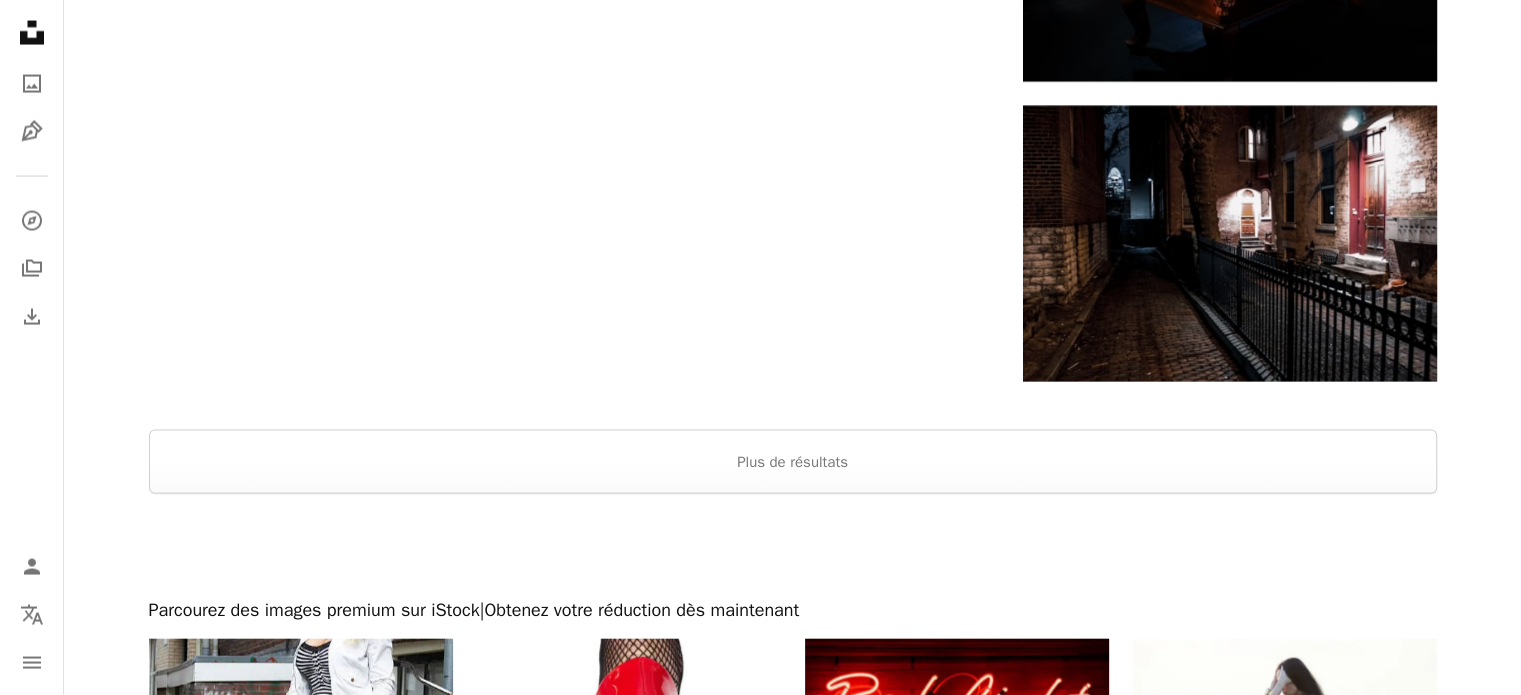 scroll, scrollTop: 4200, scrollLeft: 0, axis: vertical 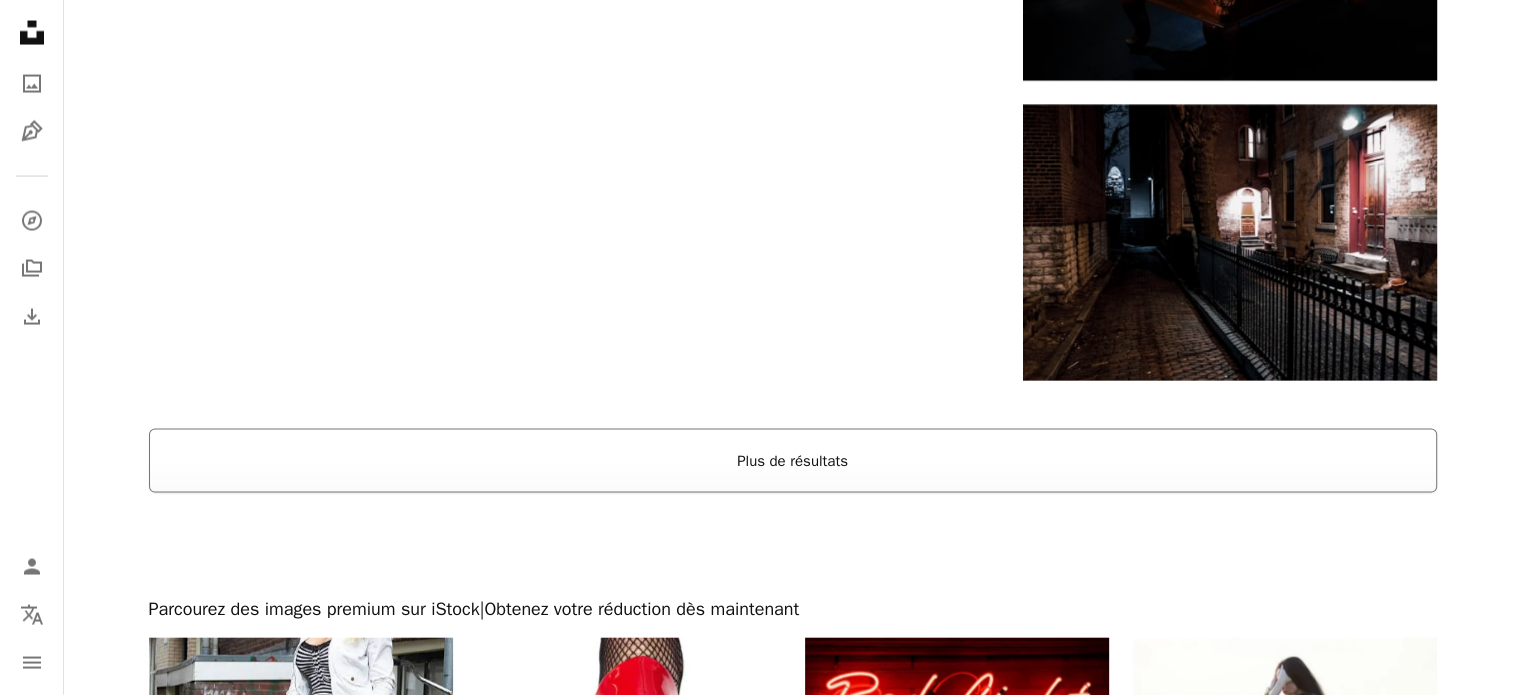 click on "Plus de résultats" at bounding box center (793, 461) 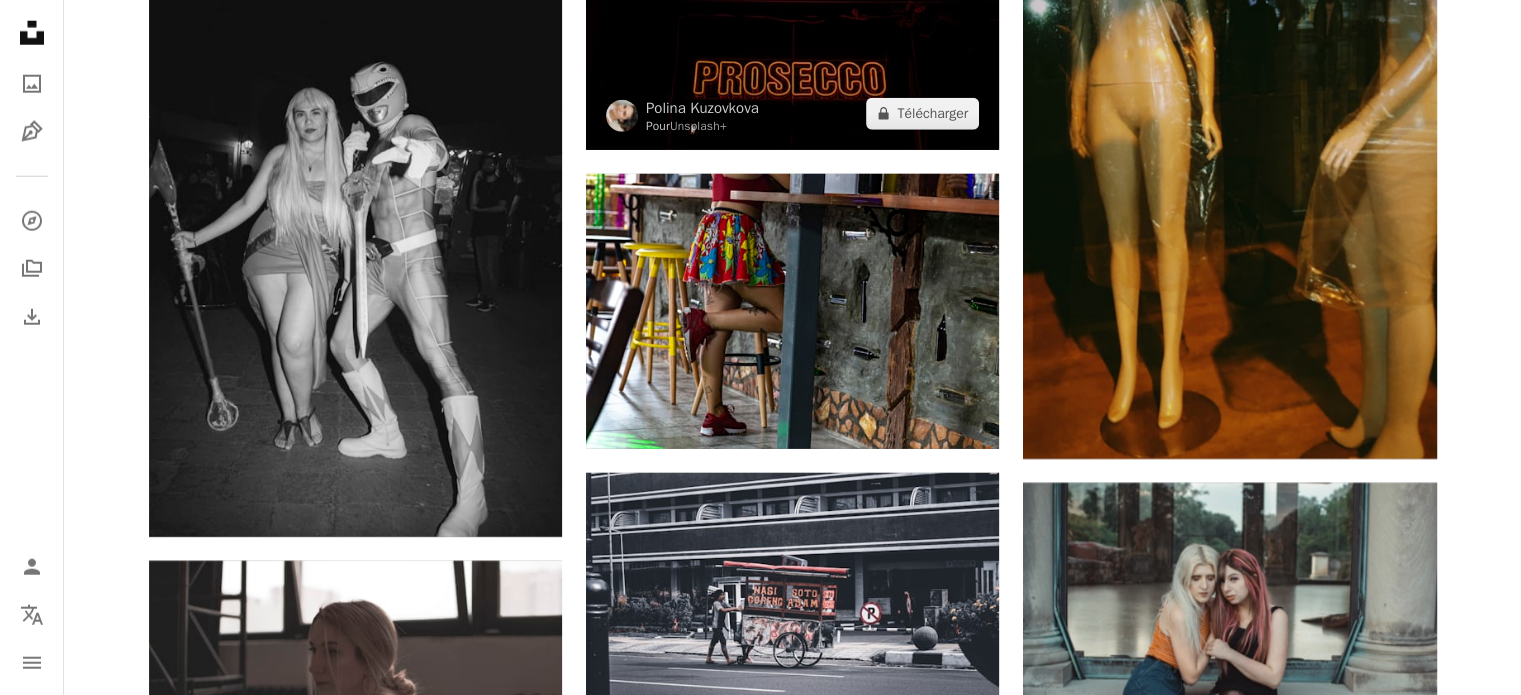 scroll, scrollTop: 13100, scrollLeft: 0, axis: vertical 